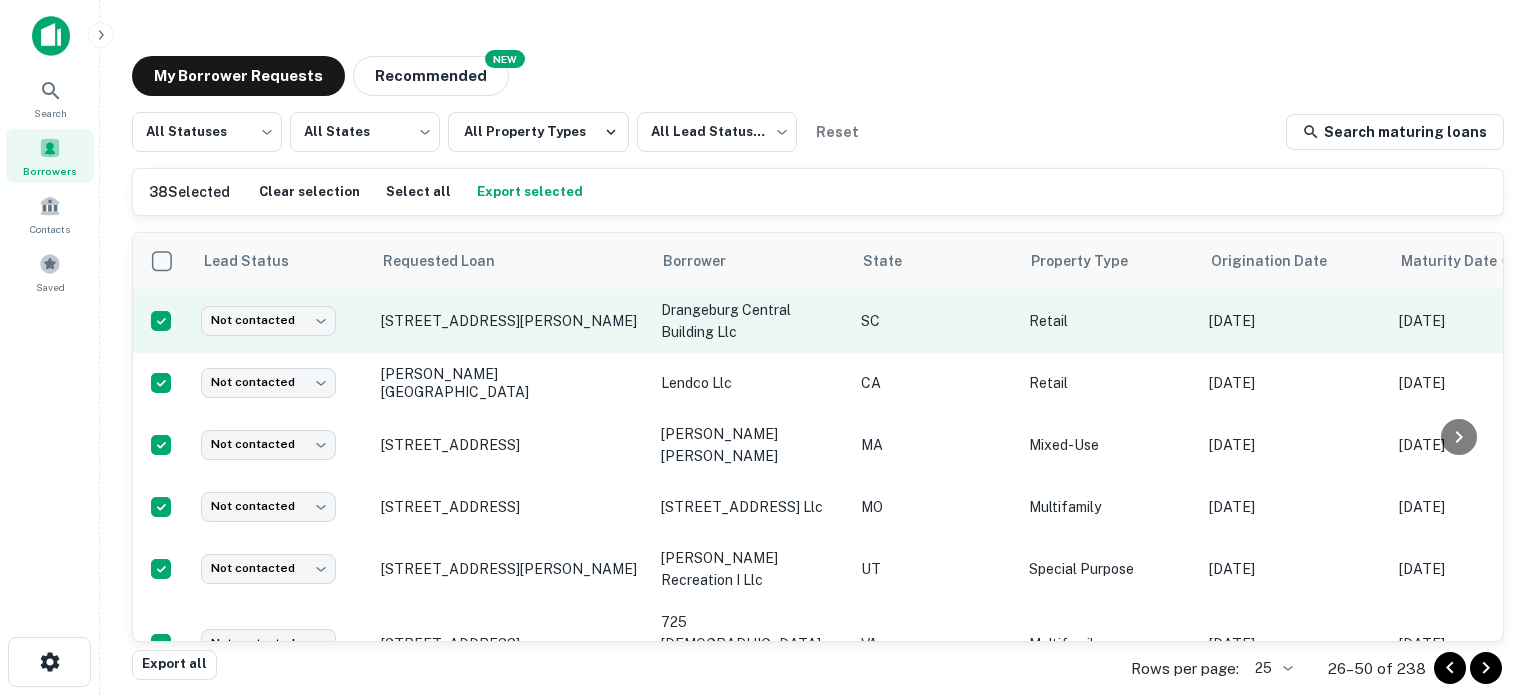 scroll, scrollTop: 0, scrollLeft: 0, axis: both 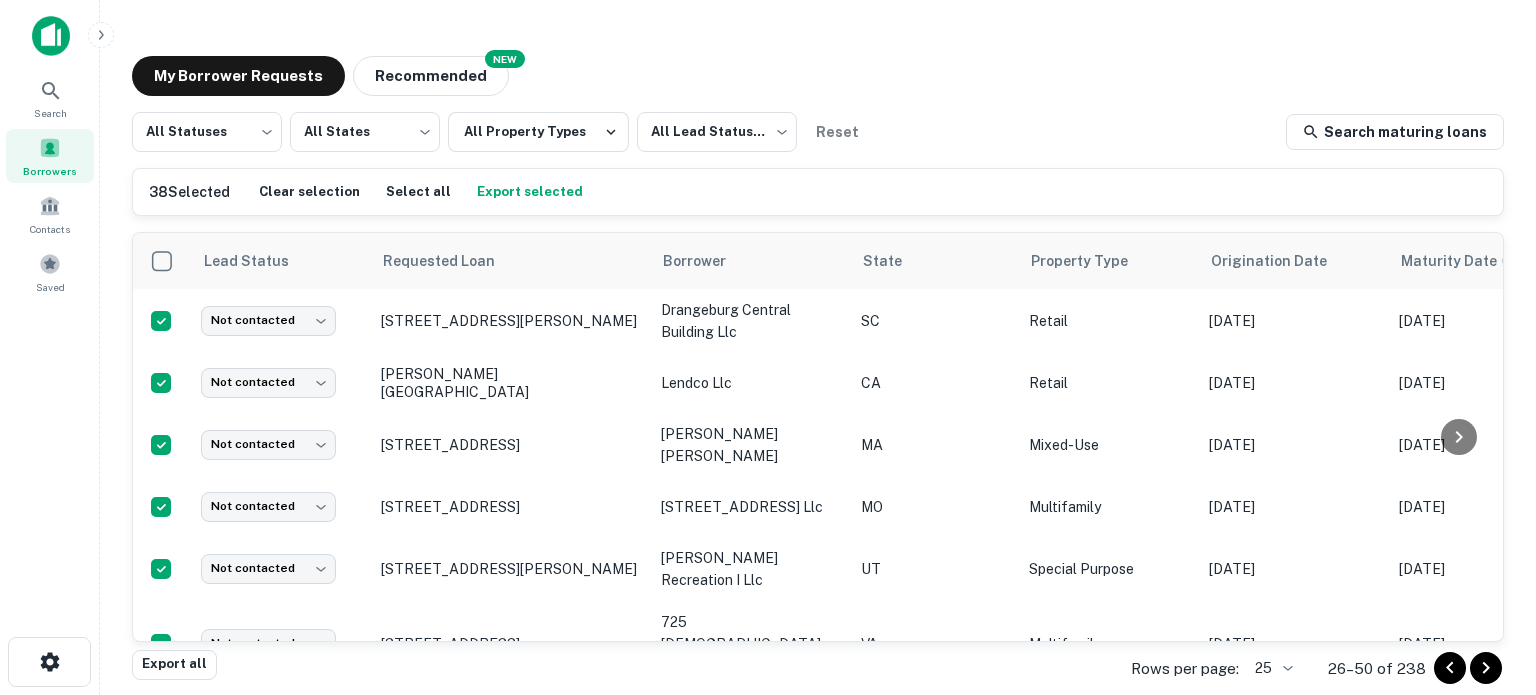 click 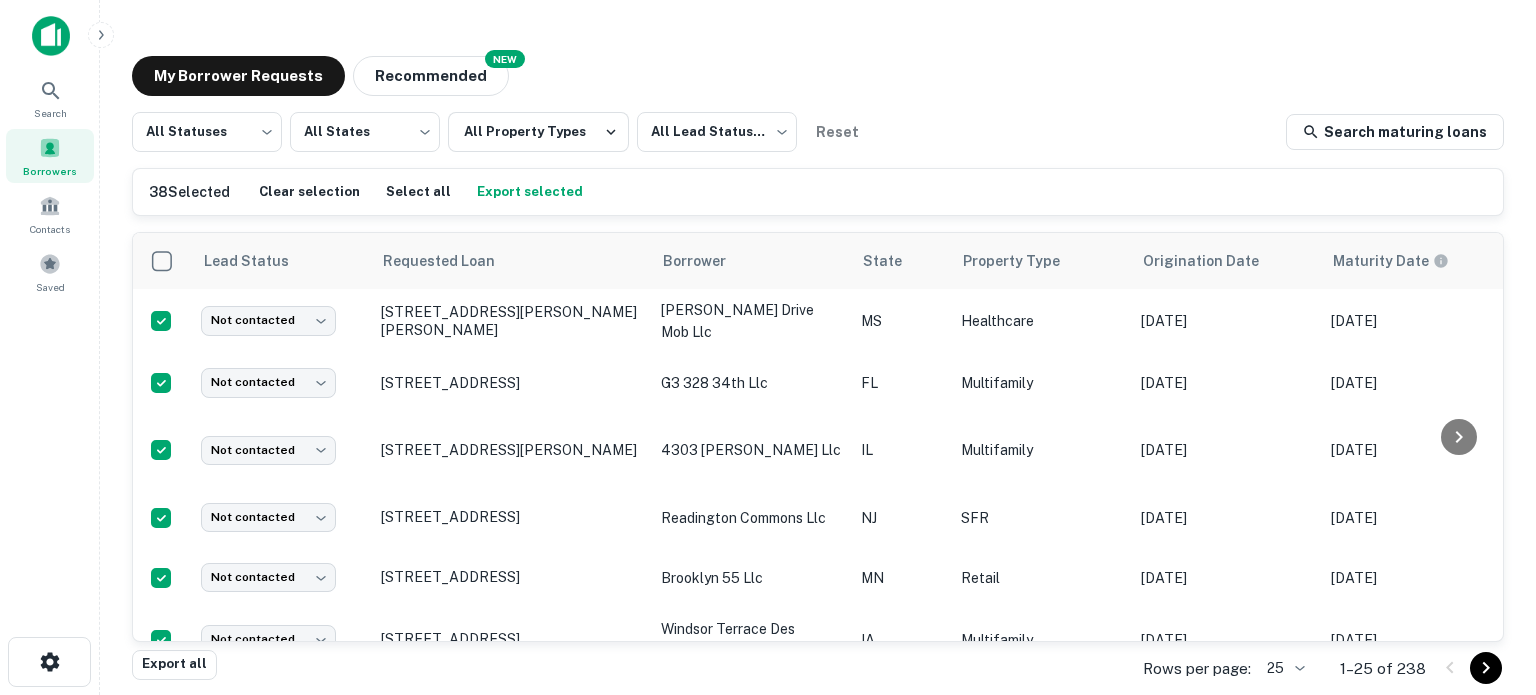 click on "Search         Borrowers         Contacts         Saved     My Borrower Requests NEW Recommended All Statuses *** ​ All States *** ​ All Property Types All Lead Statuses *** ​ Reset Search maturing loans 38  Selected Clear selection Select all Export selected Lead Status Requested Loan Borrower State Property Type Origination Date Maturity Date Mortgage Amount Requested Date sorted descending Lender Request Status Not contacted **** ​ 2781 C T Switzer Sr Dr Biloxi, MS39531  sg switzer drive mob llc MS Healthcare Dec 30, 2021 Jul 05, 2025 $8.4M Jul 02, 2025 Renasant Bank Fulfilled Not contacted **** ​ 328 Sw 34th St Apt 35 Gainesville, FL32607  g3 328 34th llc FL Multifamily Jun 17, 2022 Jul 05, 2025 $26.5M Jul 02, 2025 Trez Capital Fulfilled Not contacted **** ​ 2472 W Cullom Ave IL 4303 campbell llc IL Multifamily Aug 14, 2020 Jul 05, 2025 $5M Jul 02, 2025 Albany Bank & Trust CO NA (albank) Fulfilled Not contacted **** ​ 460 Rt 22 Whitehouse Station, NJ08889  readington commons llc" at bounding box center (768, 347) 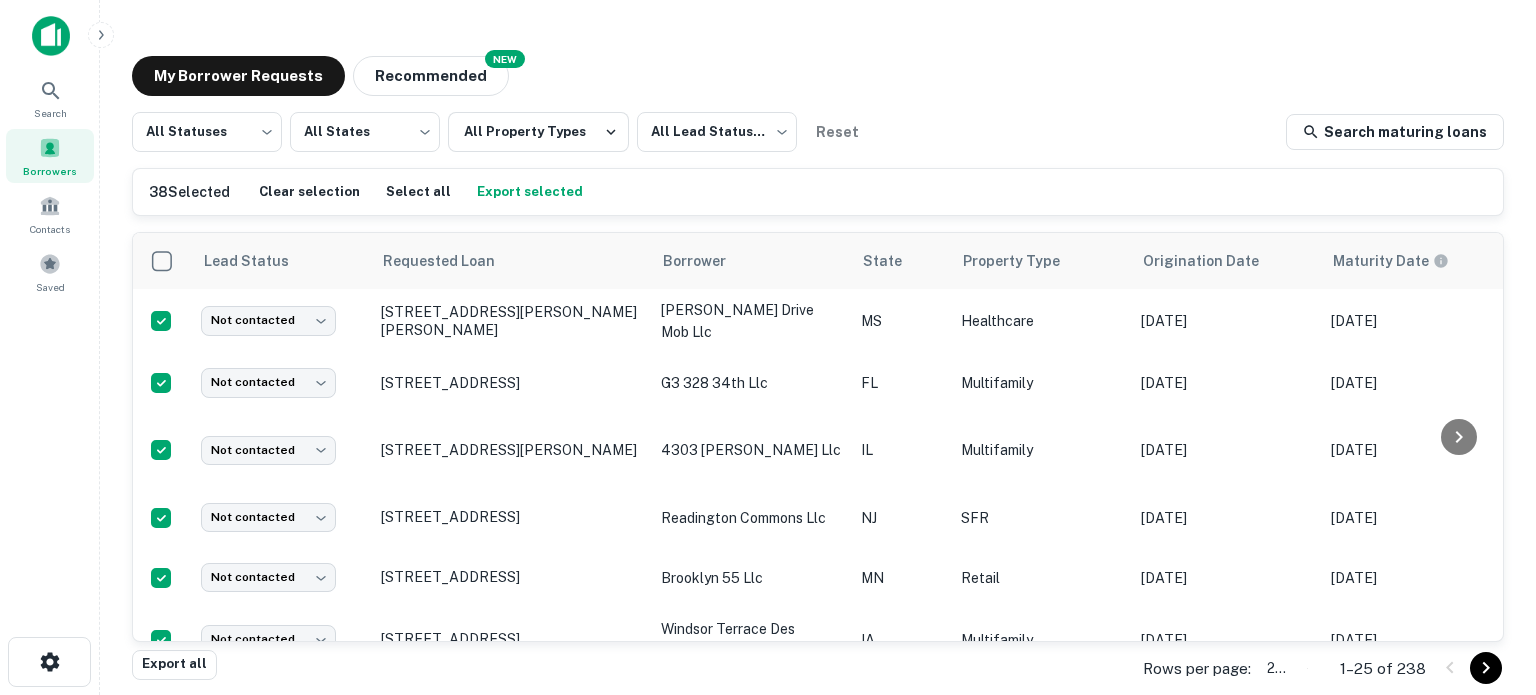 click on "1000" at bounding box center (768, 827) 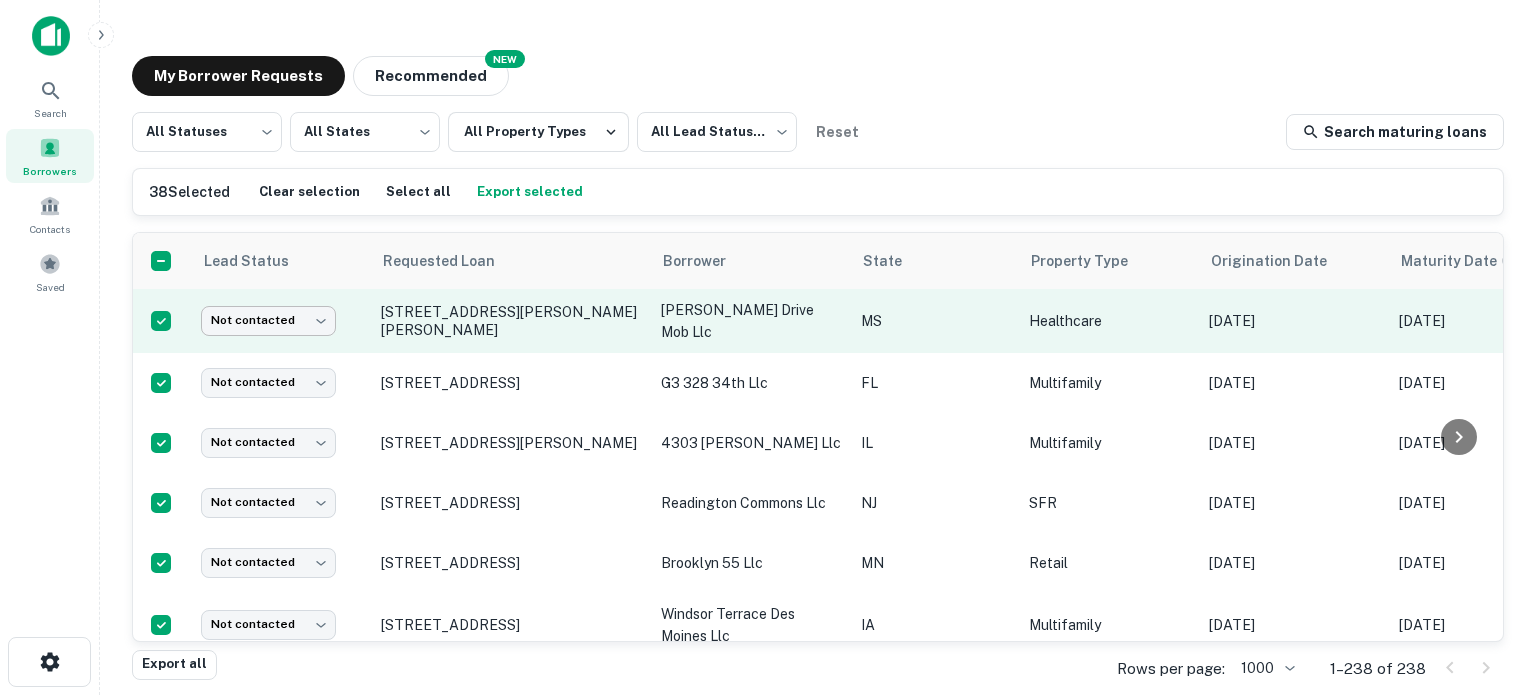 click on "Search         Borrowers         Contacts         Saved     My Borrower Requests NEW Recommended All Statuses *** ​ All States *** ​ All Property Types All Lead Statuses *** ​ Reset Search maturing loans 38  Selected Clear selection Select all Export selected Lead Status Requested Loan Borrower State Property Type Origination Date Maturity Date Mortgage Amount Requested Date sorted descending Lender Request Status Not contacted **** ​ 2781 C T Switzer Sr Dr Biloxi, MS39531  sg switzer drive mob llc MS Healthcare Dec 30, 2021 Jul 05, 2025 $8.4M Jul 02, 2025 Renasant Bank Fulfilled Not contacted **** ​ 328 Sw 34th St Apt 35 Gainesville, FL32607  g3 328 34th llc FL Multifamily Jun 17, 2022 Jul 05, 2025 $26.5M Jul 02, 2025 Trez Capital Fulfilled Not contacted **** ​ 2472 W Cullom Ave IL 4303 campbell llc IL Multifamily Aug 14, 2020 Jul 05, 2025 $5M Jul 02, 2025 Albany Bank & Trust CO NA (albank) Fulfilled Not contacted **** ​ 460 Rt 22 Whitehouse Station, NJ08889  readington commons llc" at bounding box center [768, 347] 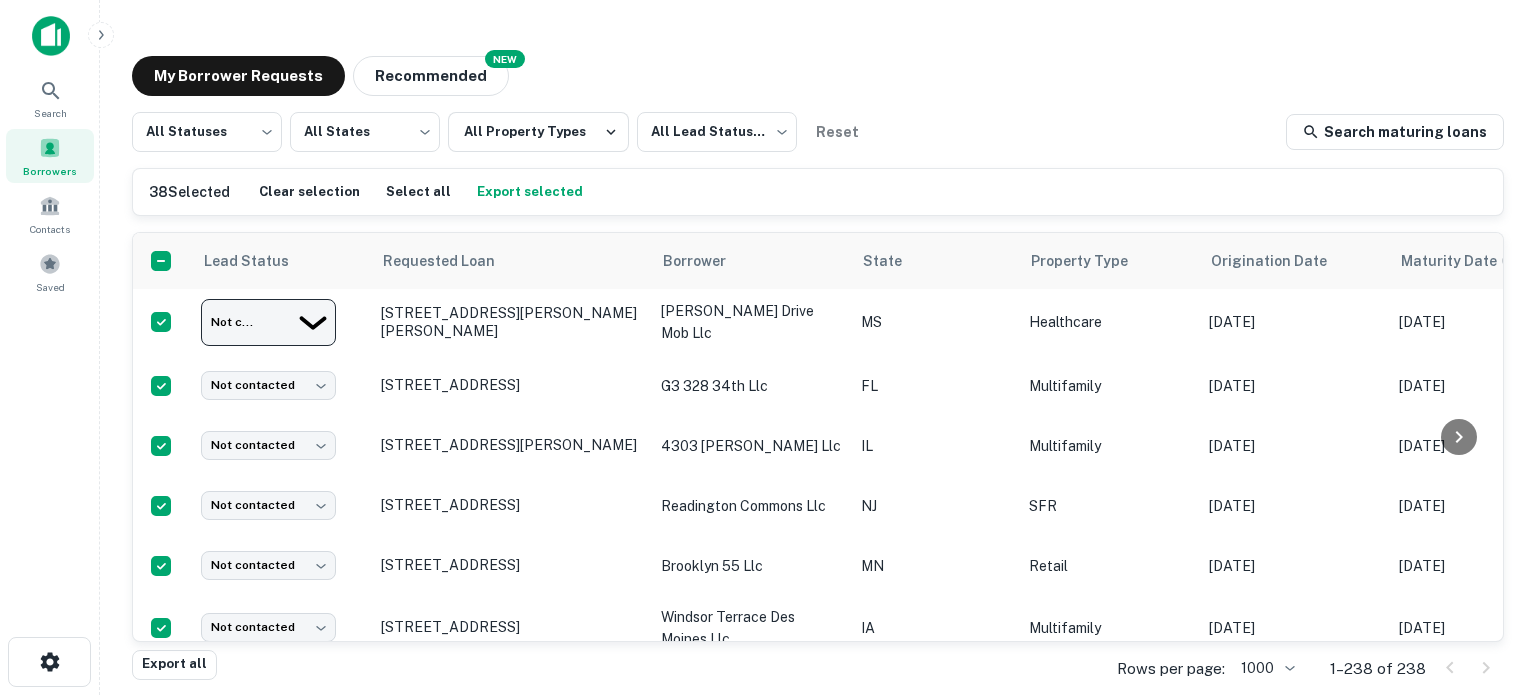 click on "Opportunity" at bounding box center [768, 755] 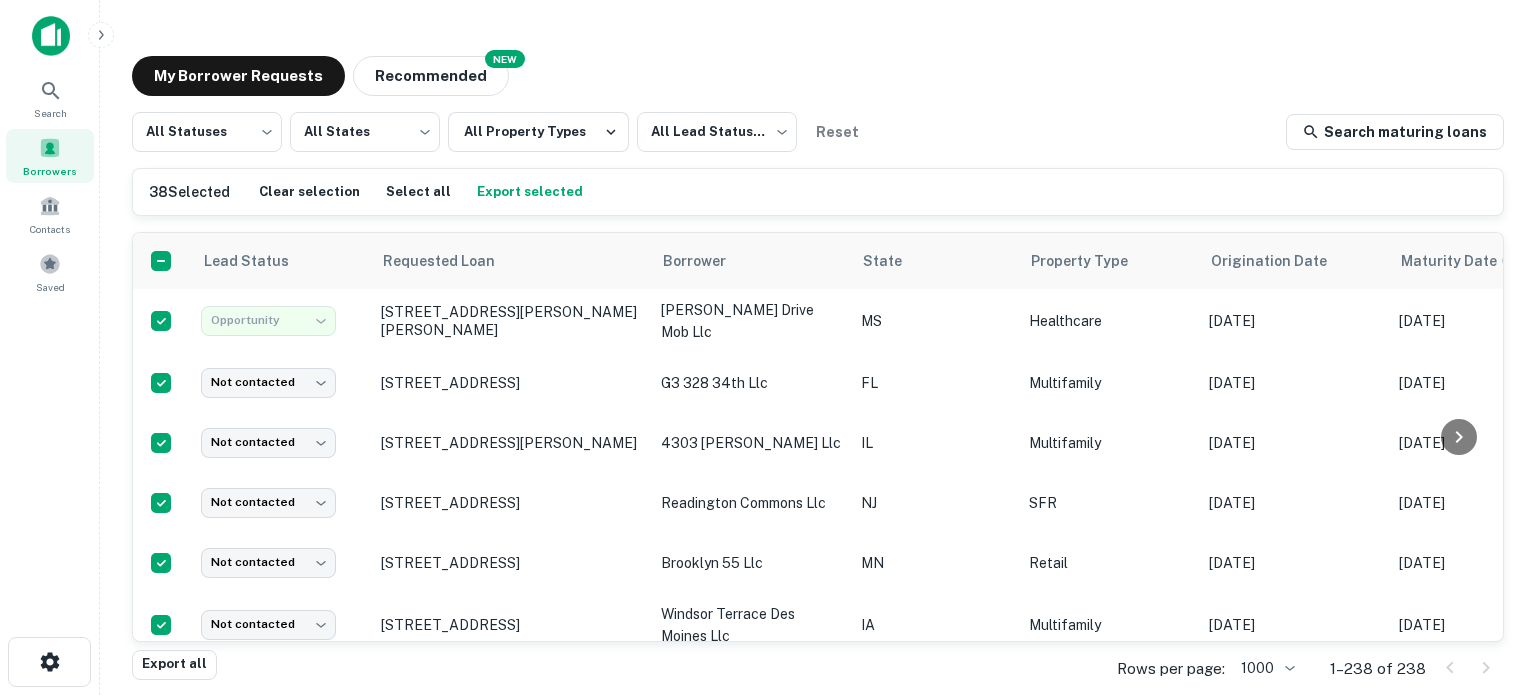 type on "**********" 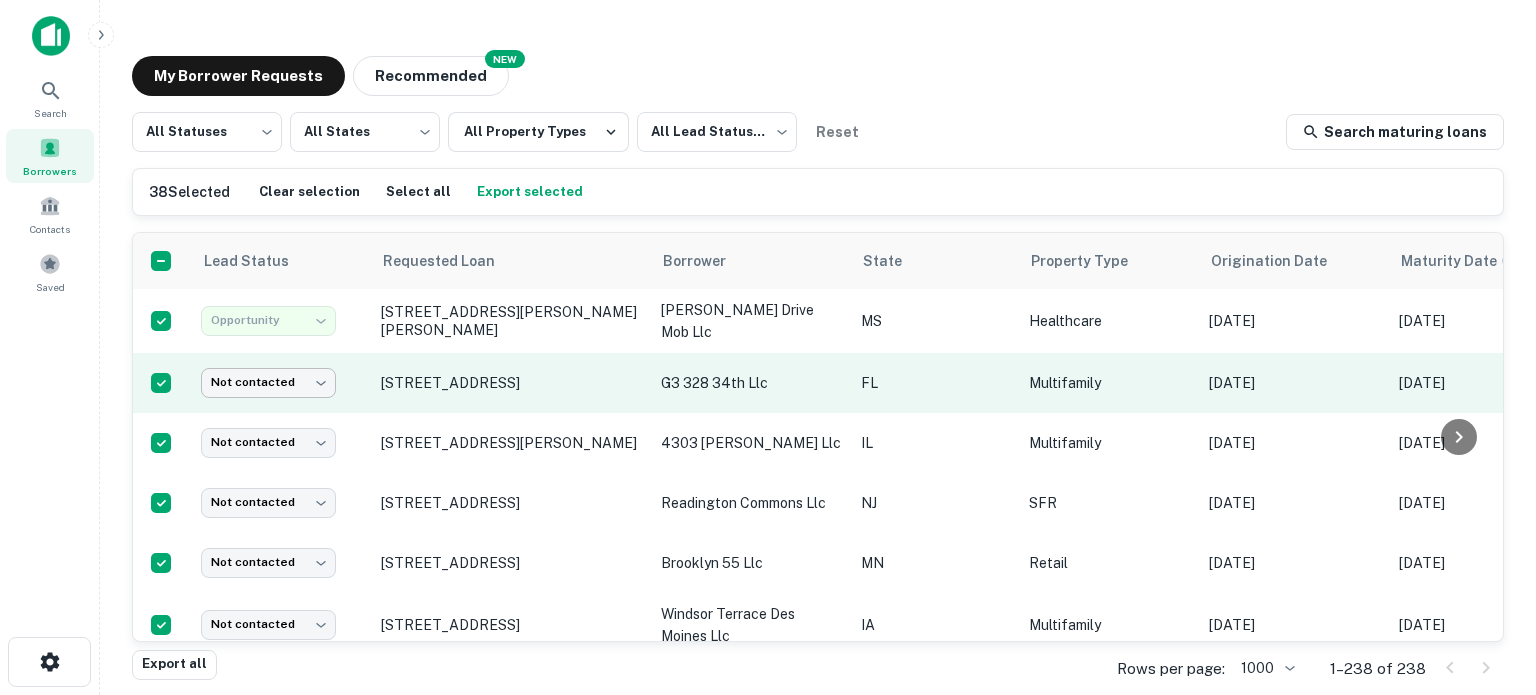 click on "**********" at bounding box center (768, 347) 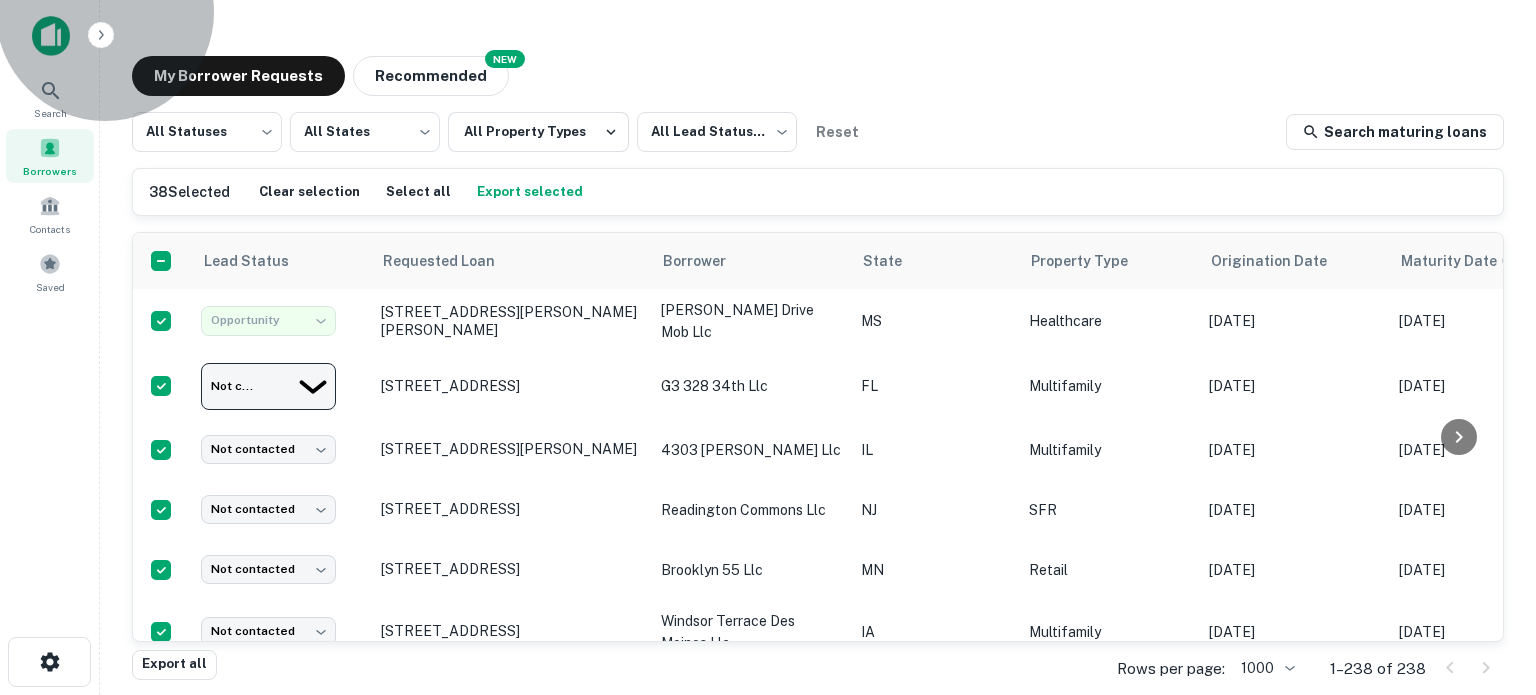 click on "Opportunity" at bounding box center [768, 755] 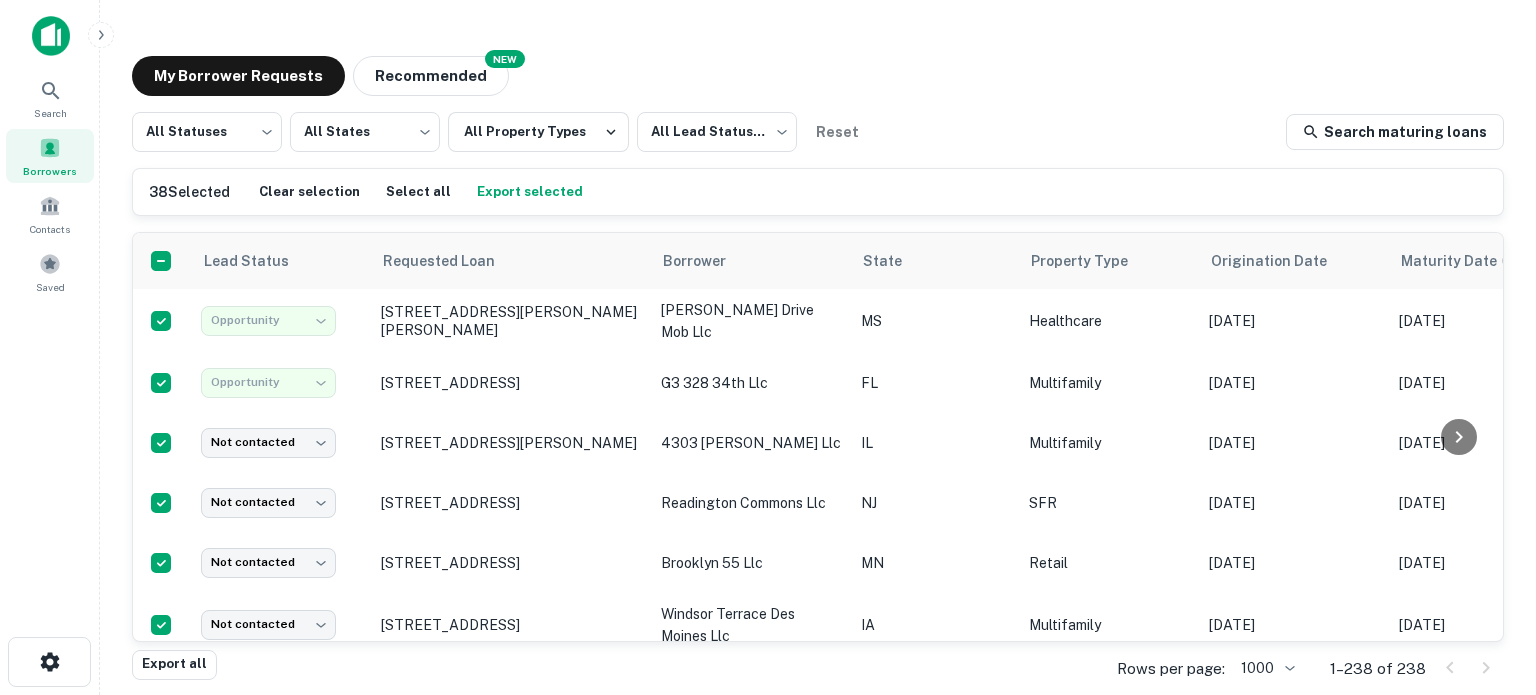 click on "**********" at bounding box center [768, 347] 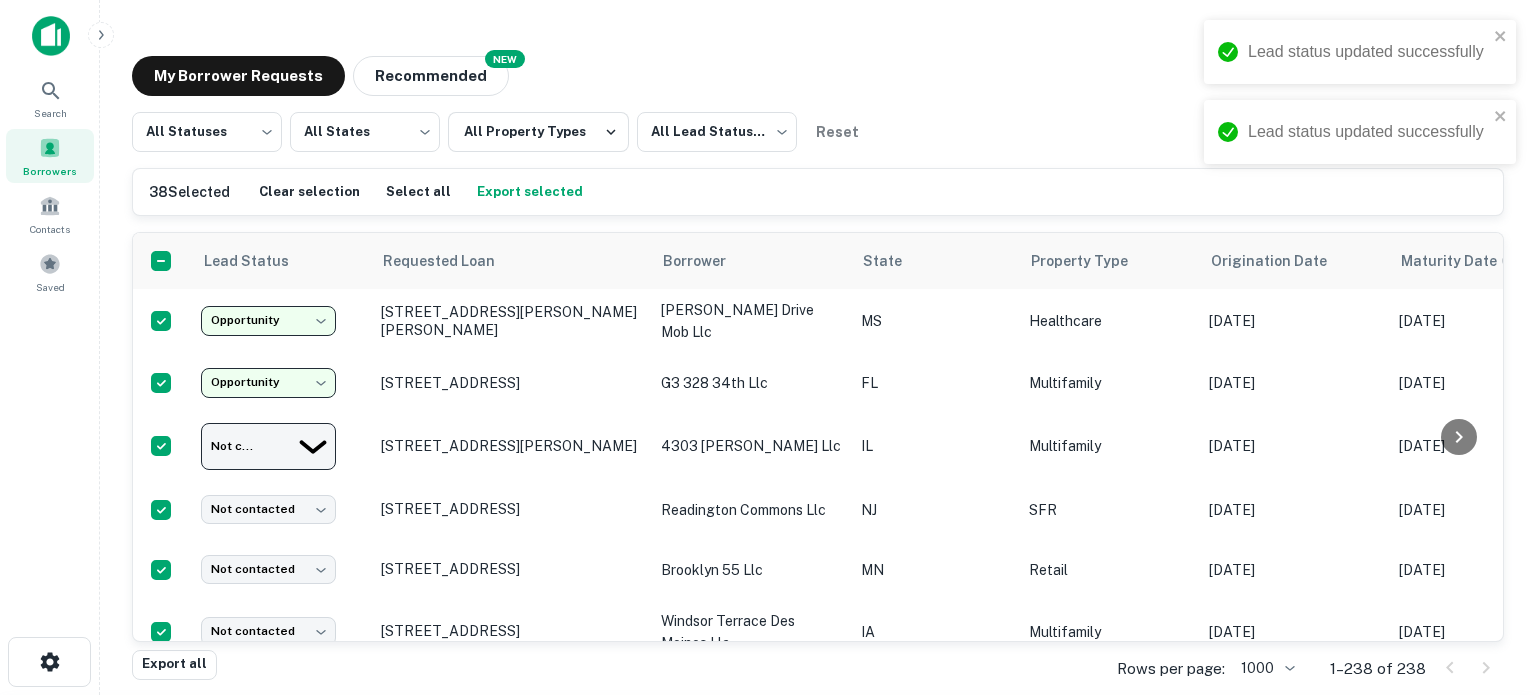 click on "Opportunity" at bounding box center (768, 755) 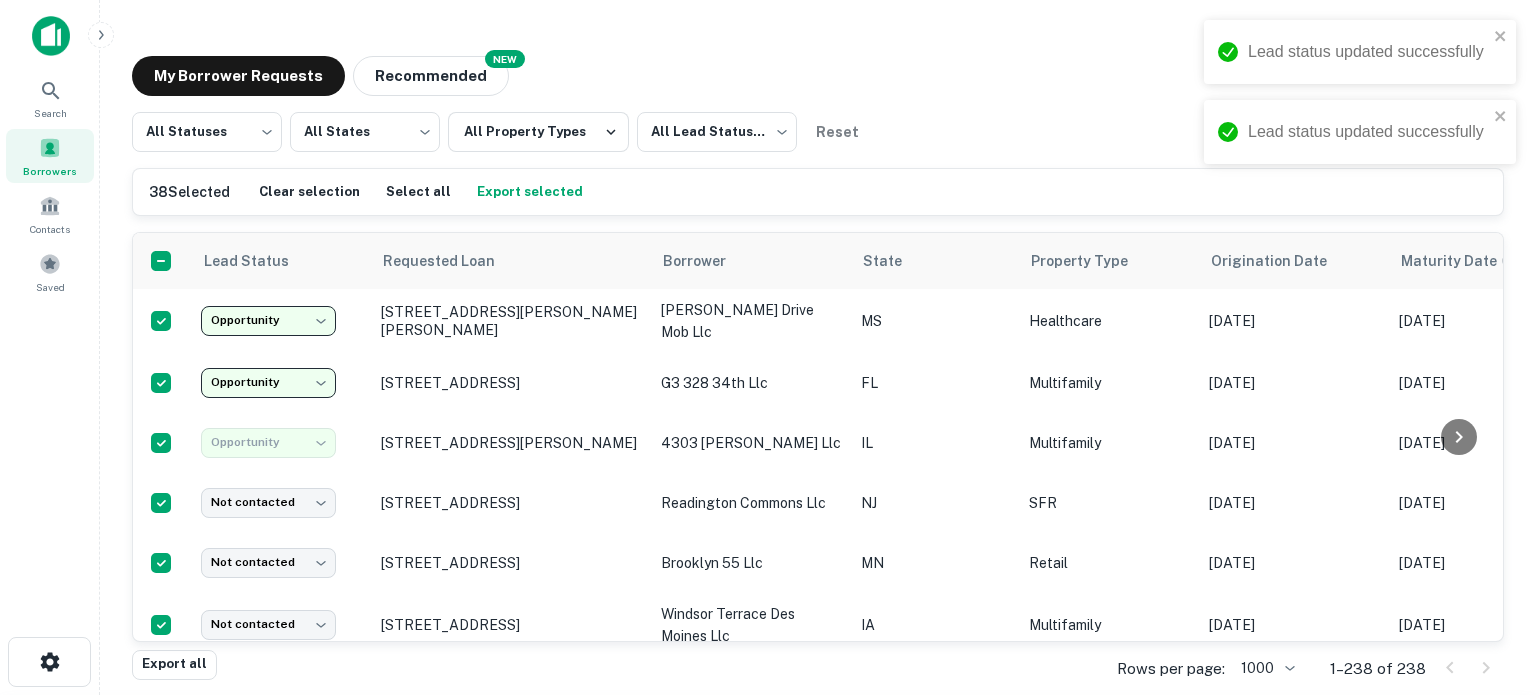 type on "**********" 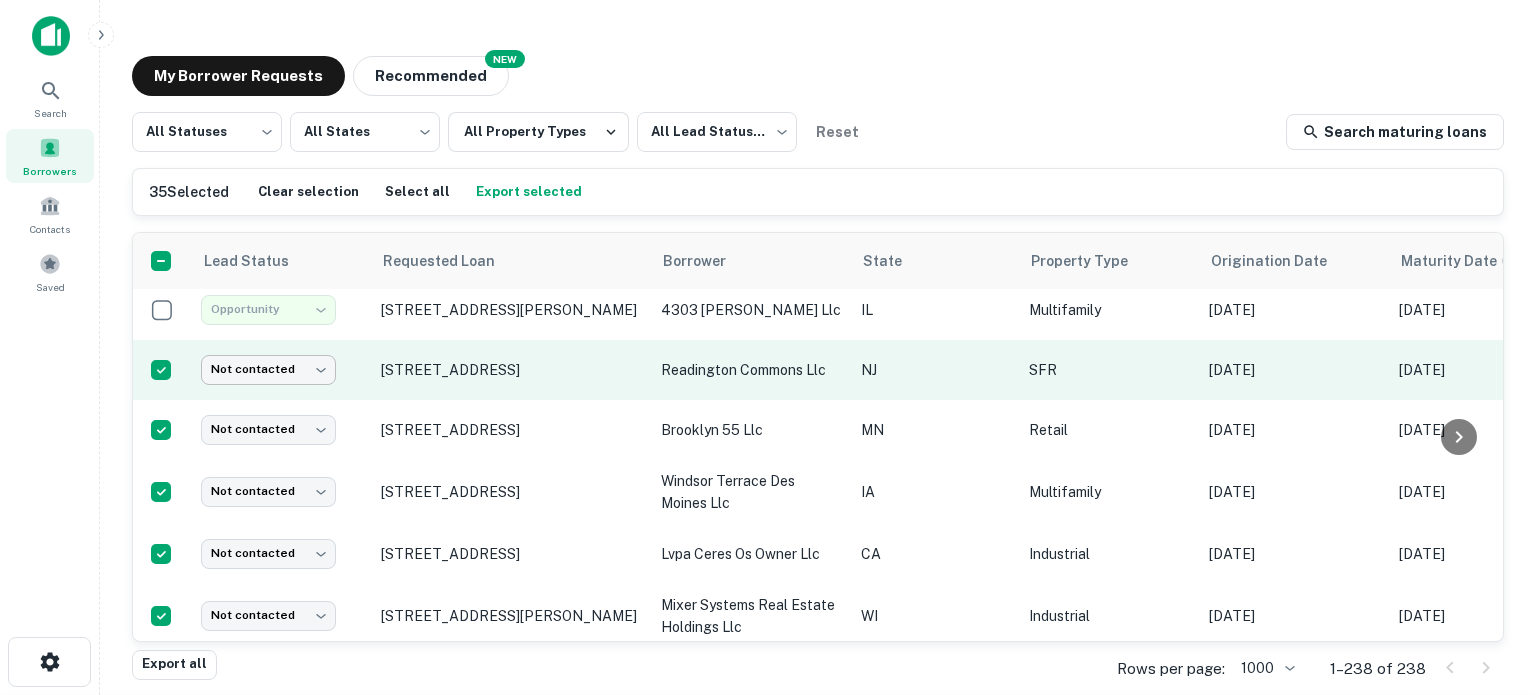 scroll, scrollTop: 100, scrollLeft: 0, axis: vertical 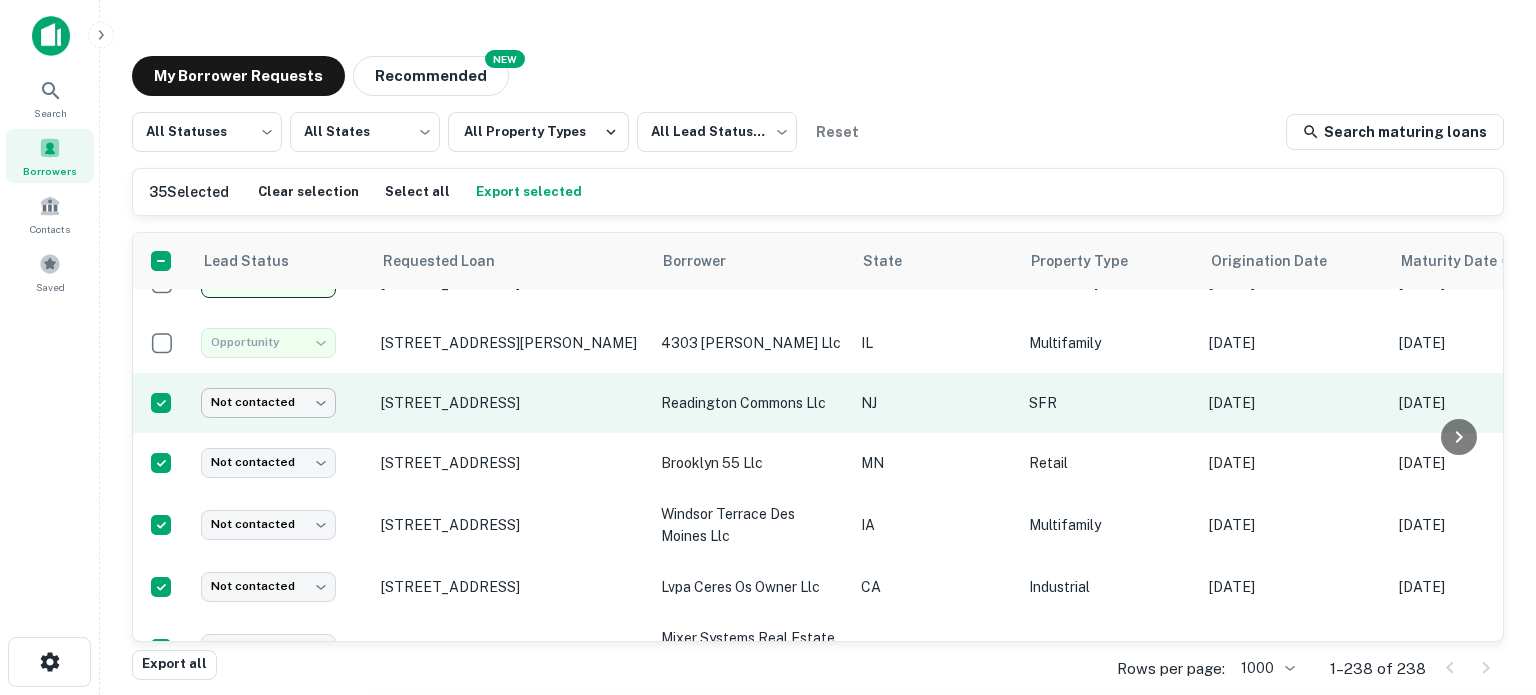 click on "**********" at bounding box center [768, 347] 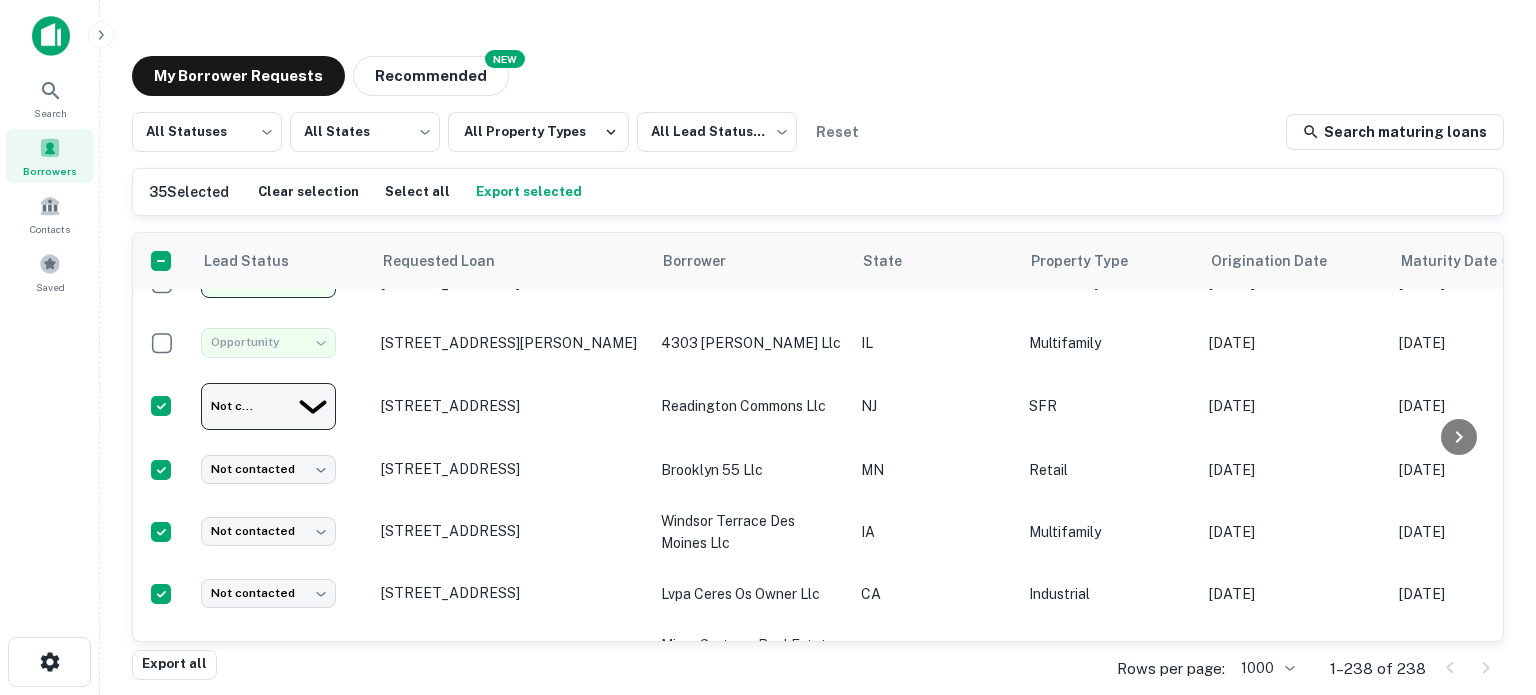 drag, startPoint x: 303, startPoint y: 523, endPoint x: 326, endPoint y: 475, distance: 53.225933 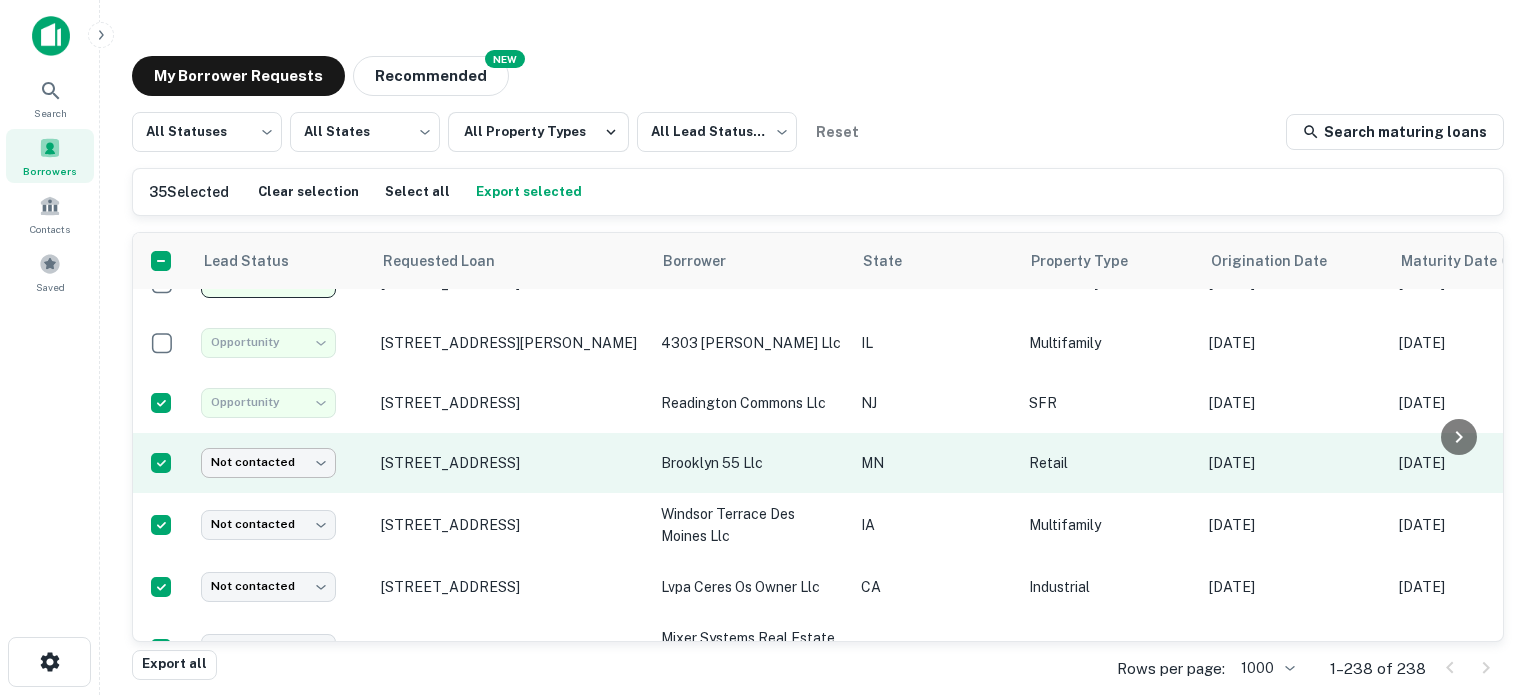 click on "**********" at bounding box center (768, 347) 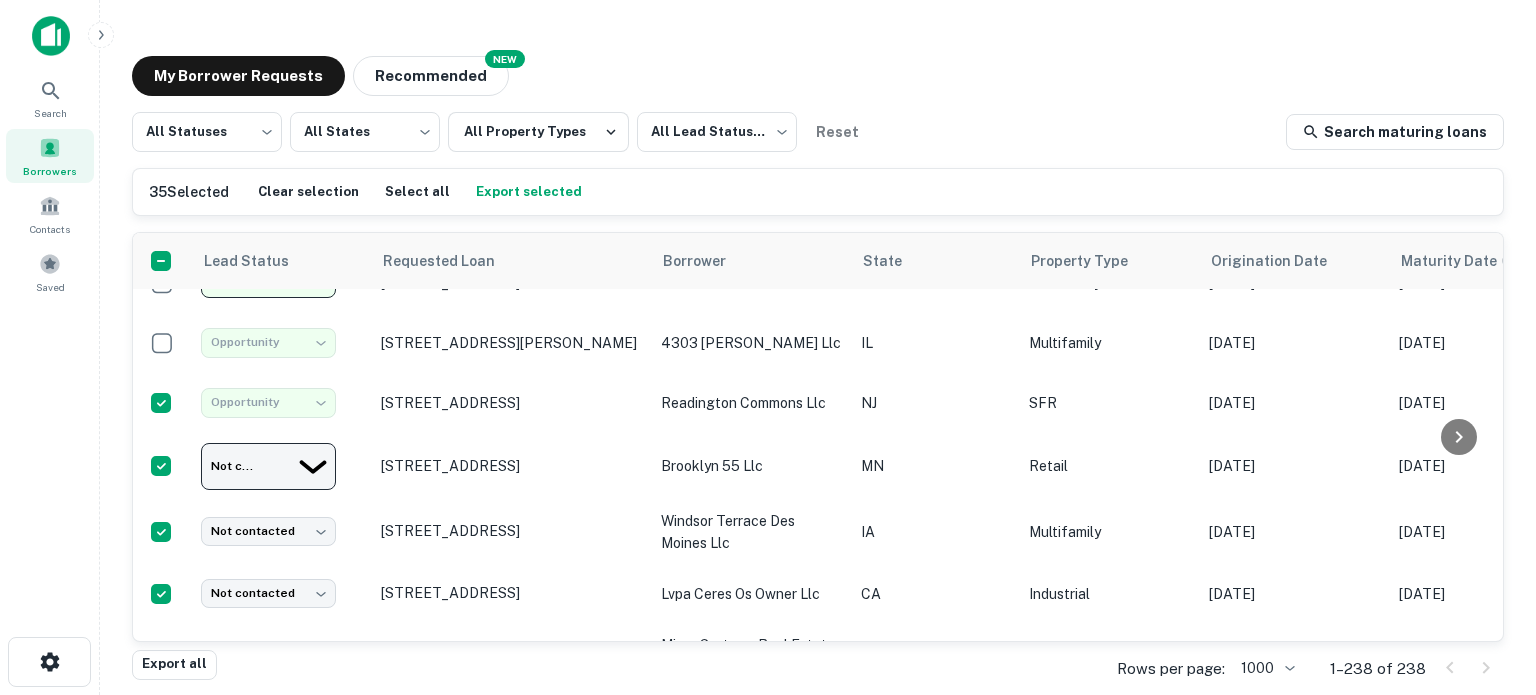 click on "Opportunity" at bounding box center (768, 755) 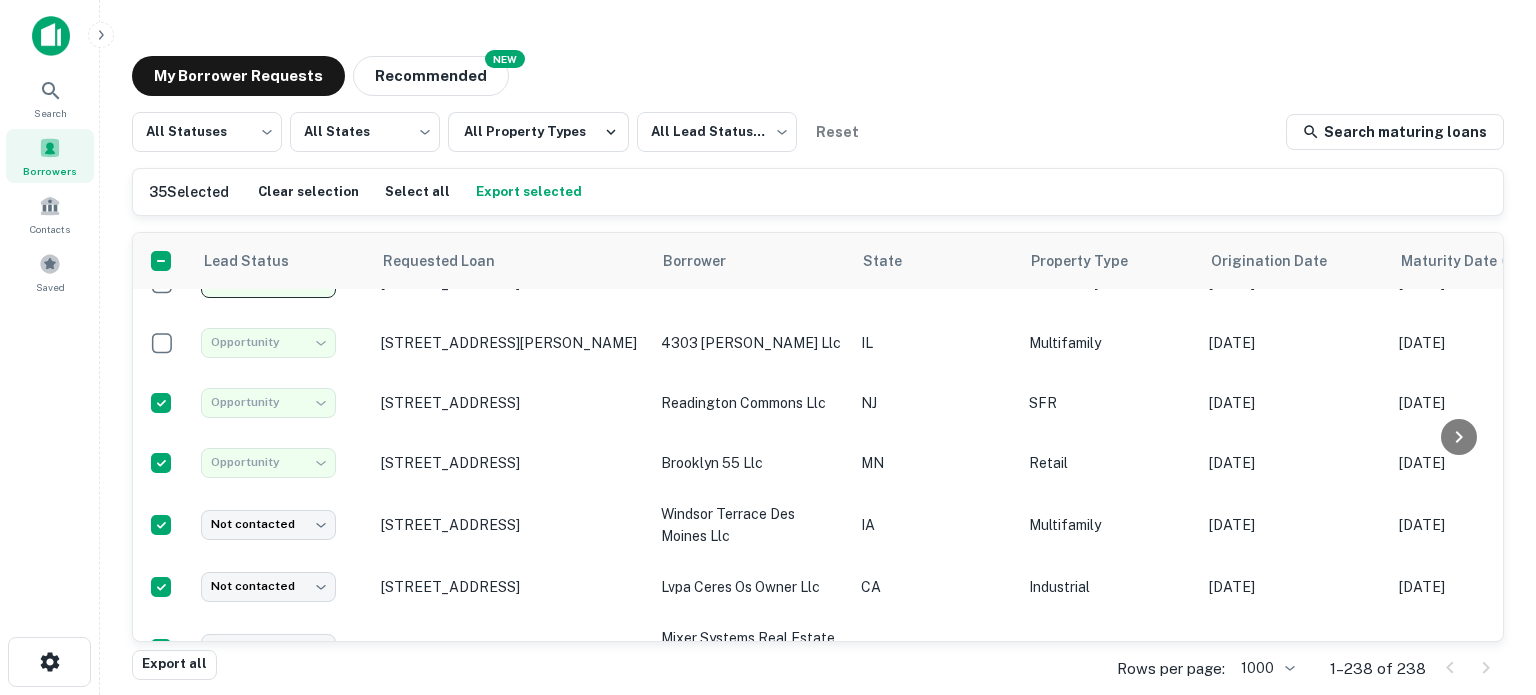 click on "**********" at bounding box center (768, 347) 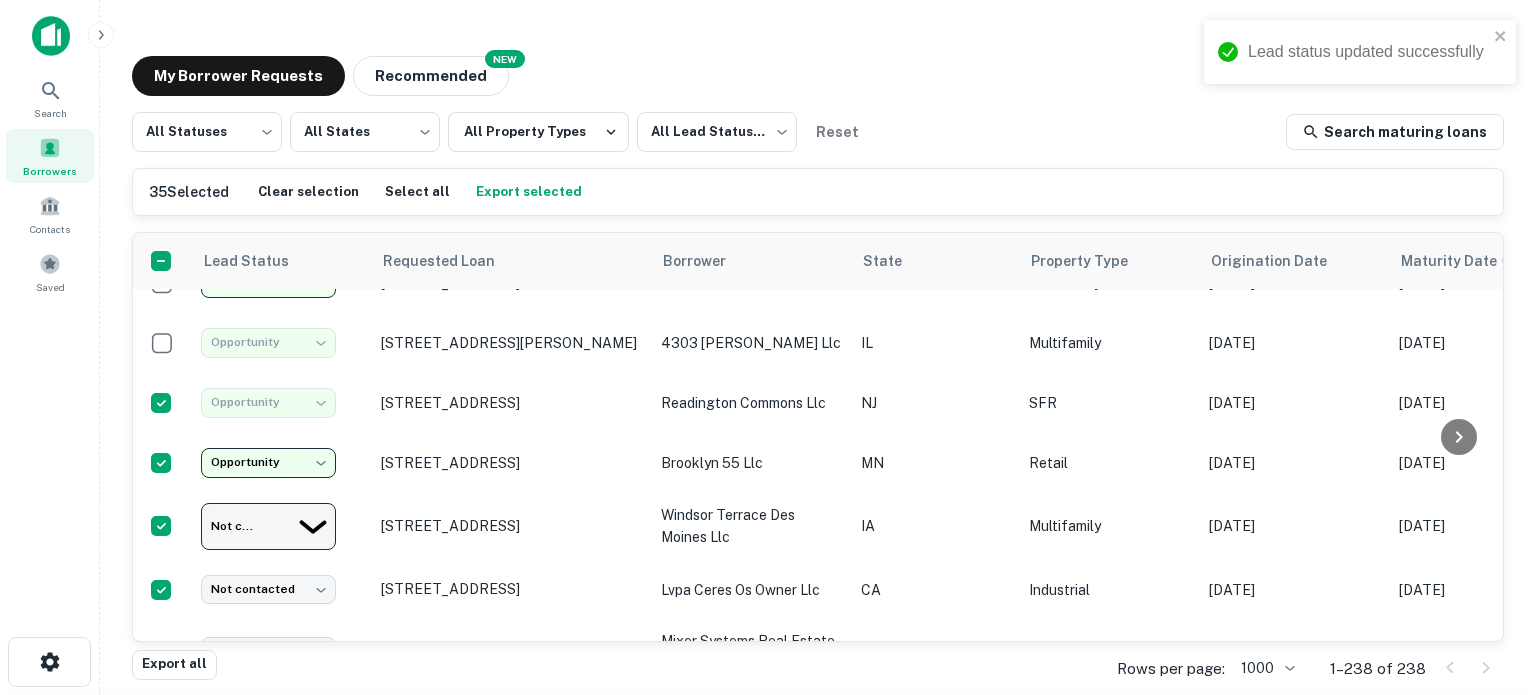click on "Opportunity" at bounding box center [768, 755] 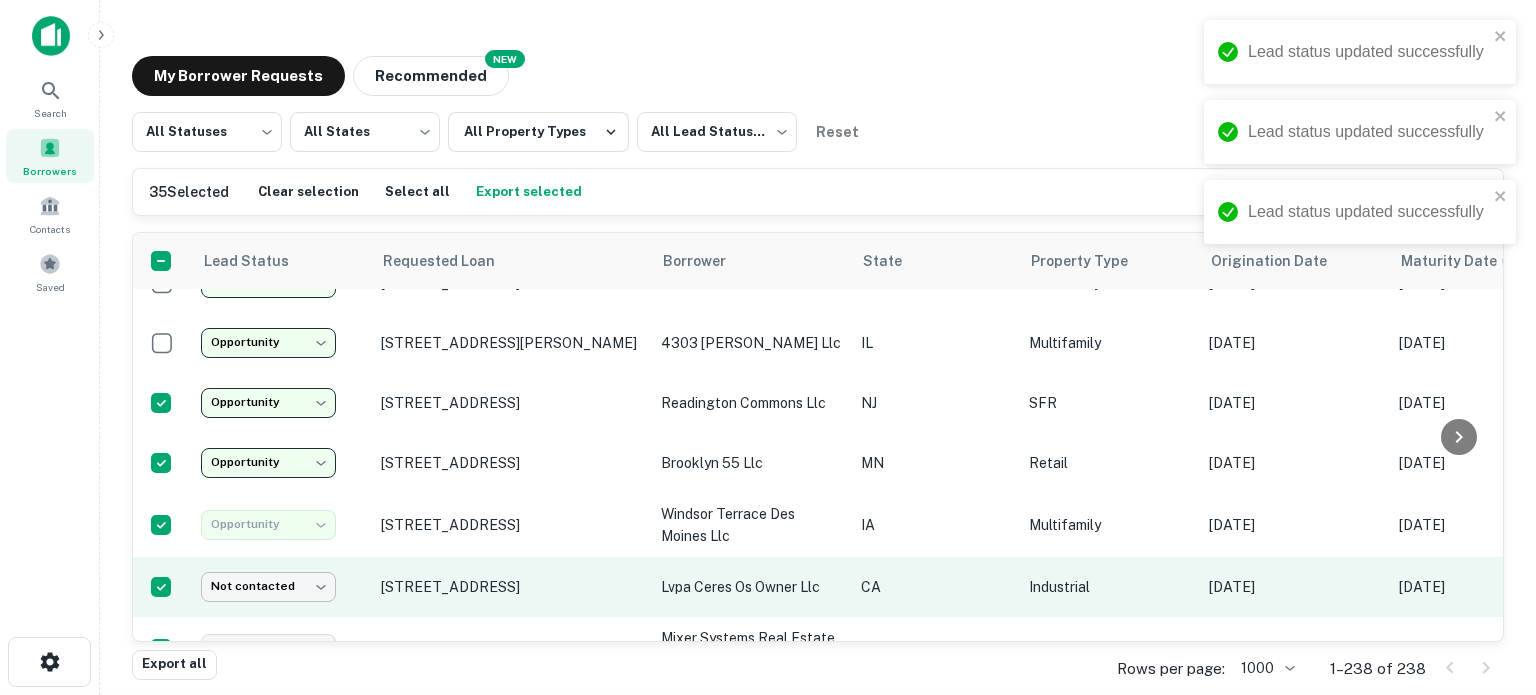 click on "**********" at bounding box center [768, 347] 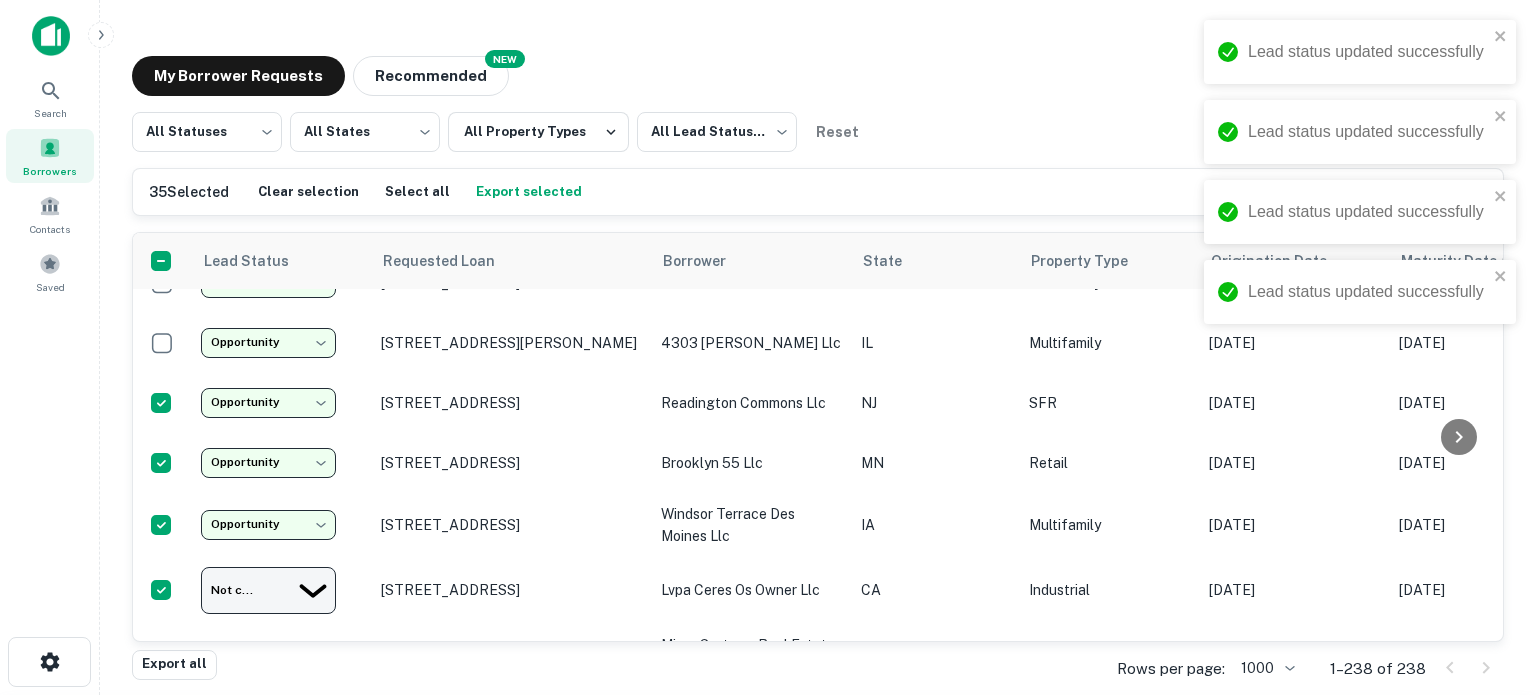 click on "Opportunity" at bounding box center (768, 755) 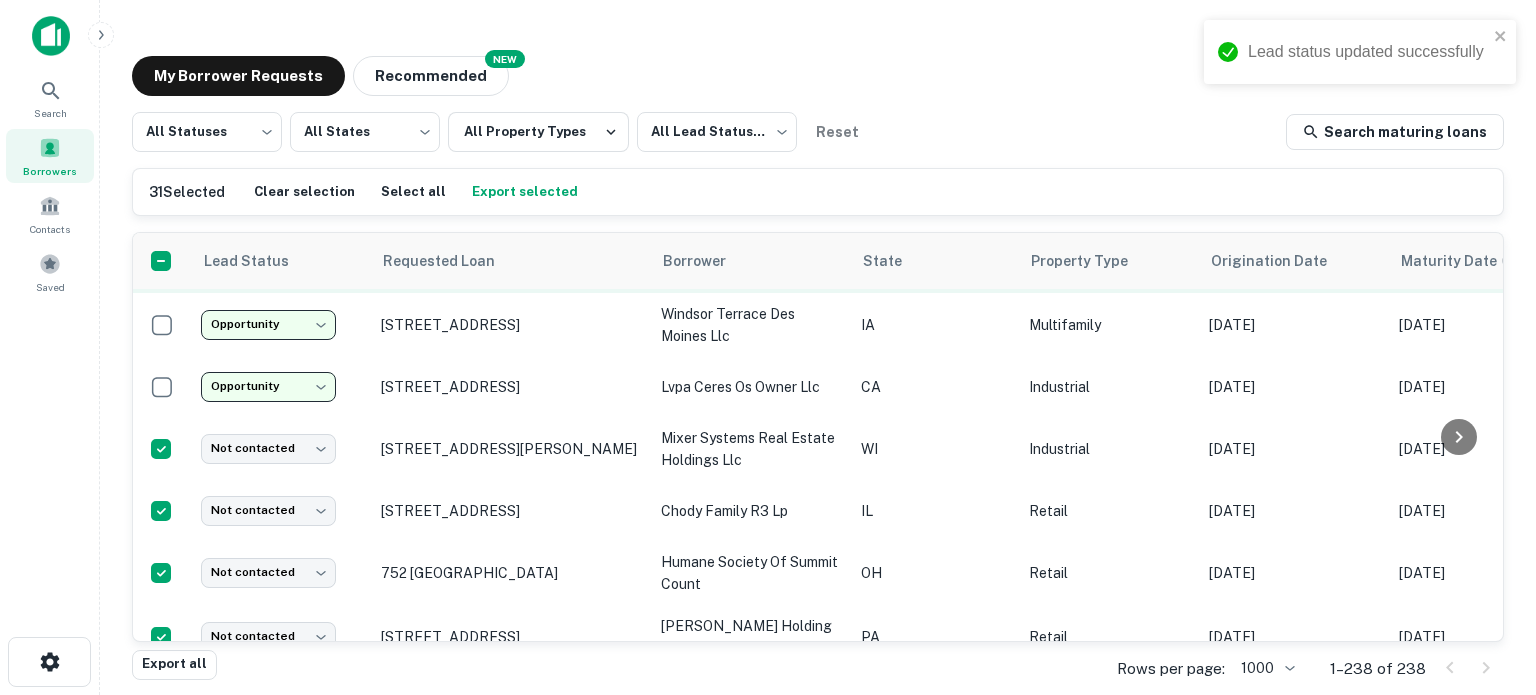scroll, scrollTop: 400, scrollLeft: 0, axis: vertical 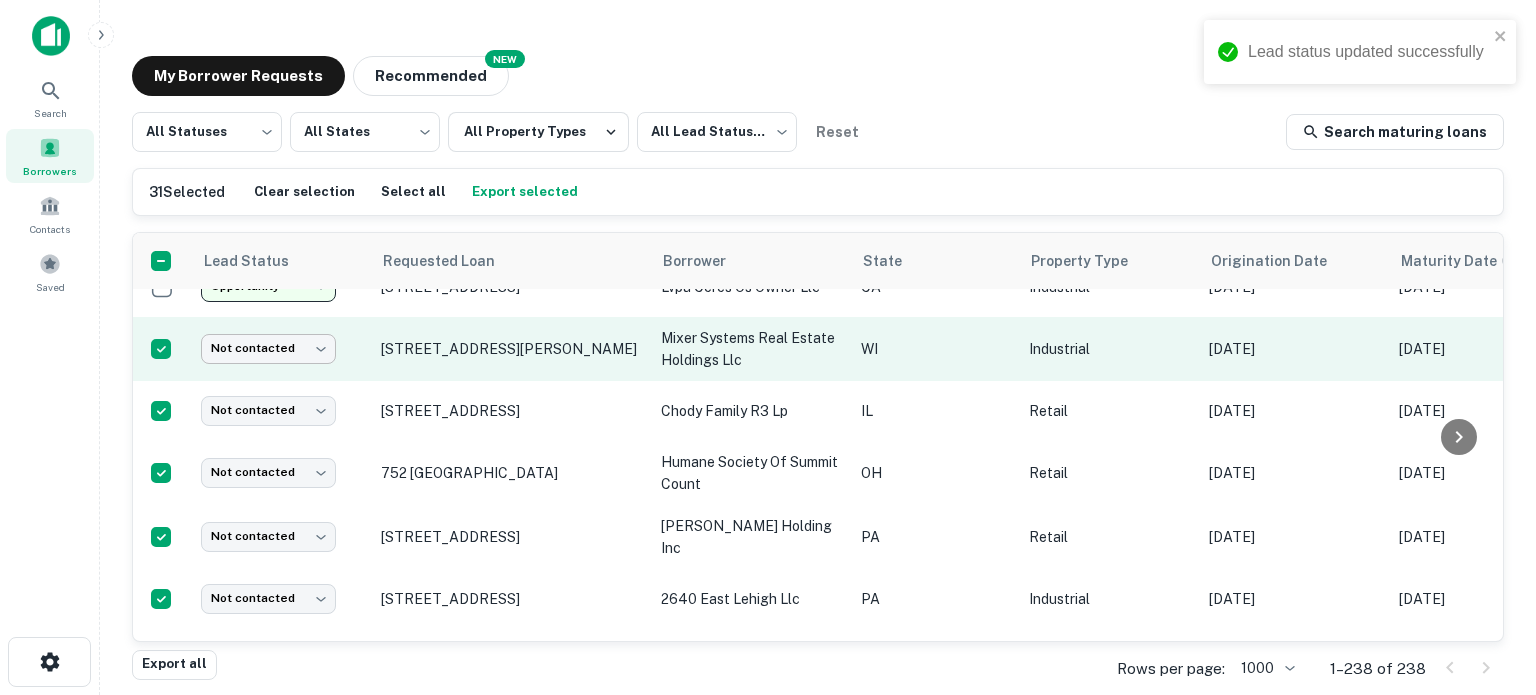 click on "**********" at bounding box center (768, 347) 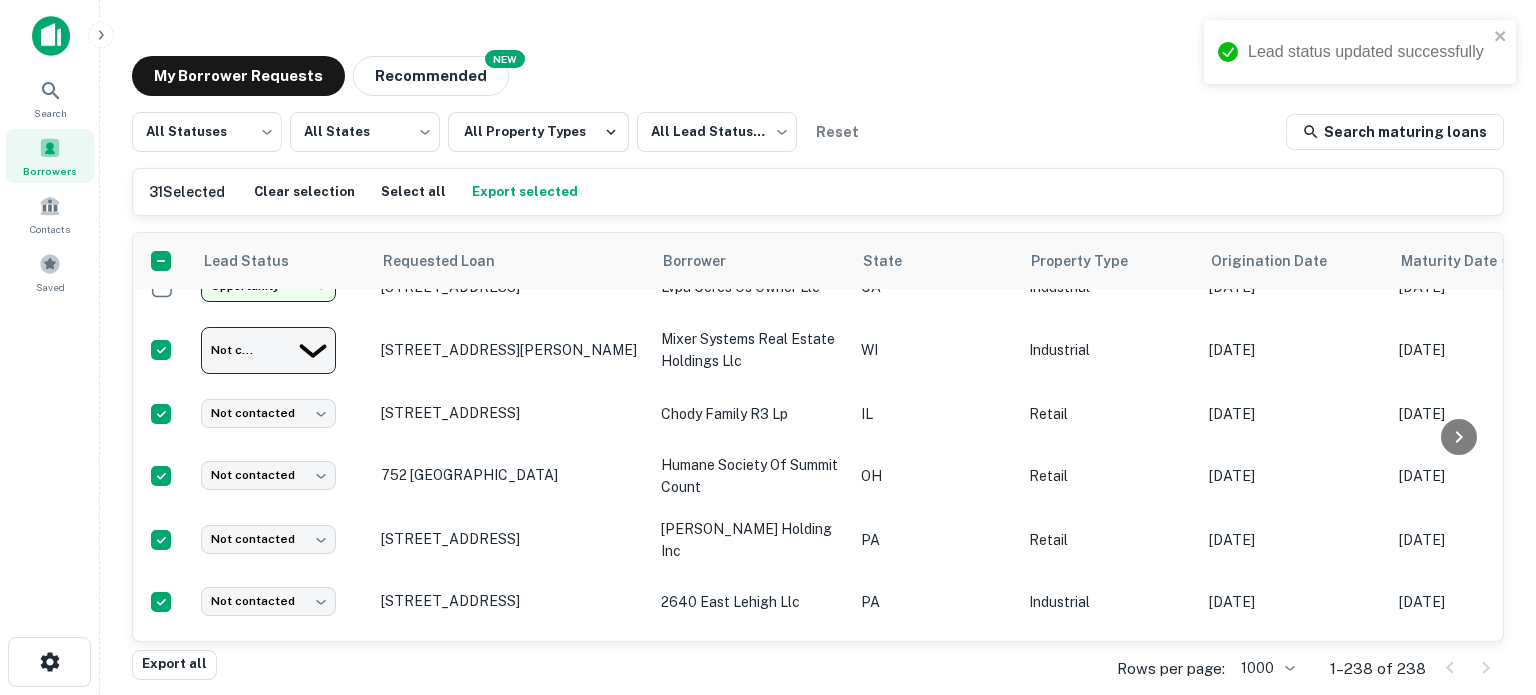 click on "Opportunity" at bounding box center (768, 755) 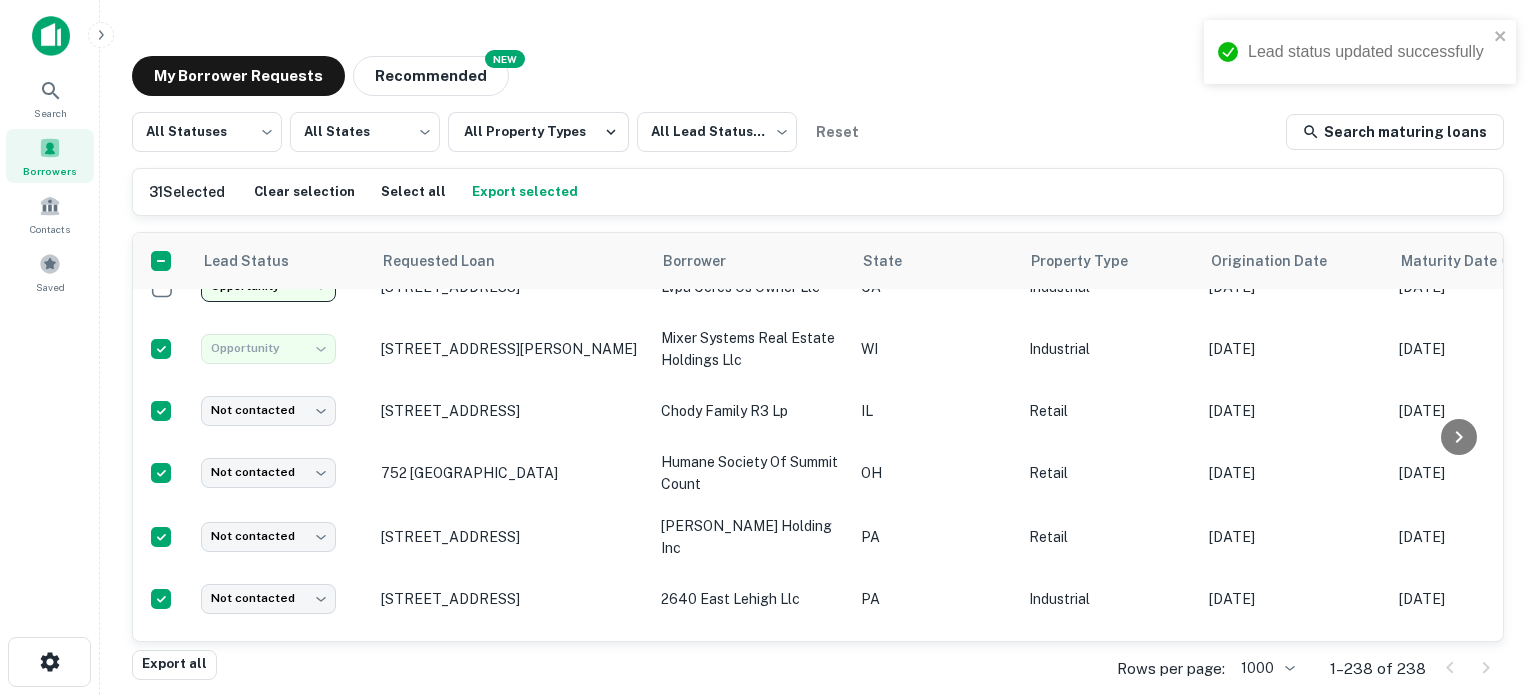 type on "**********" 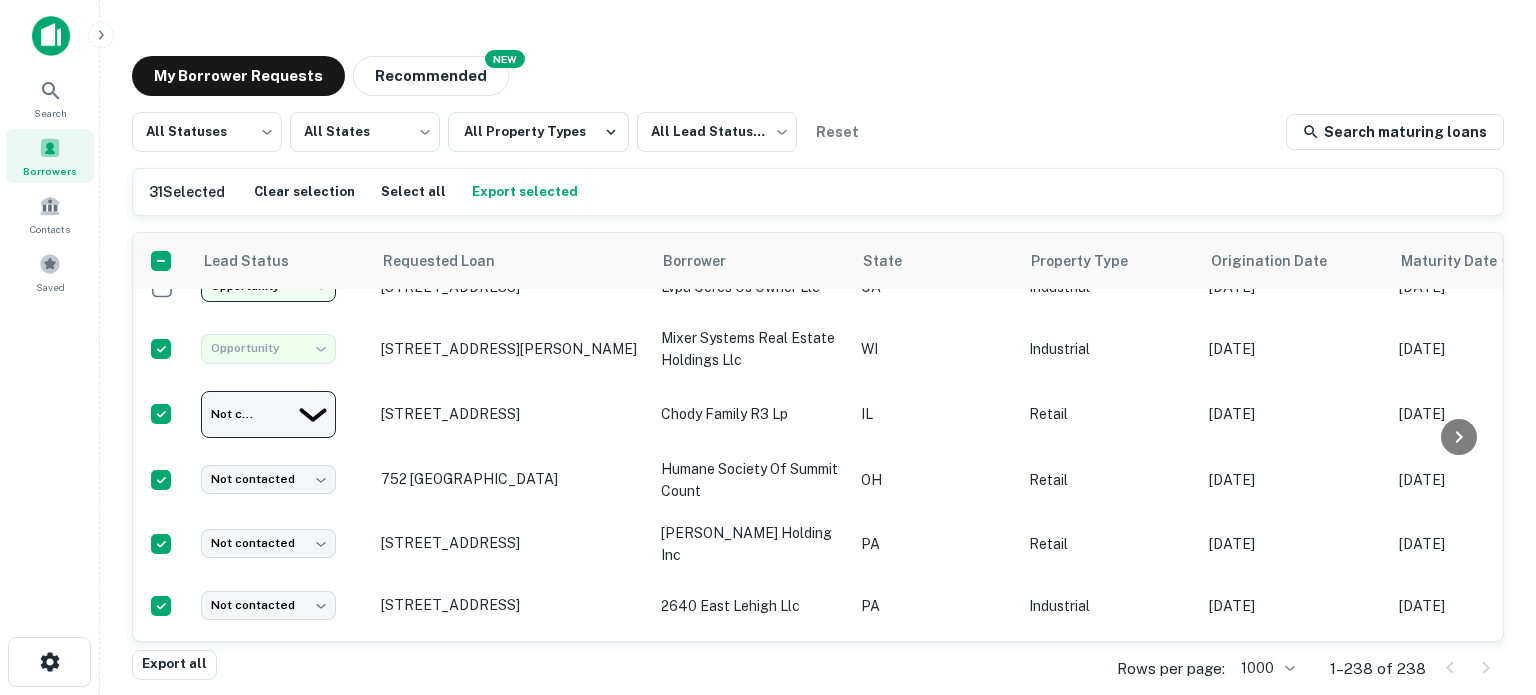 click on "Opportunity" at bounding box center [768, 755] 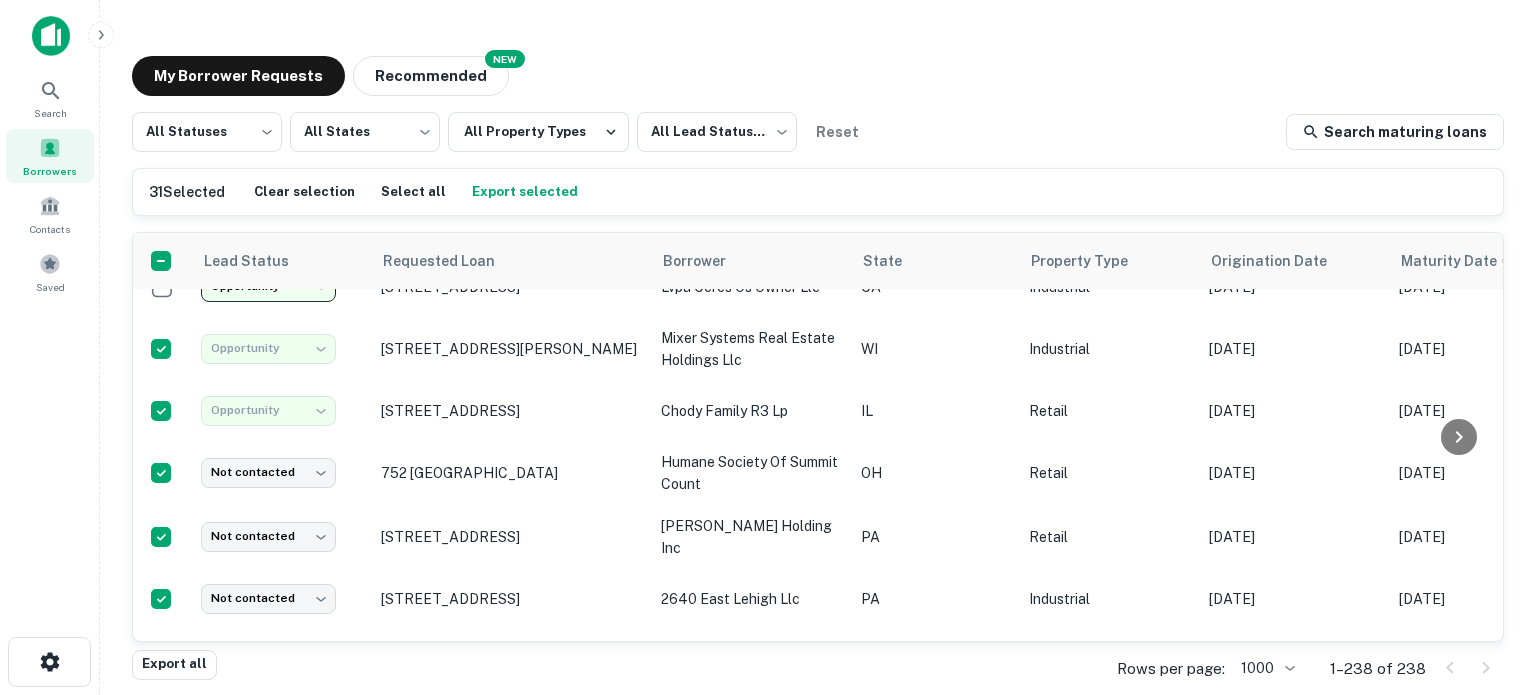 type on "**********" 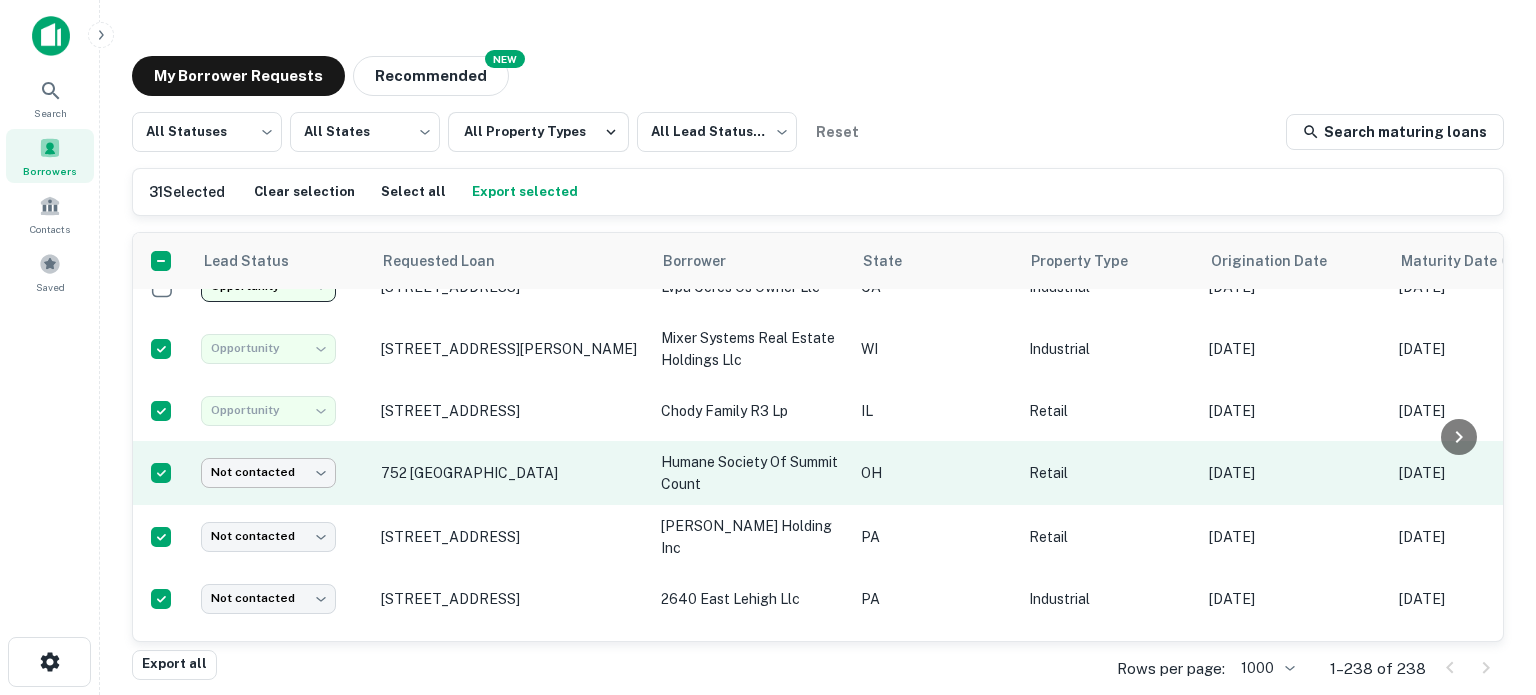click on "**********" at bounding box center (768, 347) 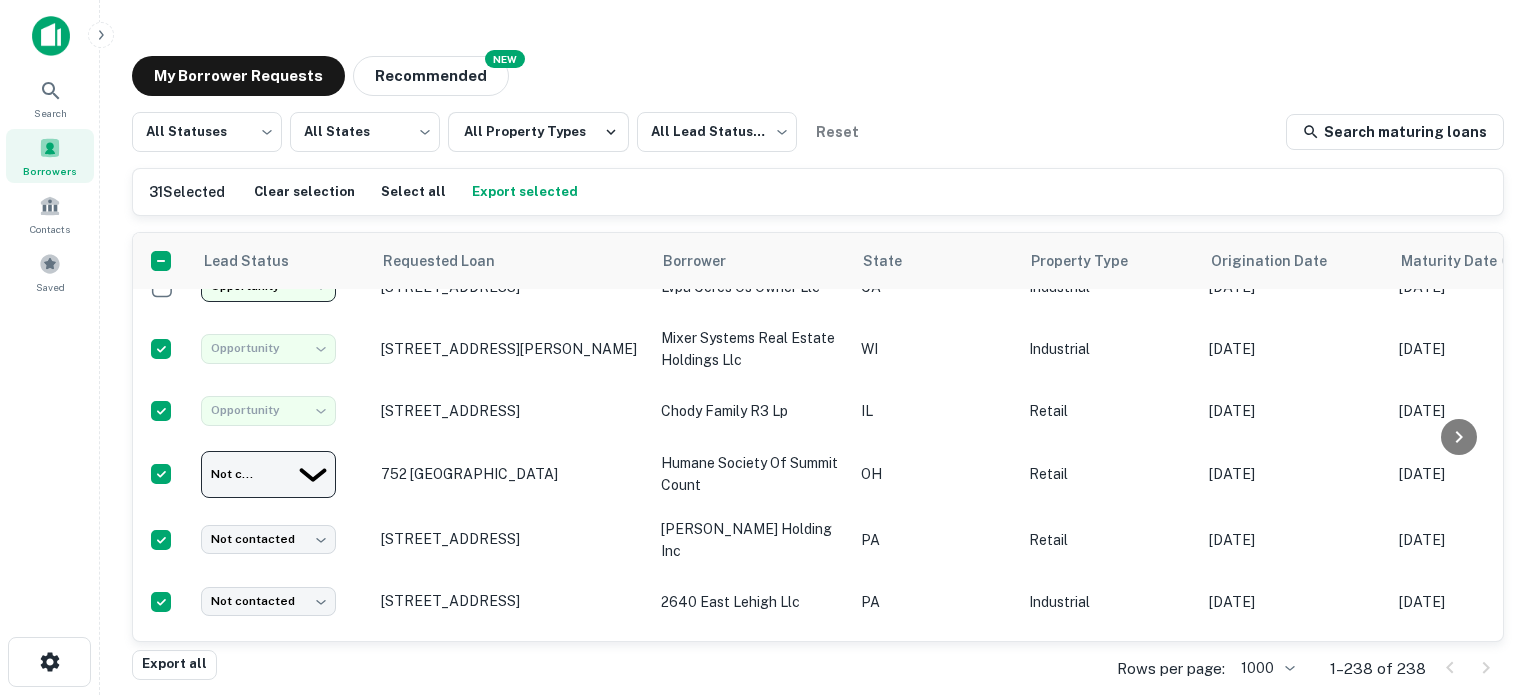 click on "Opportunity" at bounding box center [768, 755] 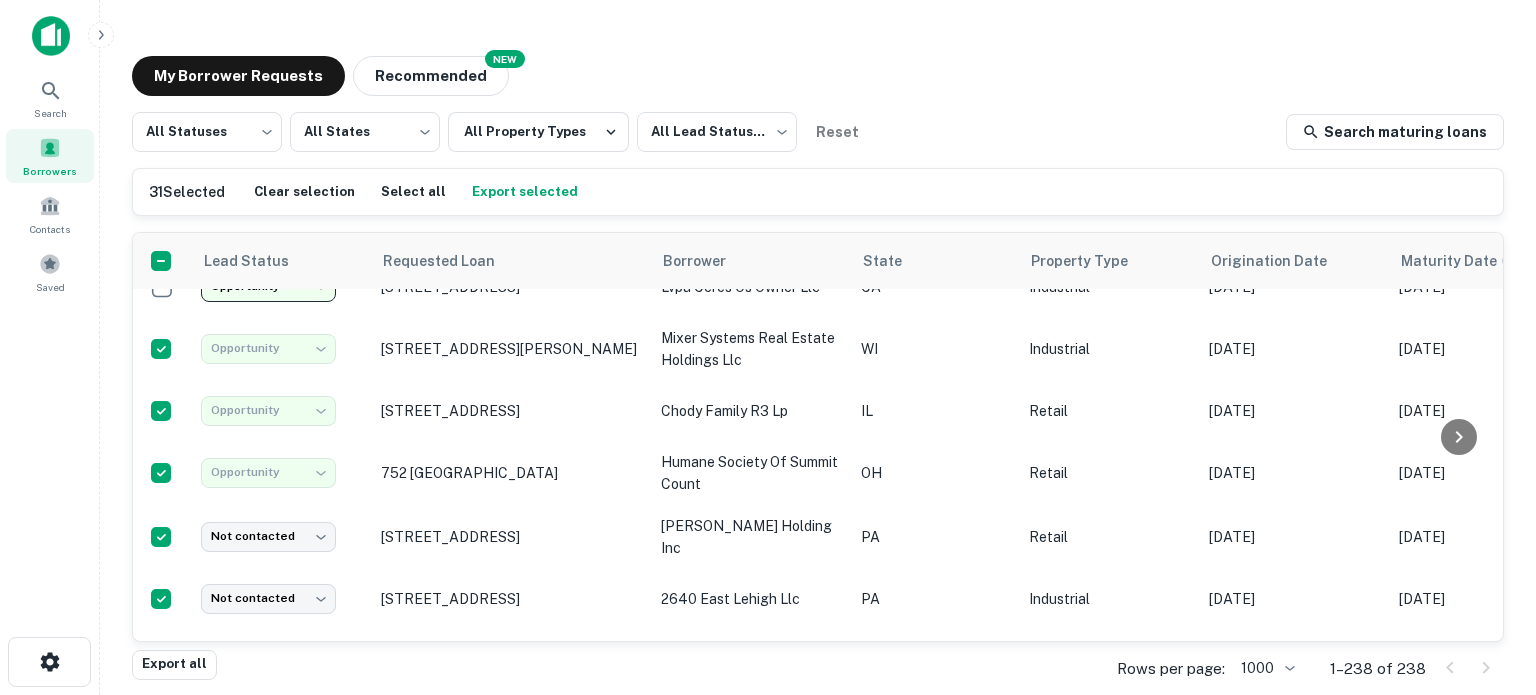 click on "**********" at bounding box center [768, 347] 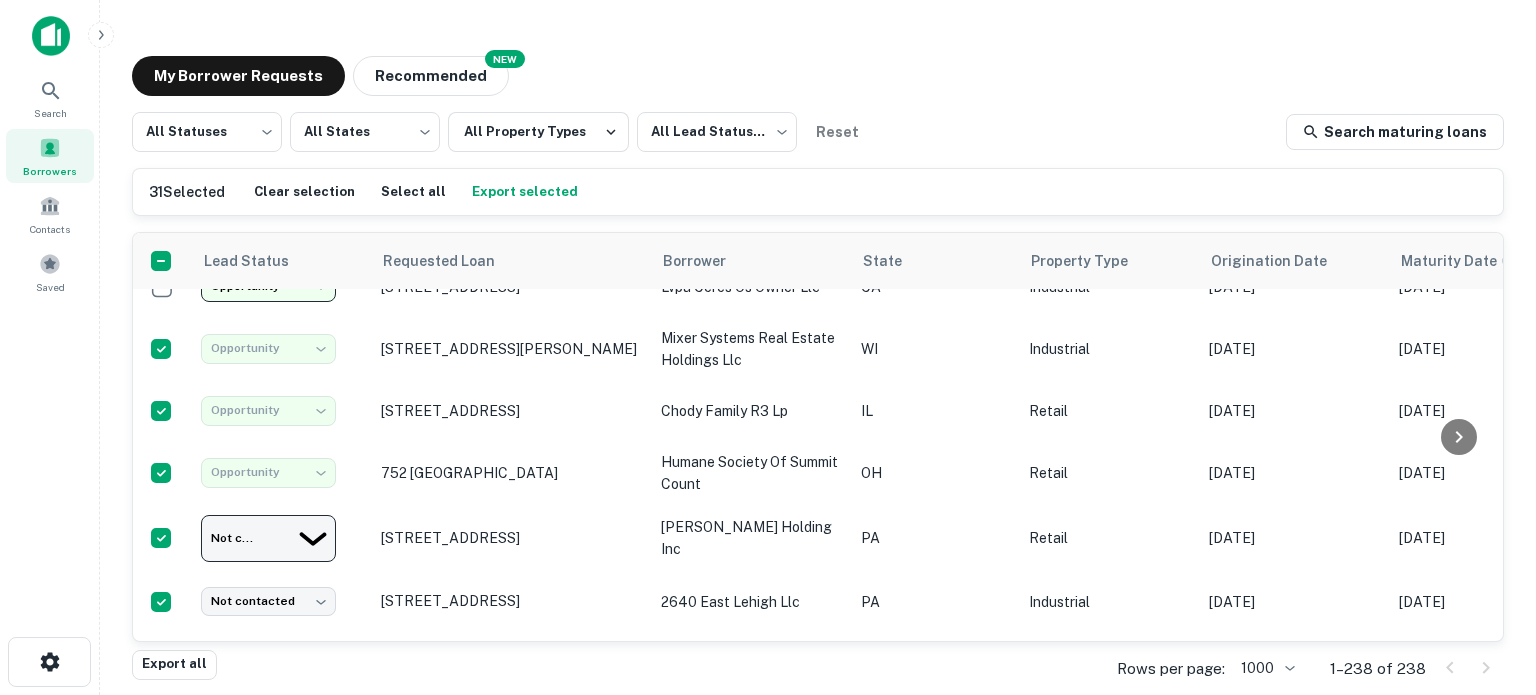 click on "Opportunity" at bounding box center (768, 755) 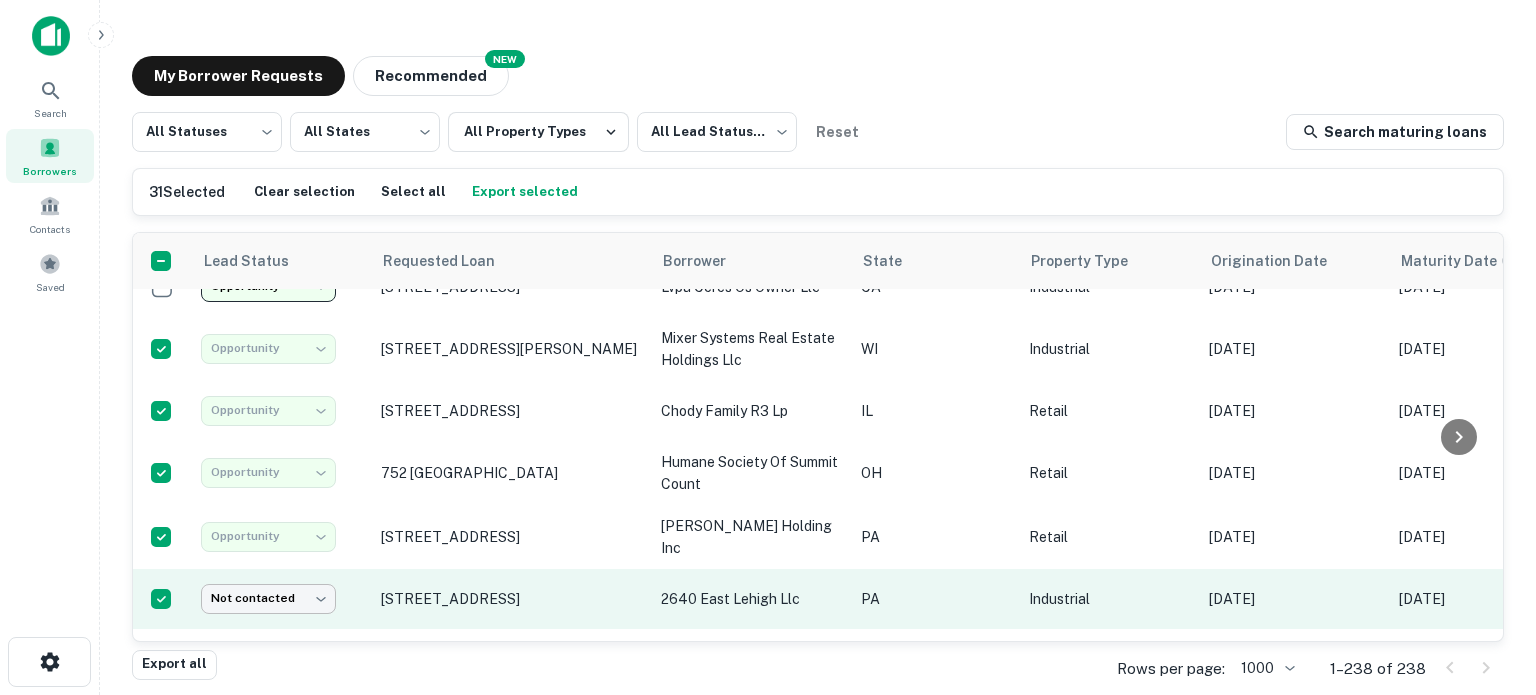 click on "**********" at bounding box center (768, 347) 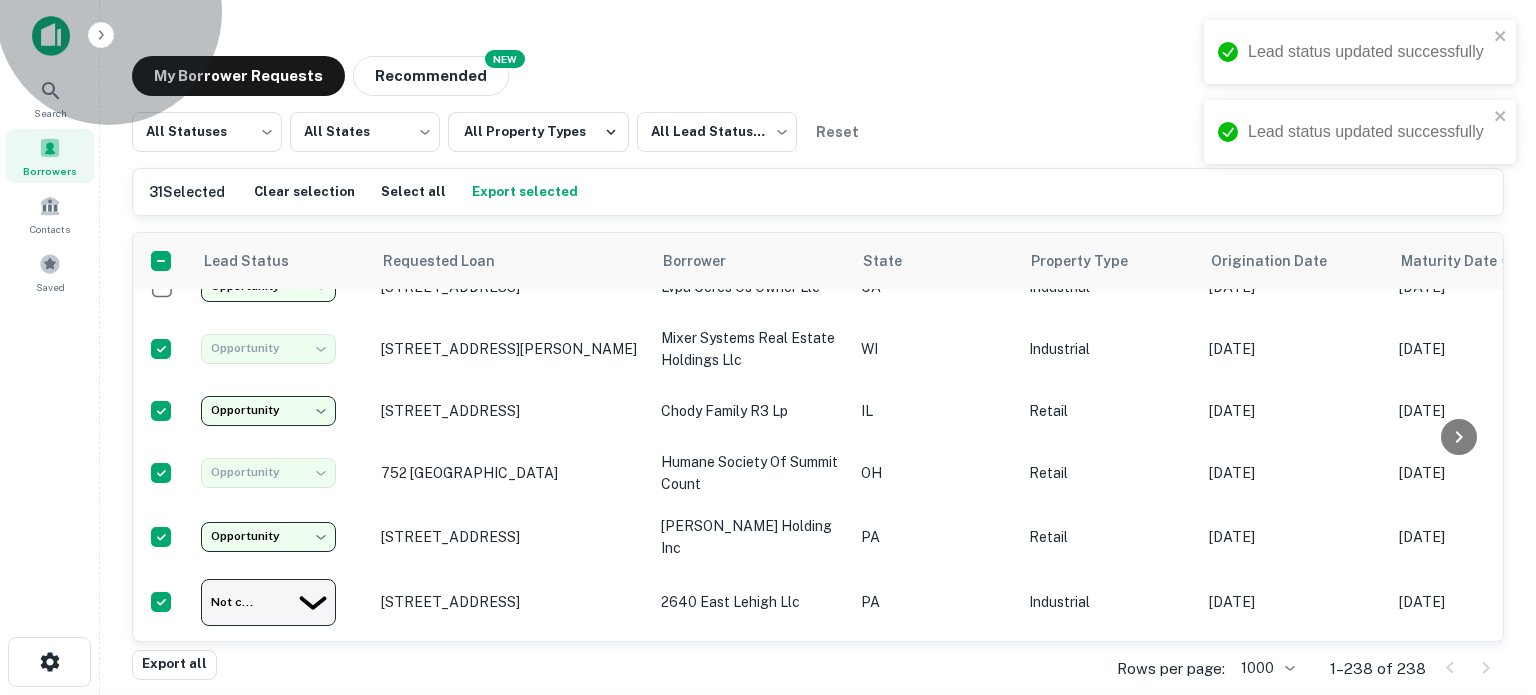 click on "Opportunity" at bounding box center (768, 755) 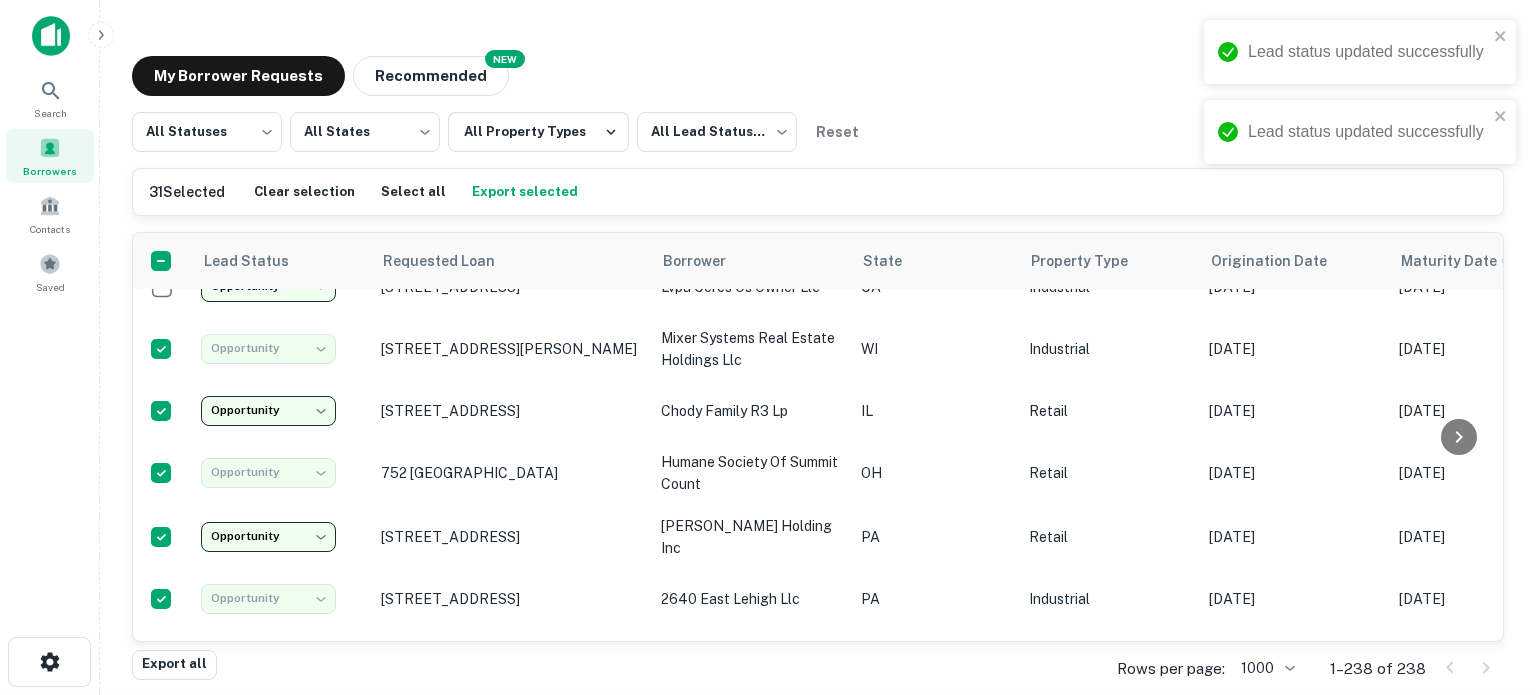 type on "**********" 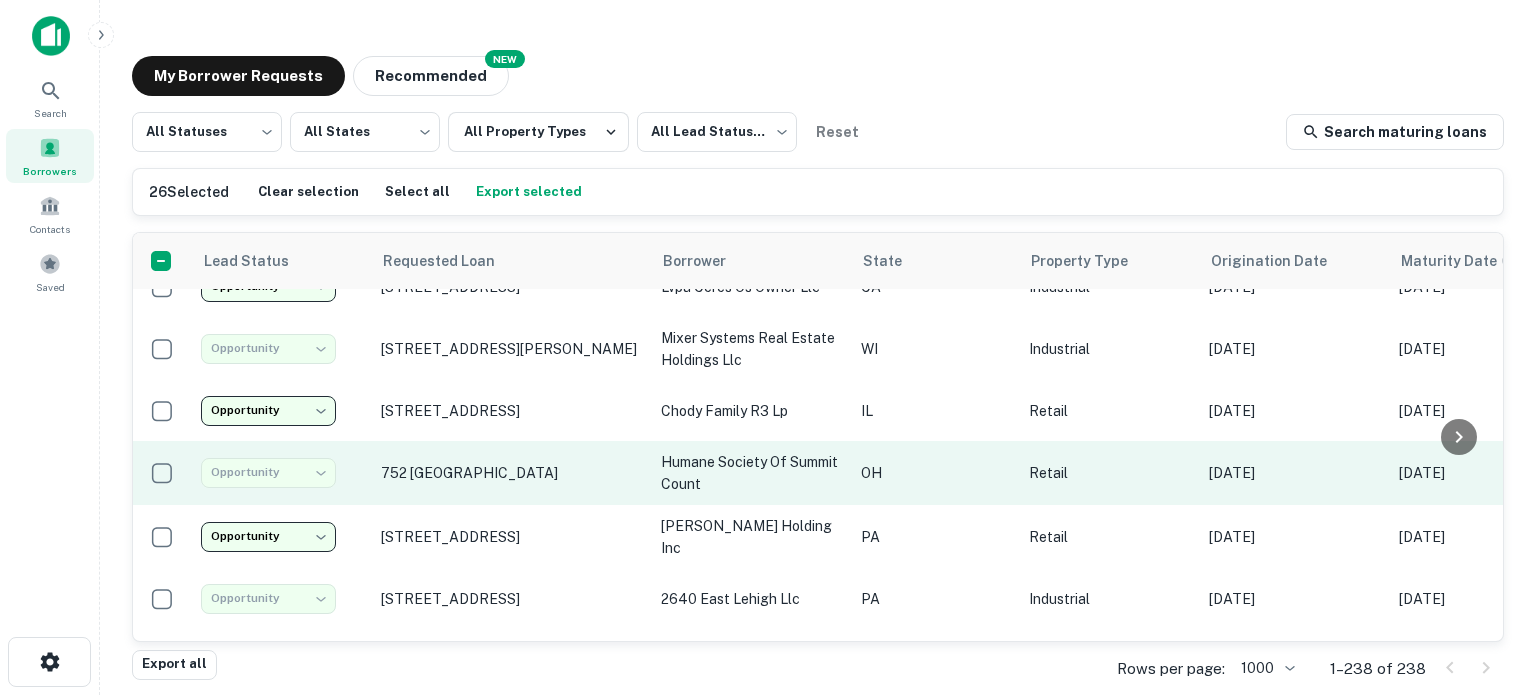 scroll, scrollTop: 600, scrollLeft: 0, axis: vertical 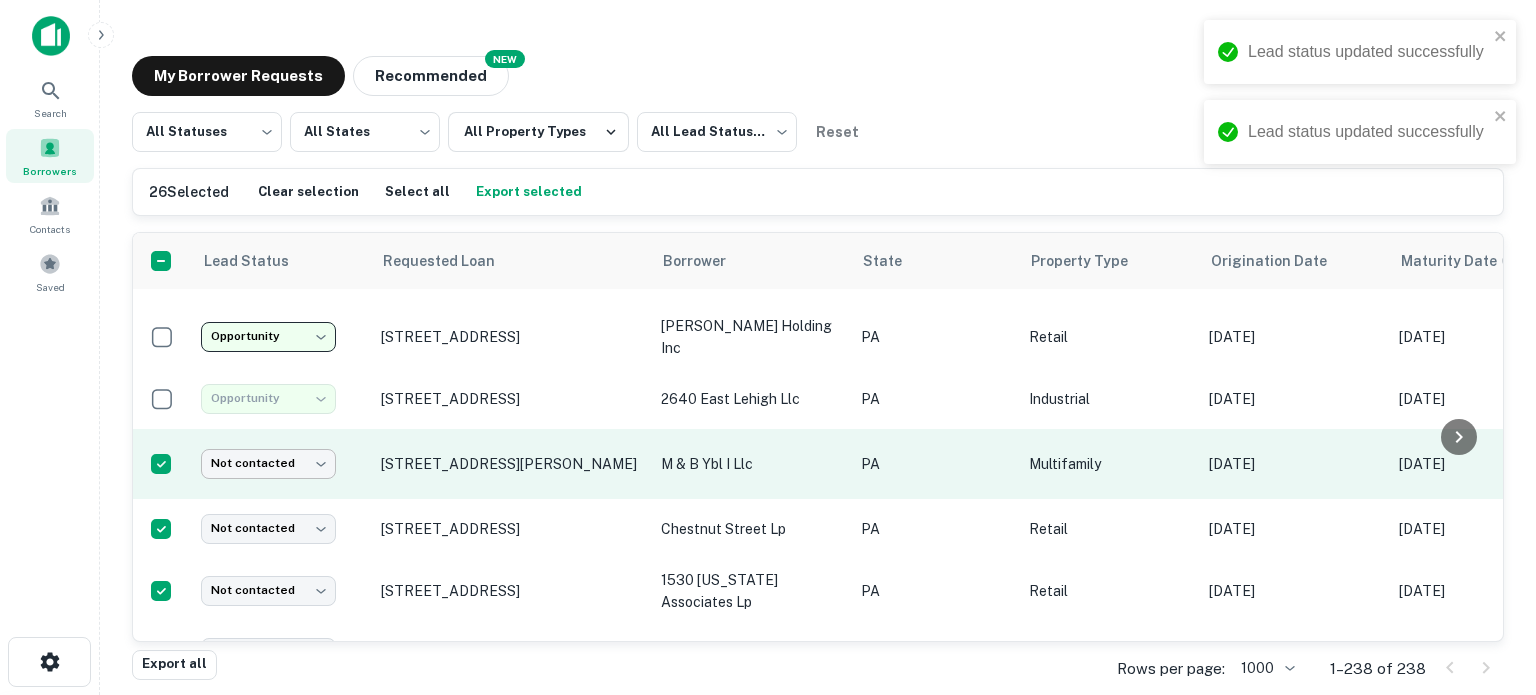 click on "**********" at bounding box center [768, 347] 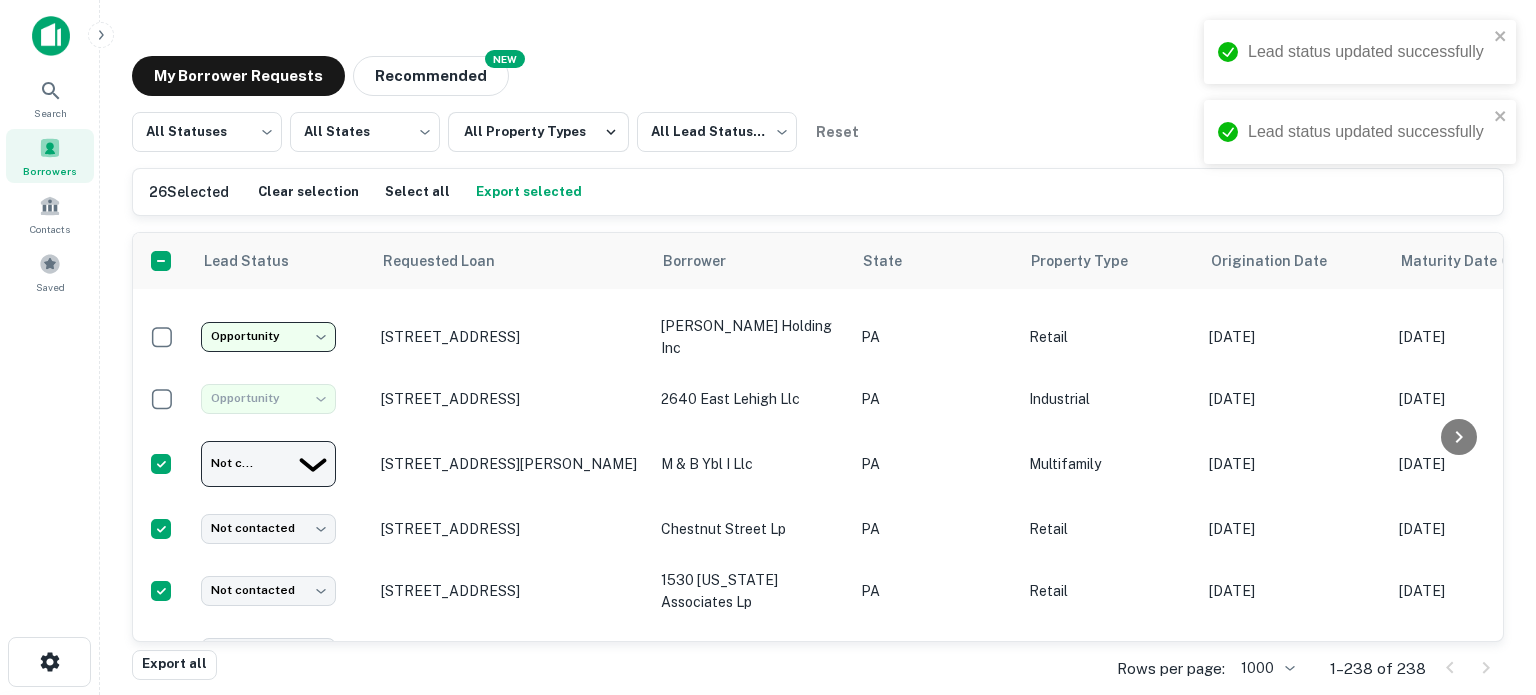 click on "Opportunity" at bounding box center (768, 755) 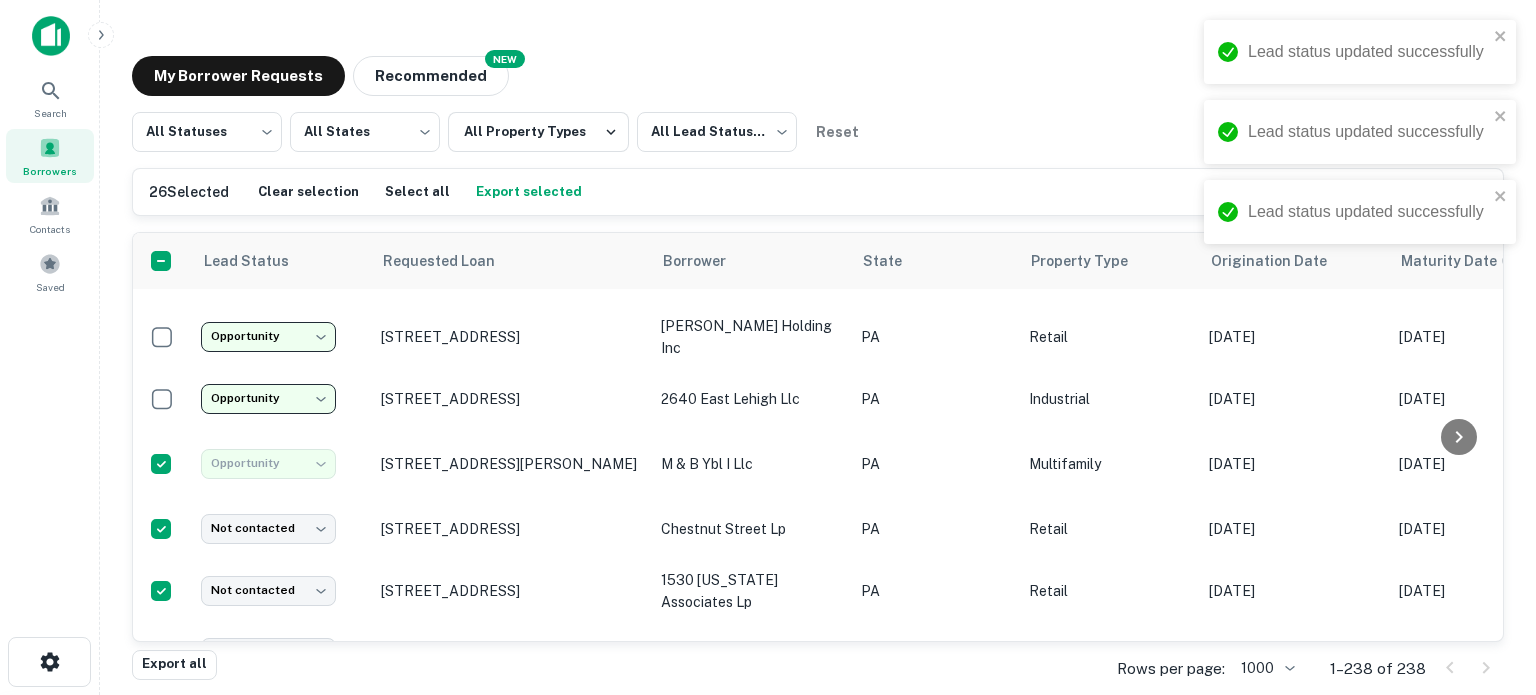 type on "**********" 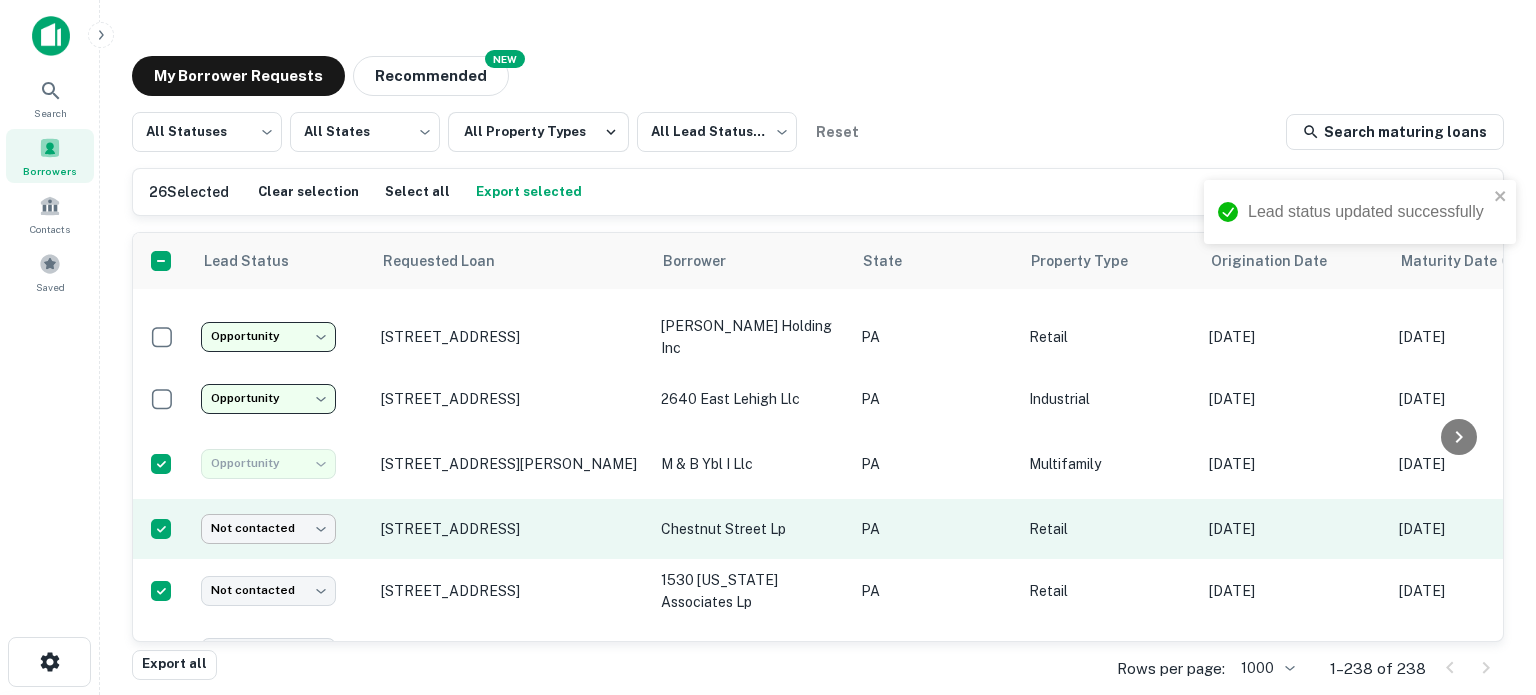 click on "**********" at bounding box center (768, 347) 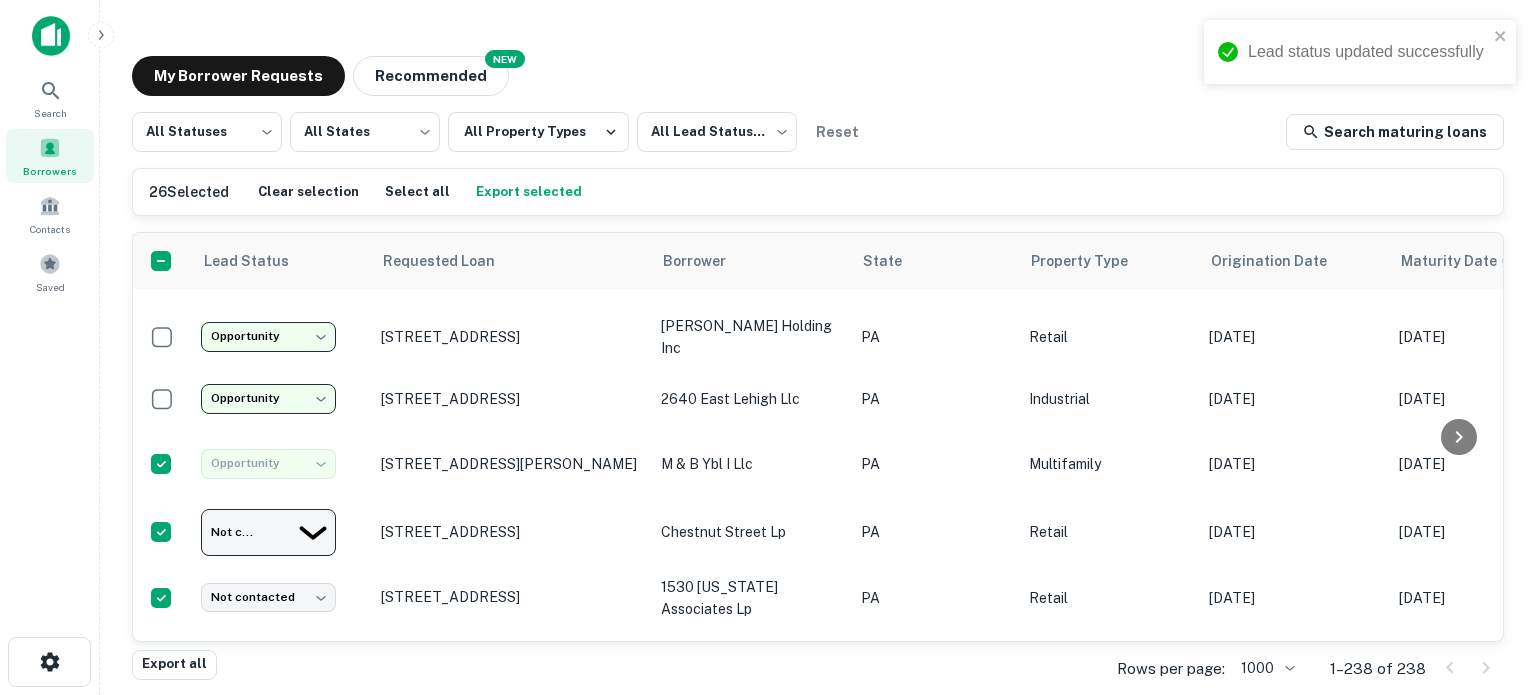 click on "Opportunity" at bounding box center [768, 755] 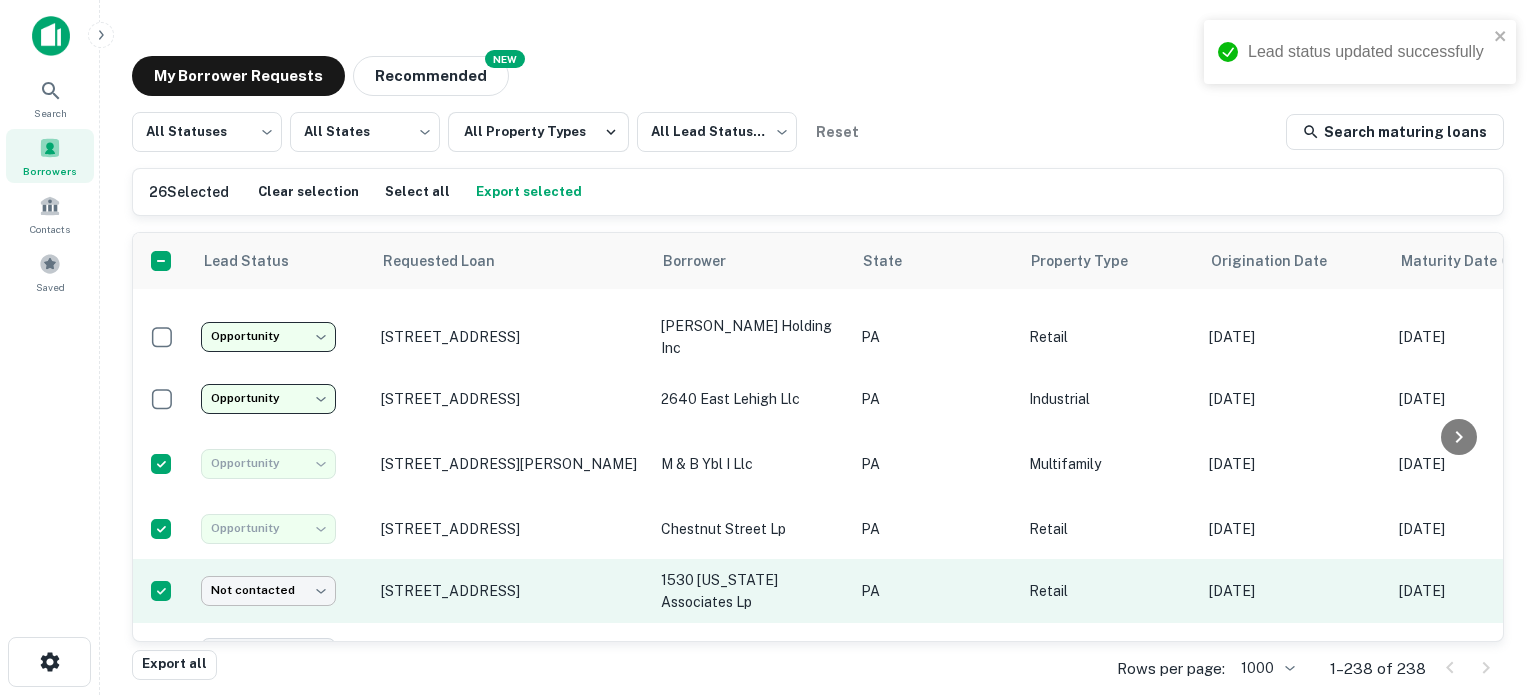 click on "**********" at bounding box center [768, 347] 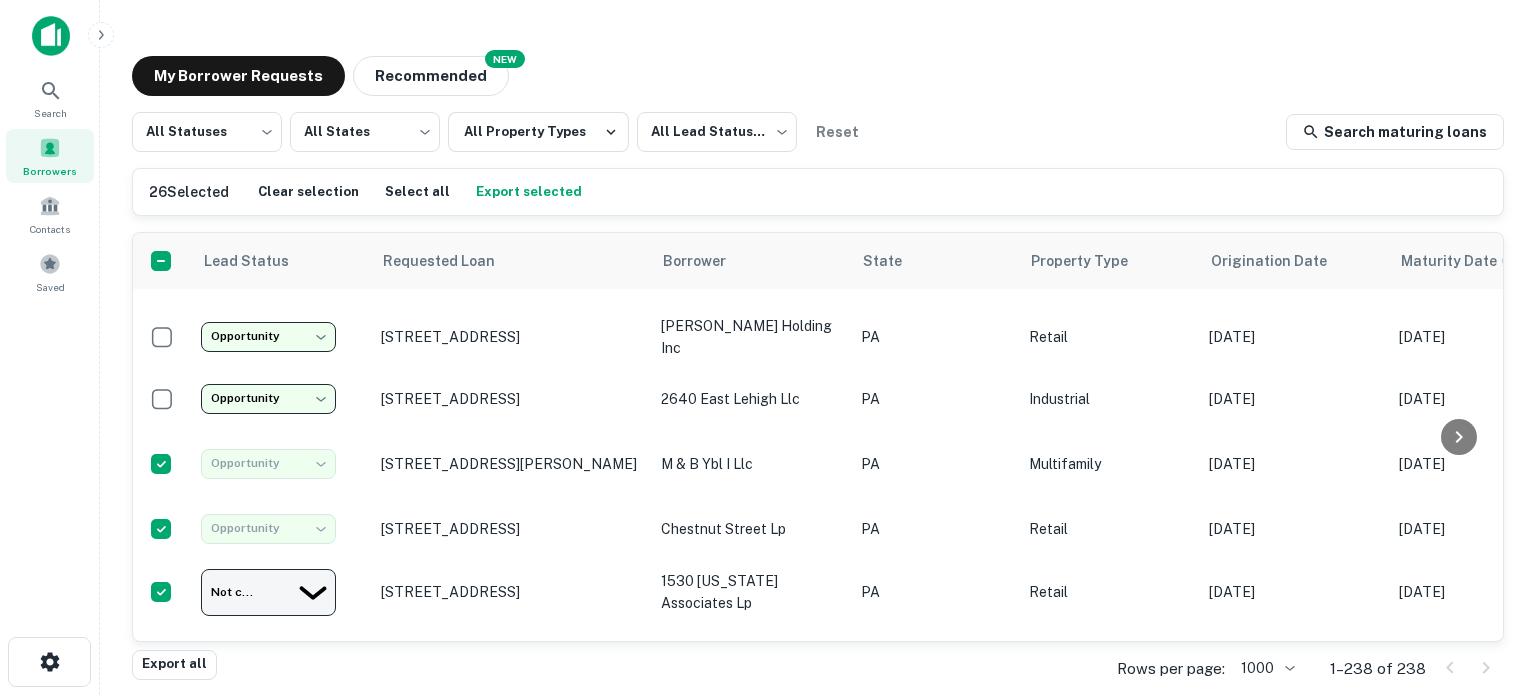 click on "Opportunity" at bounding box center (768, 755) 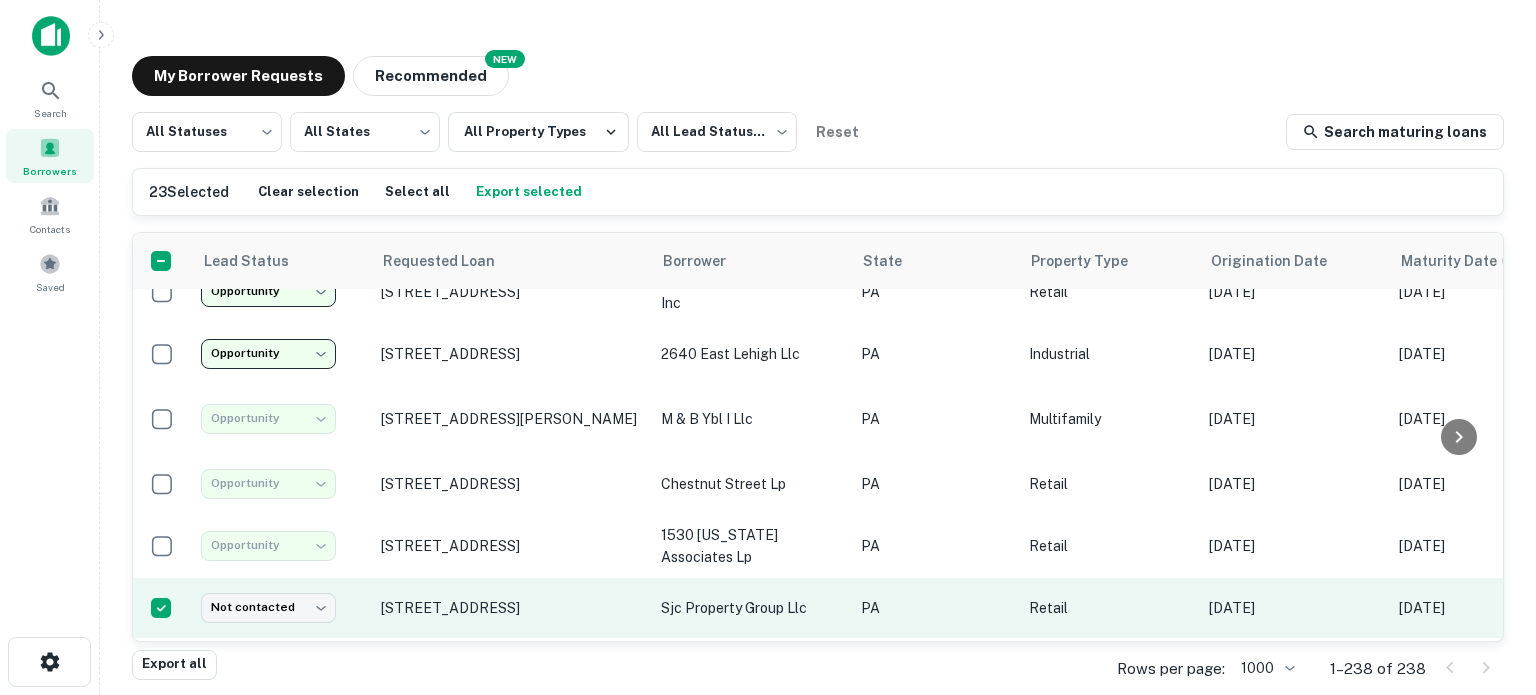 scroll, scrollTop: 700, scrollLeft: 0, axis: vertical 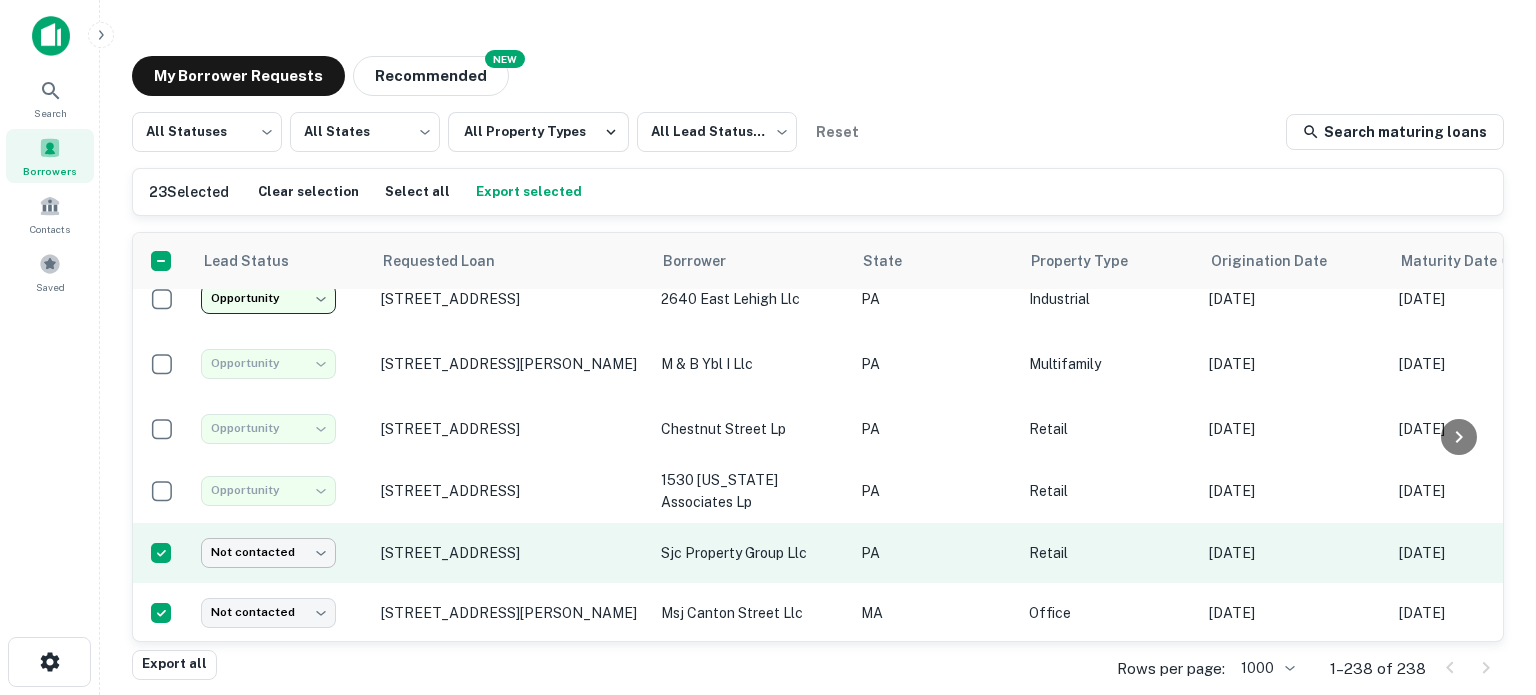 click on "**********" at bounding box center (768, 347) 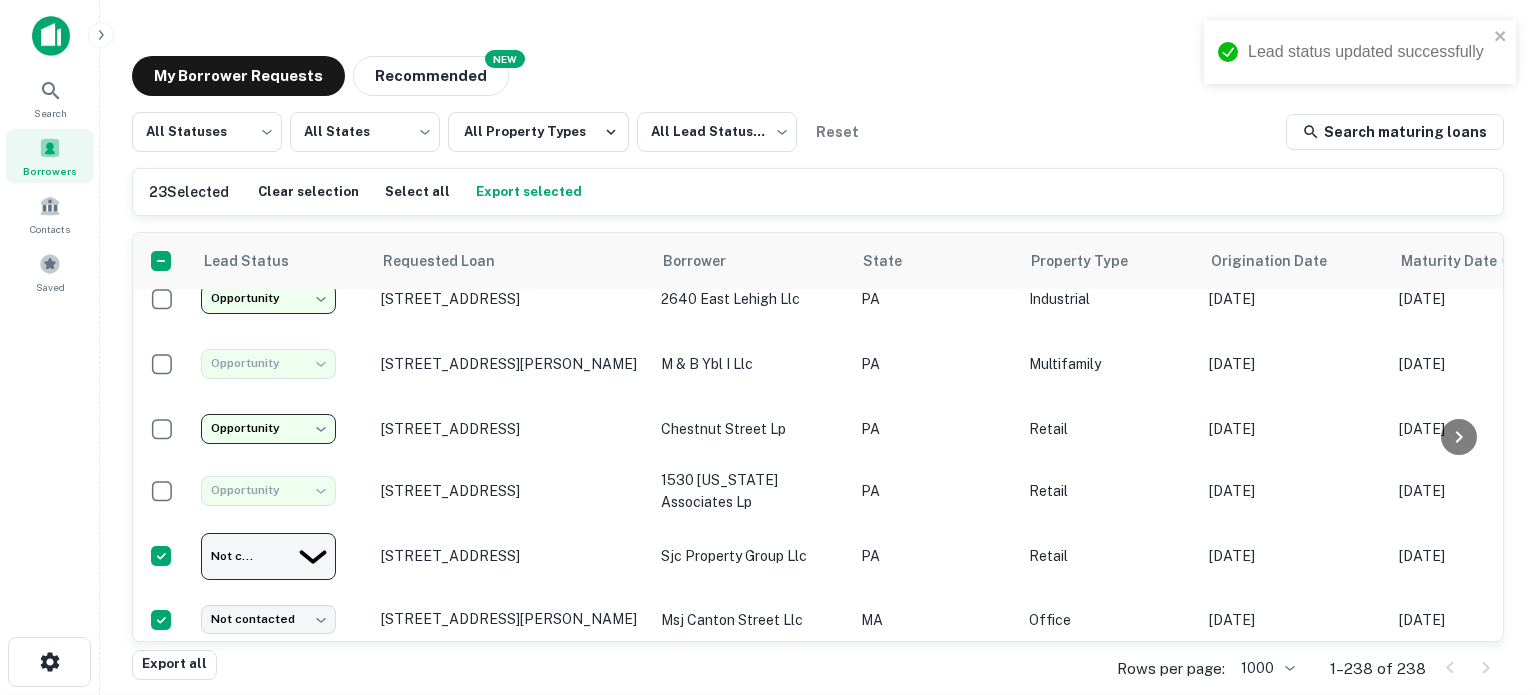 click on "Opportunity" at bounding box center [768, 755] 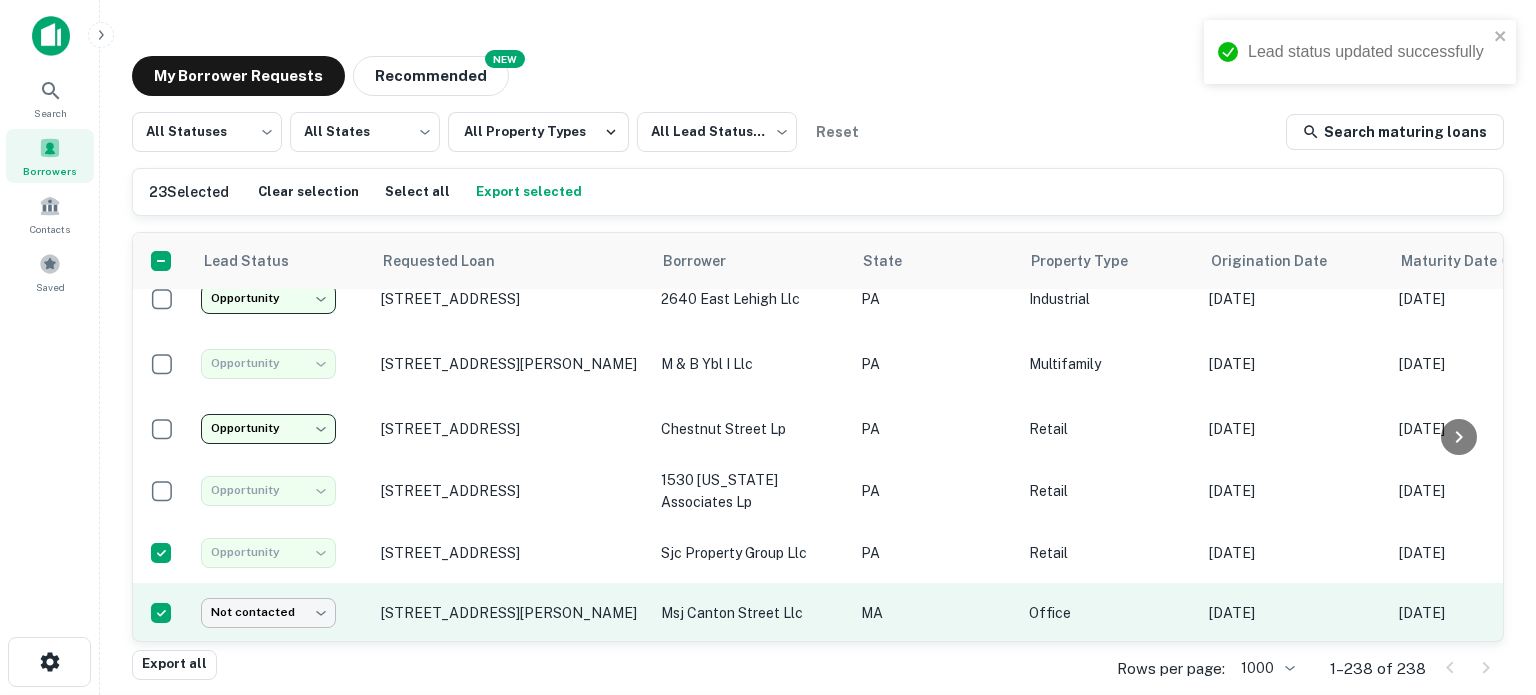click on "**********" at bounding box center (768, 347) 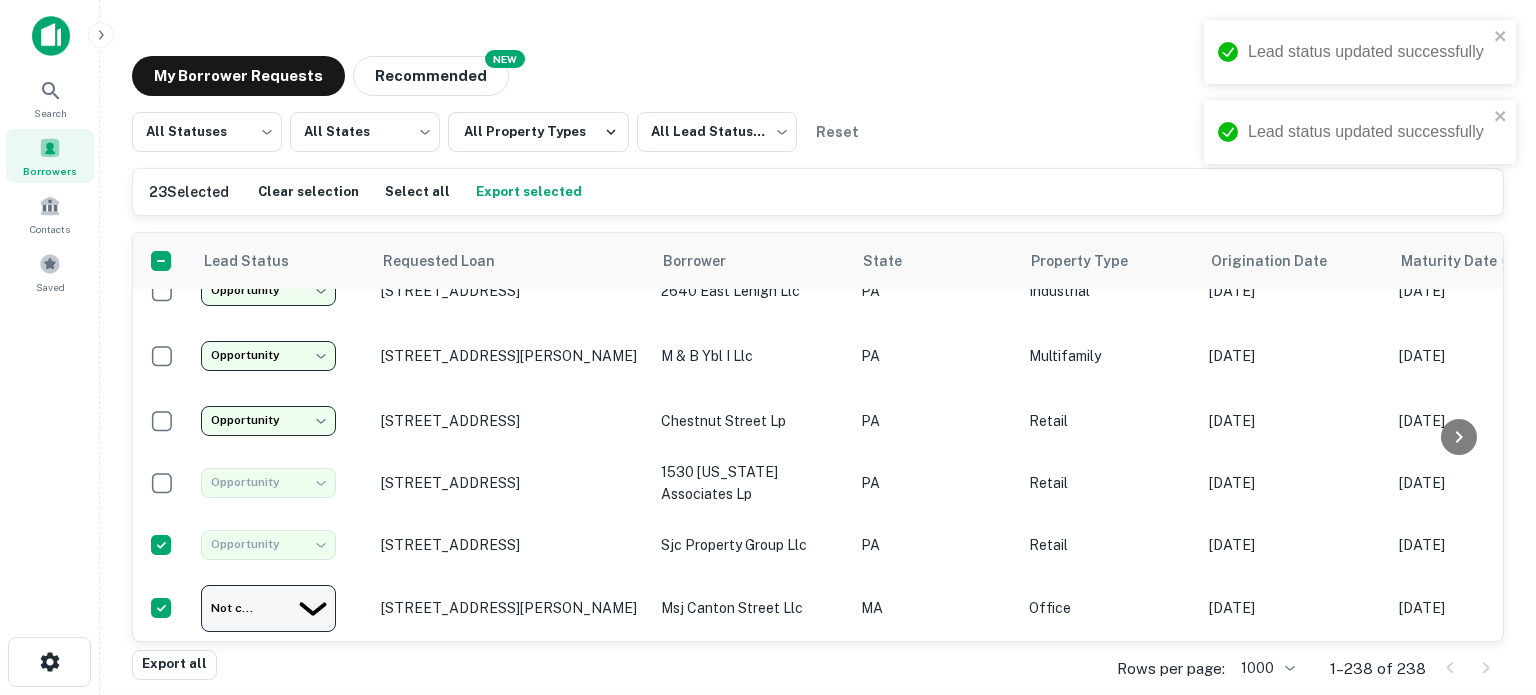 click on "Opportunity" at bounding box center [768, 755] 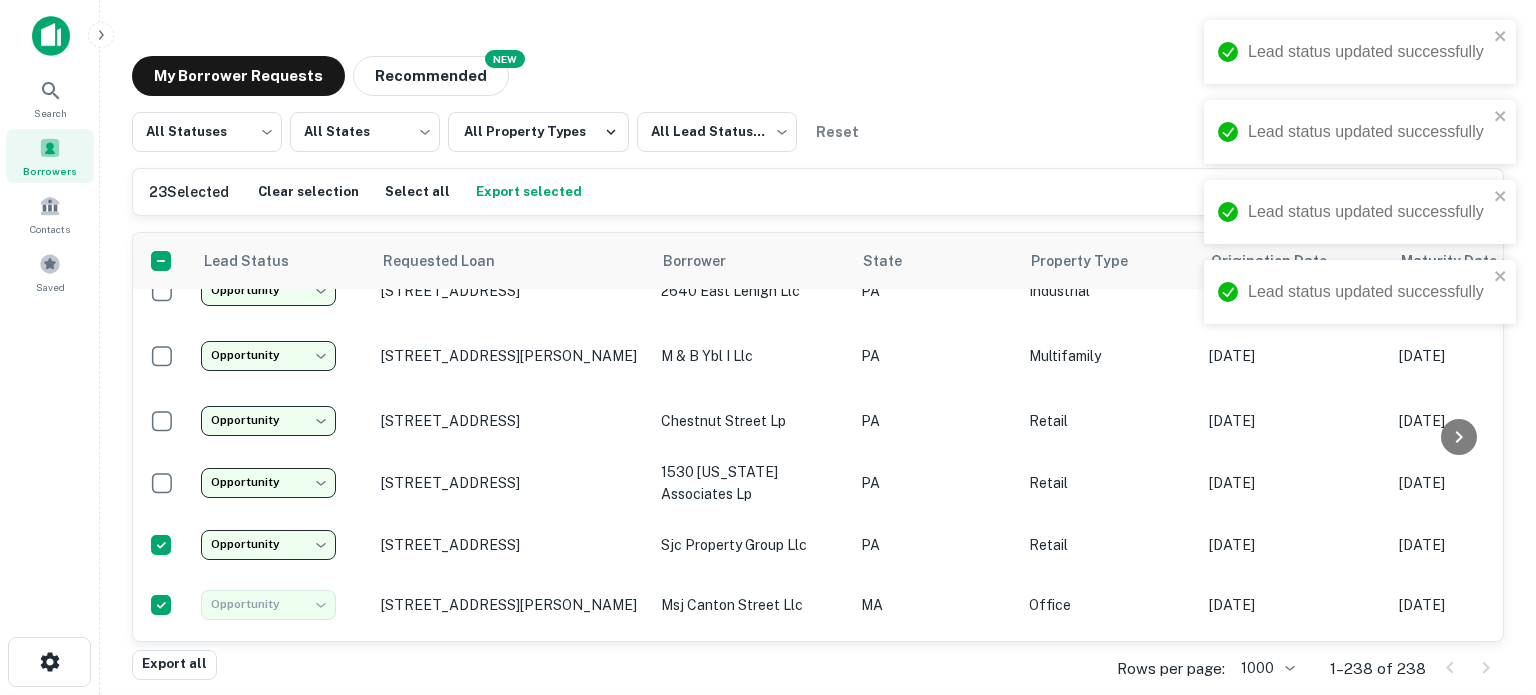 click at bounding box center (768, 695) 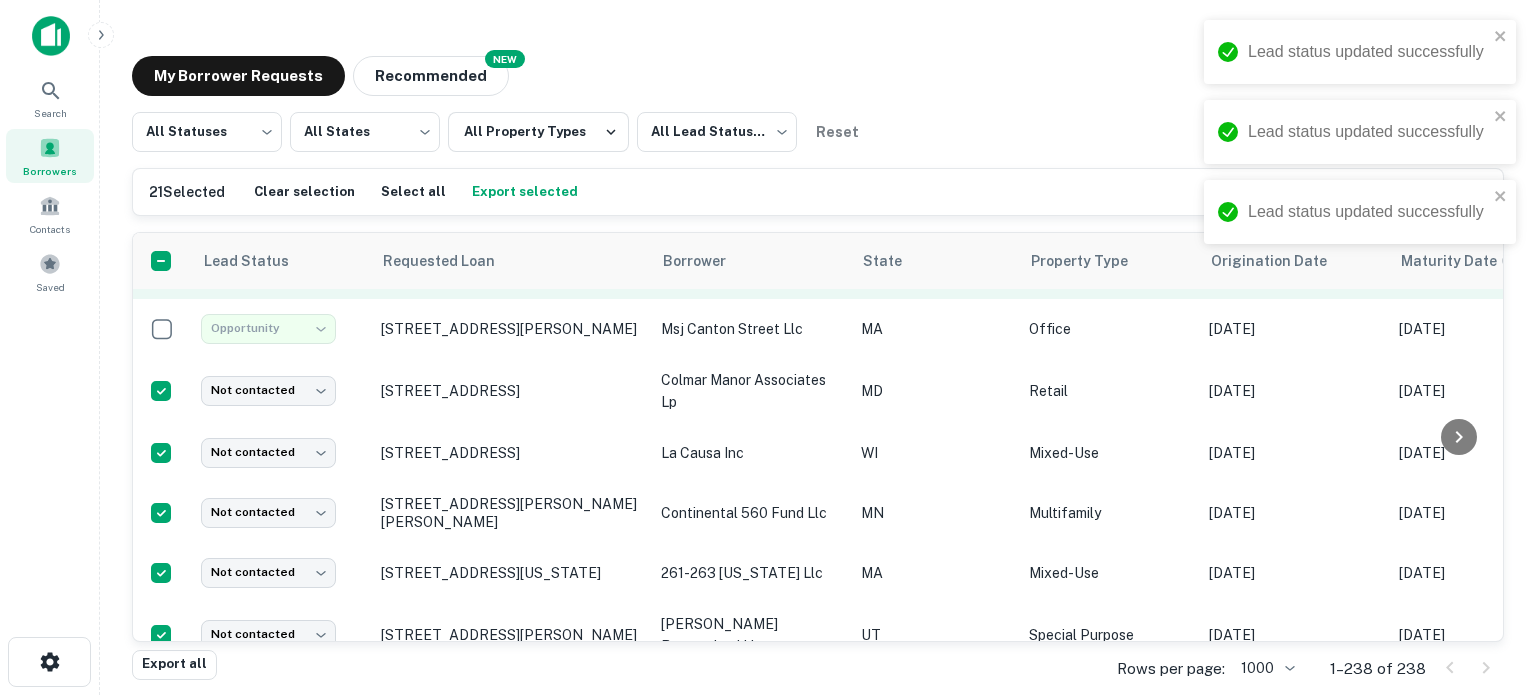 scroll, scrollTop: 1008, scrollLeft: 0, axis: vertical 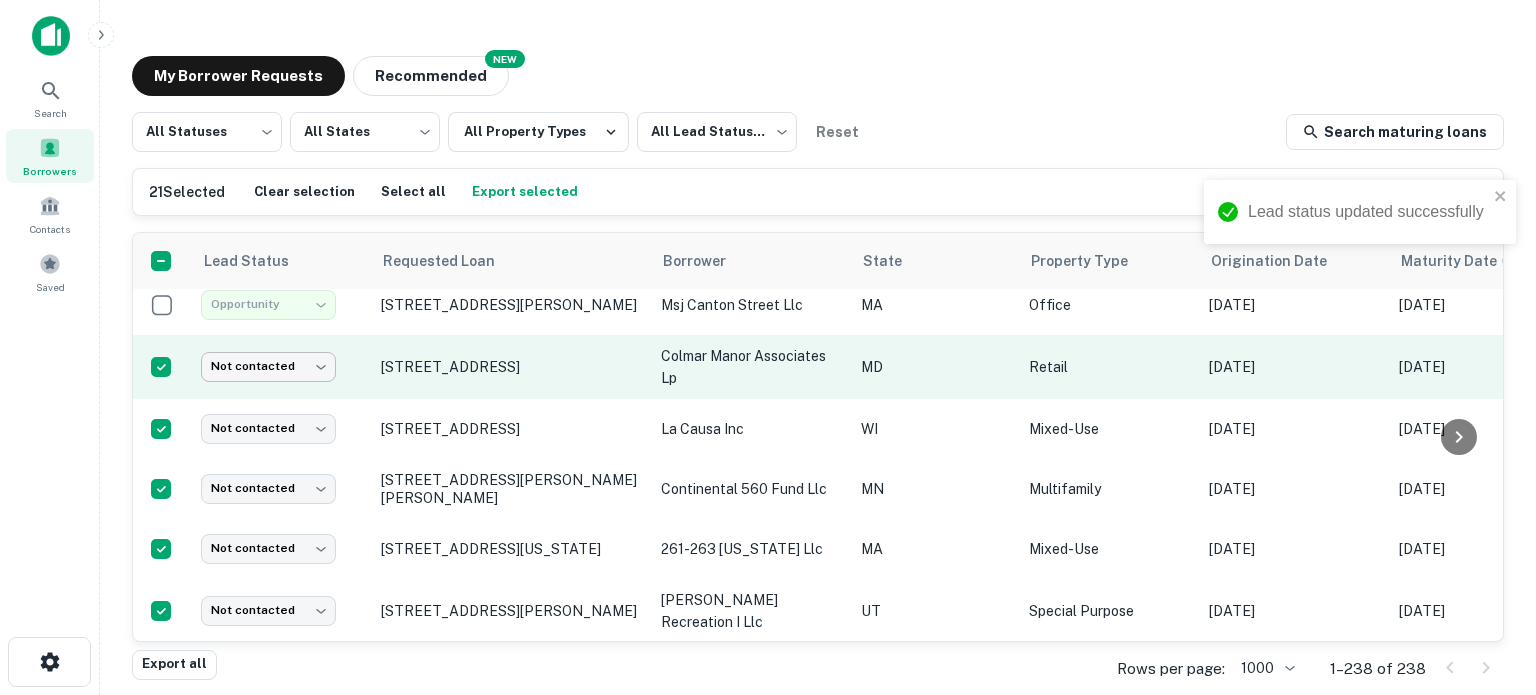 click on "**********" at bounding box center [768, 347] 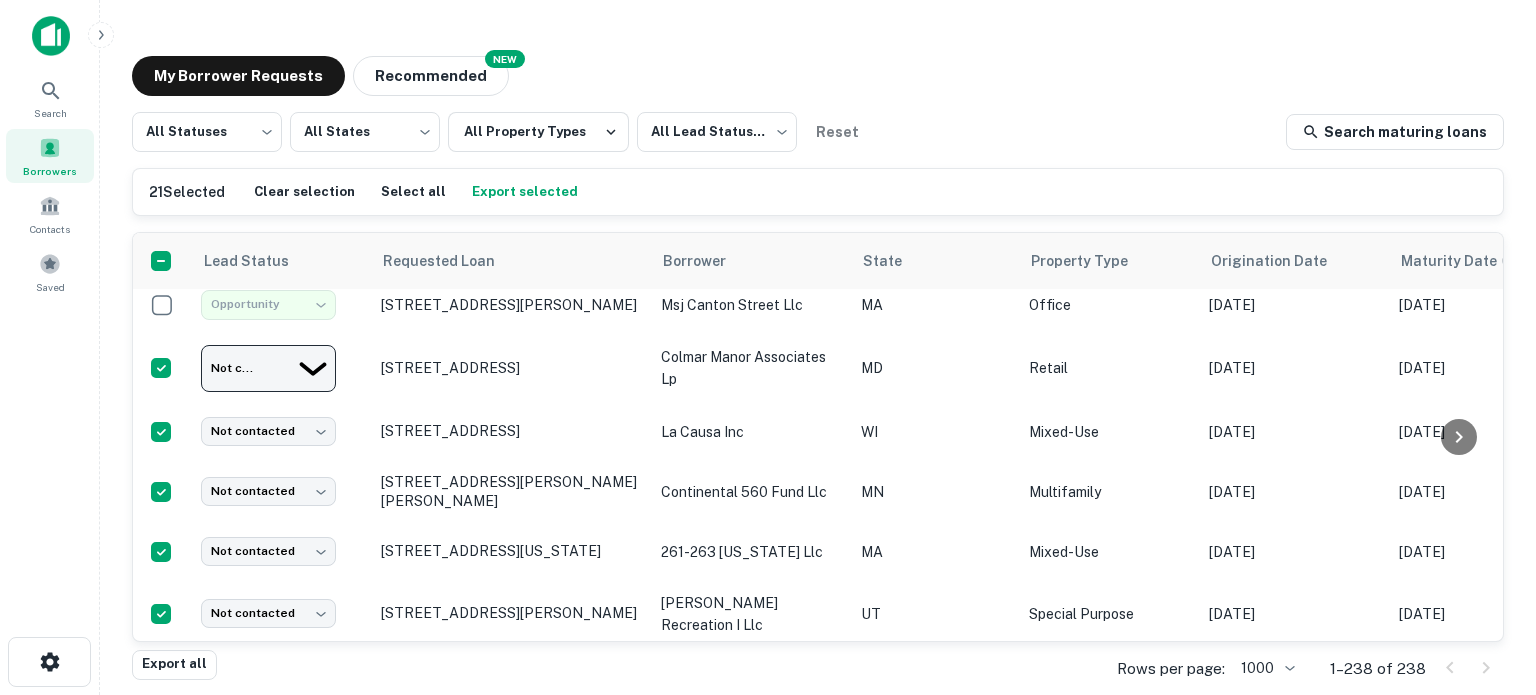 click on "Opportunity" at bounding box center (768, 755) 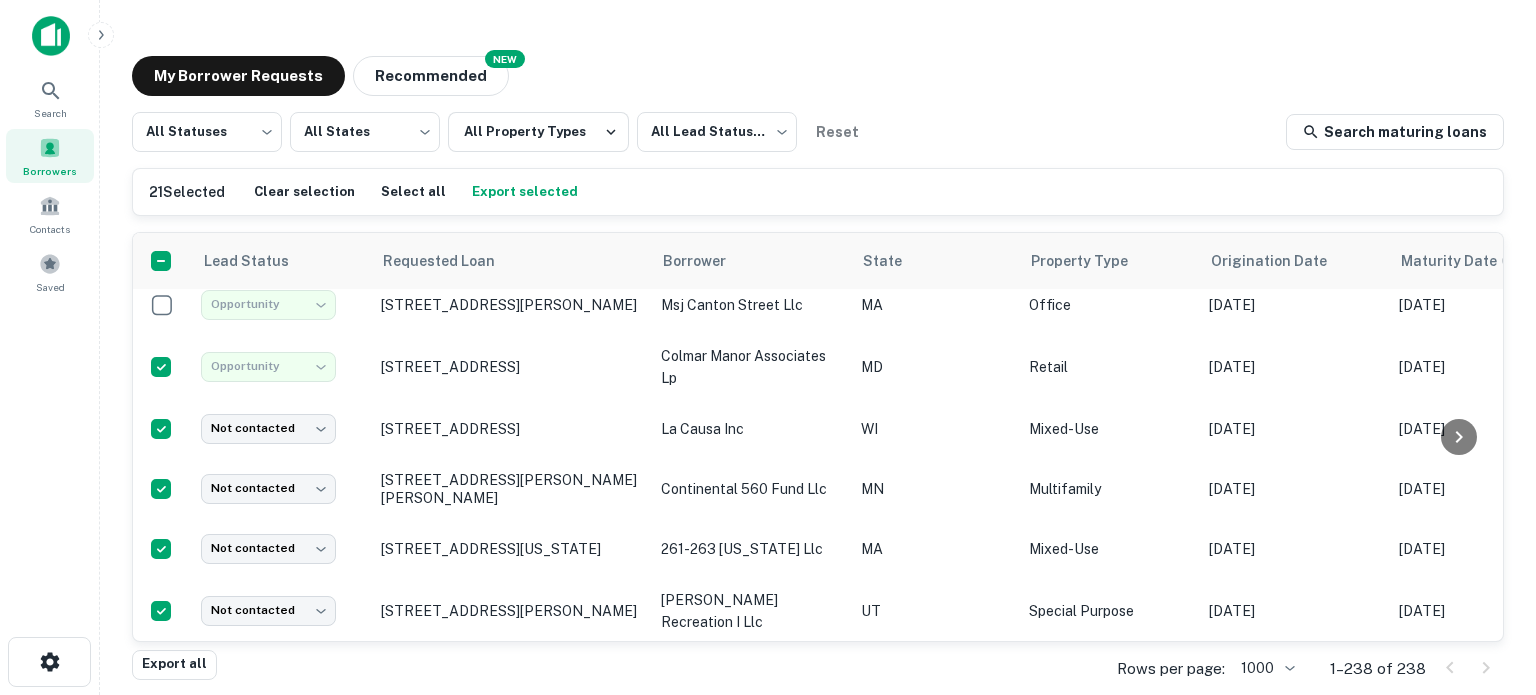 type on "**********" 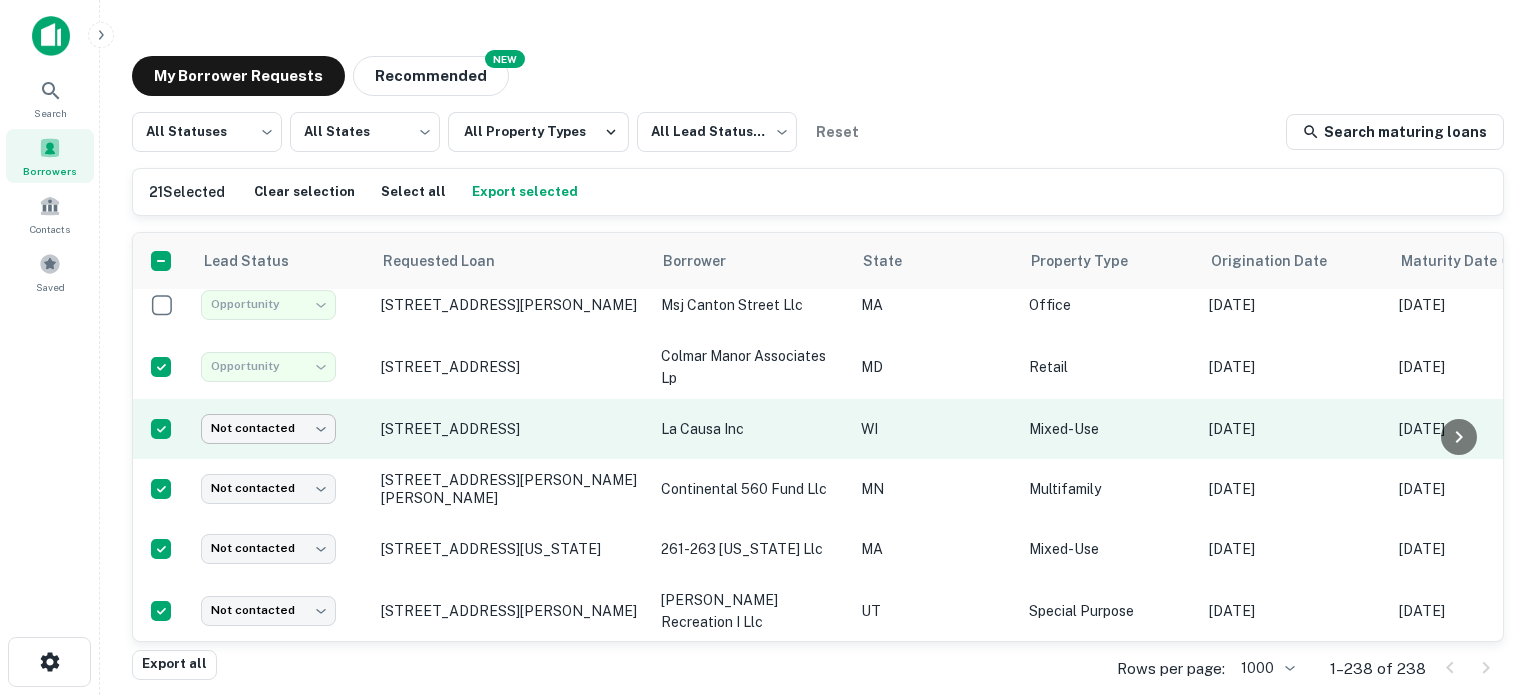 click on "**********" at bounding box center (768, 347) 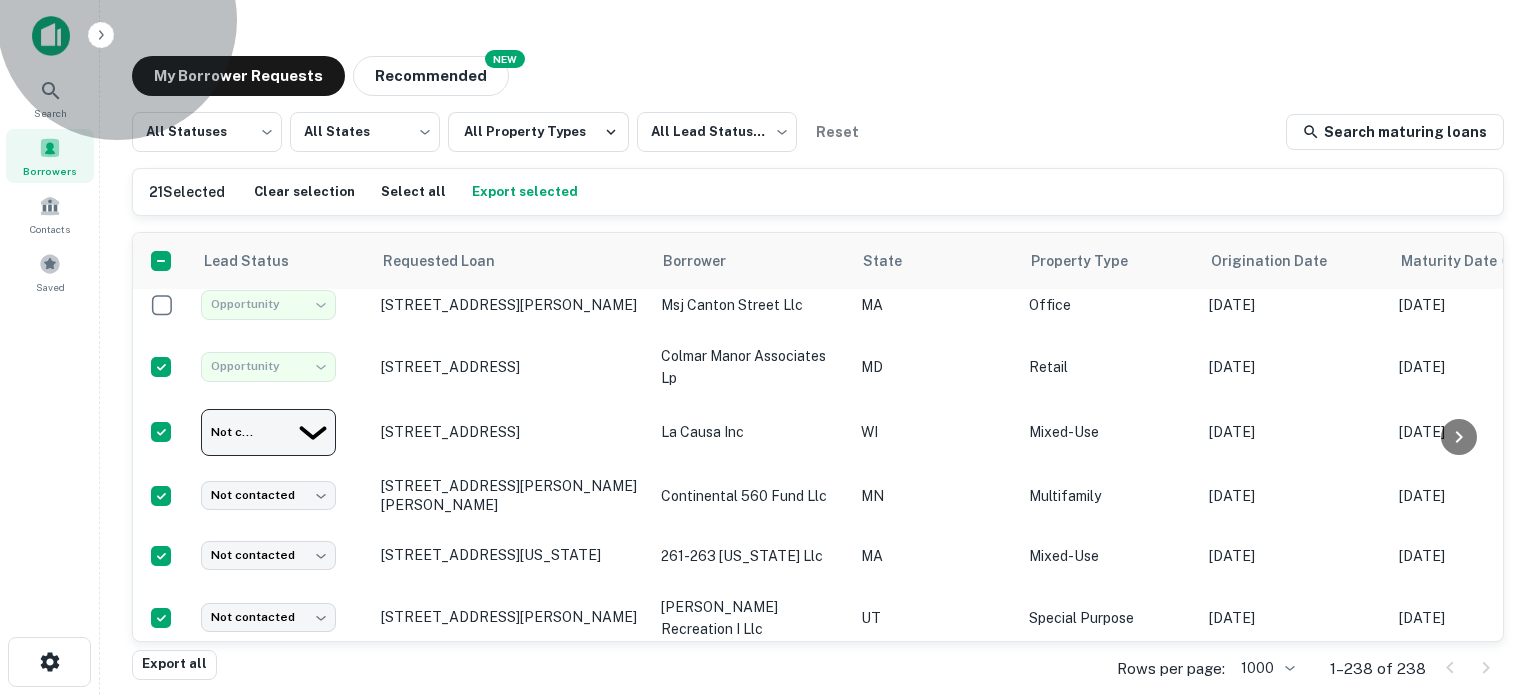 click on "Opportunity" at bounding box center (768, 755) 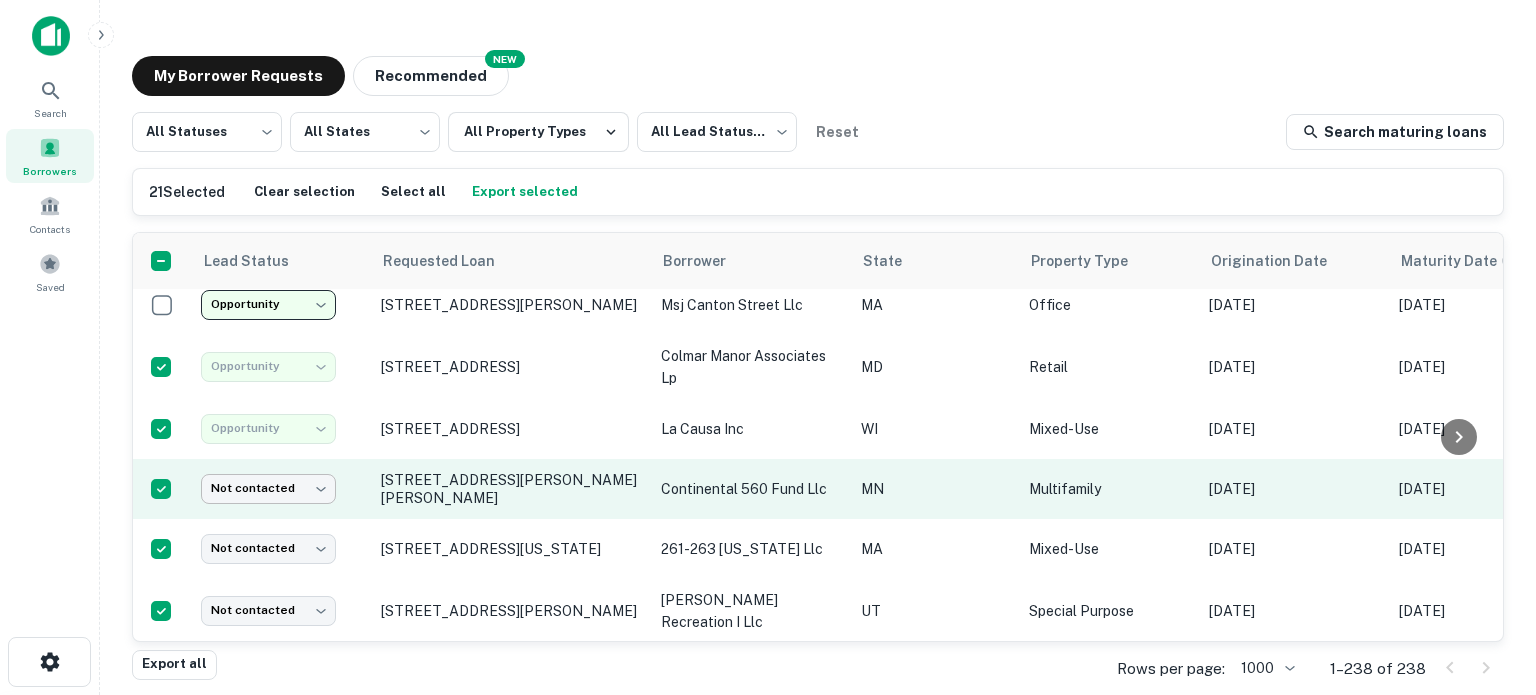 click on "**********" at bounding box center (768, 347) 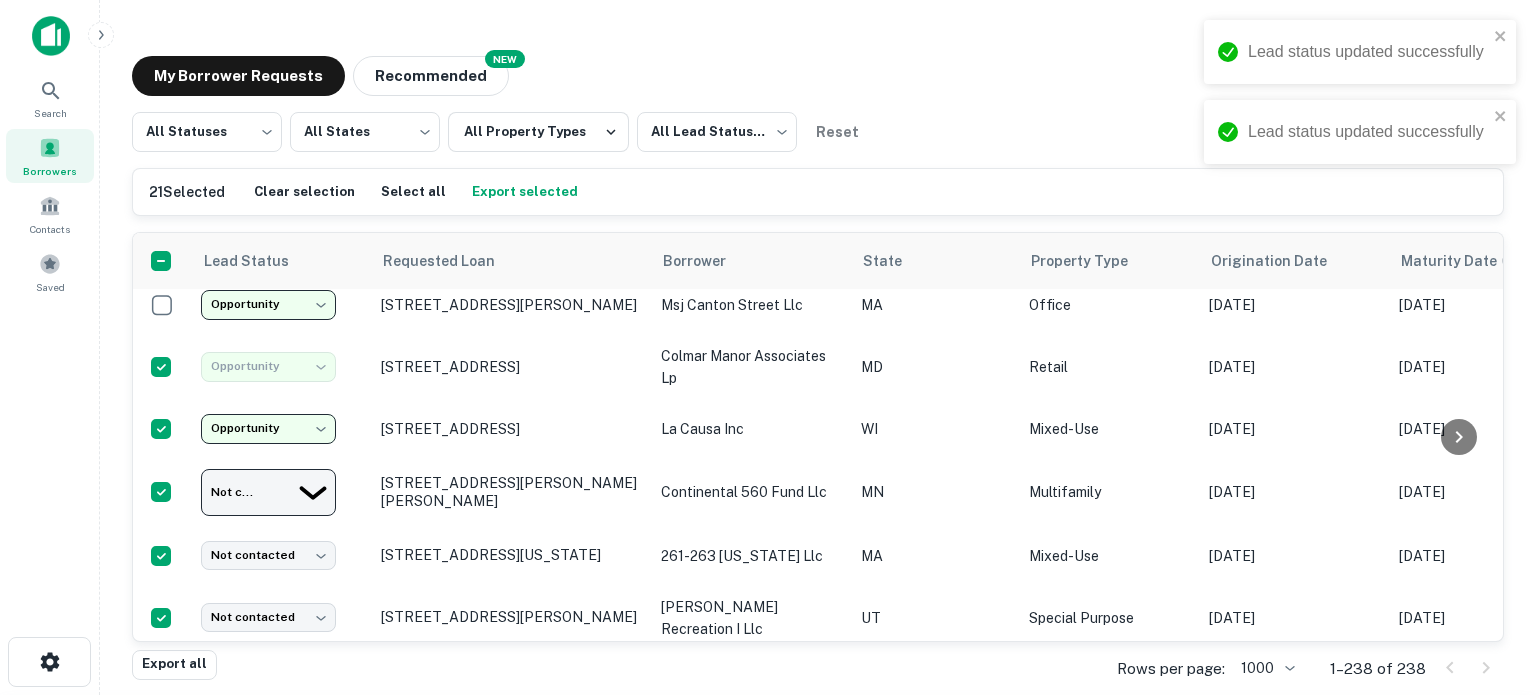 click on "Opportunity" at bounding box center (768, 755) 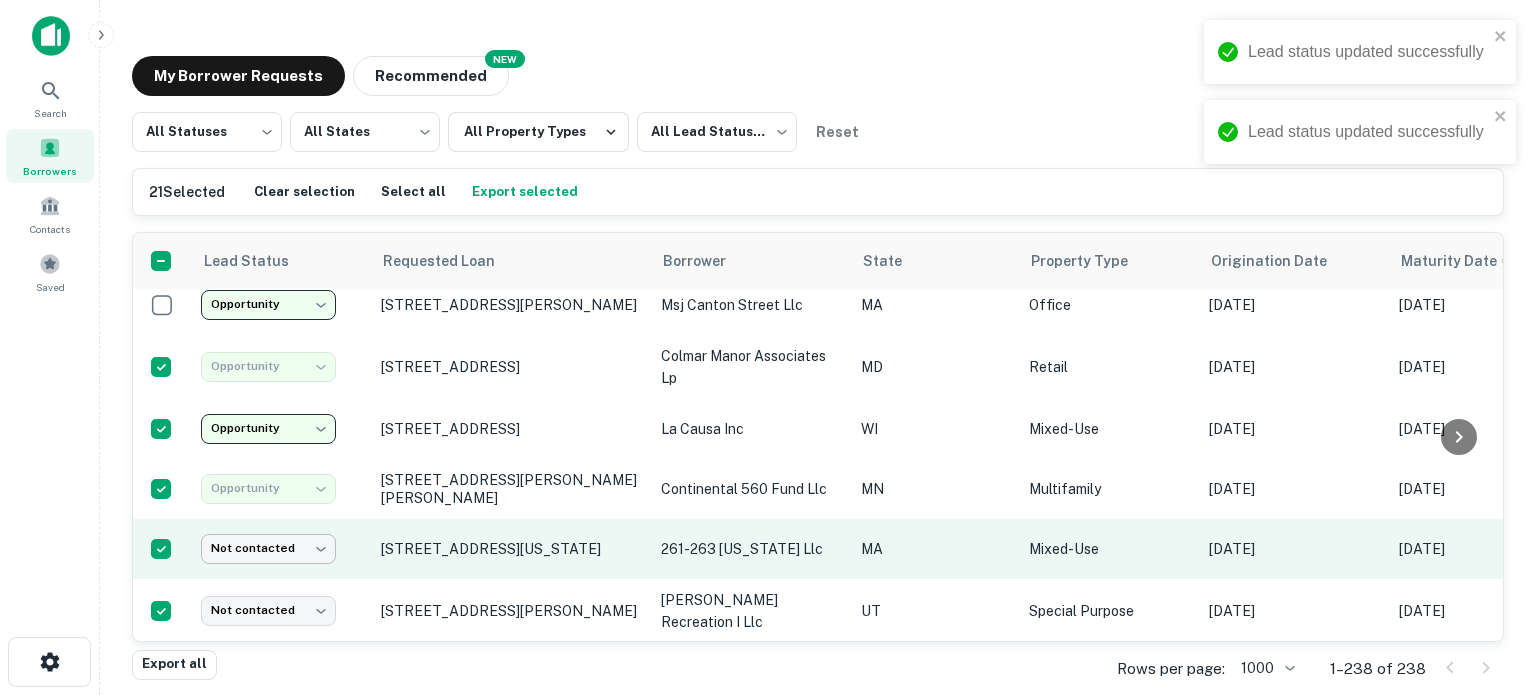 click on "**********" at bounding box center (768, 347) 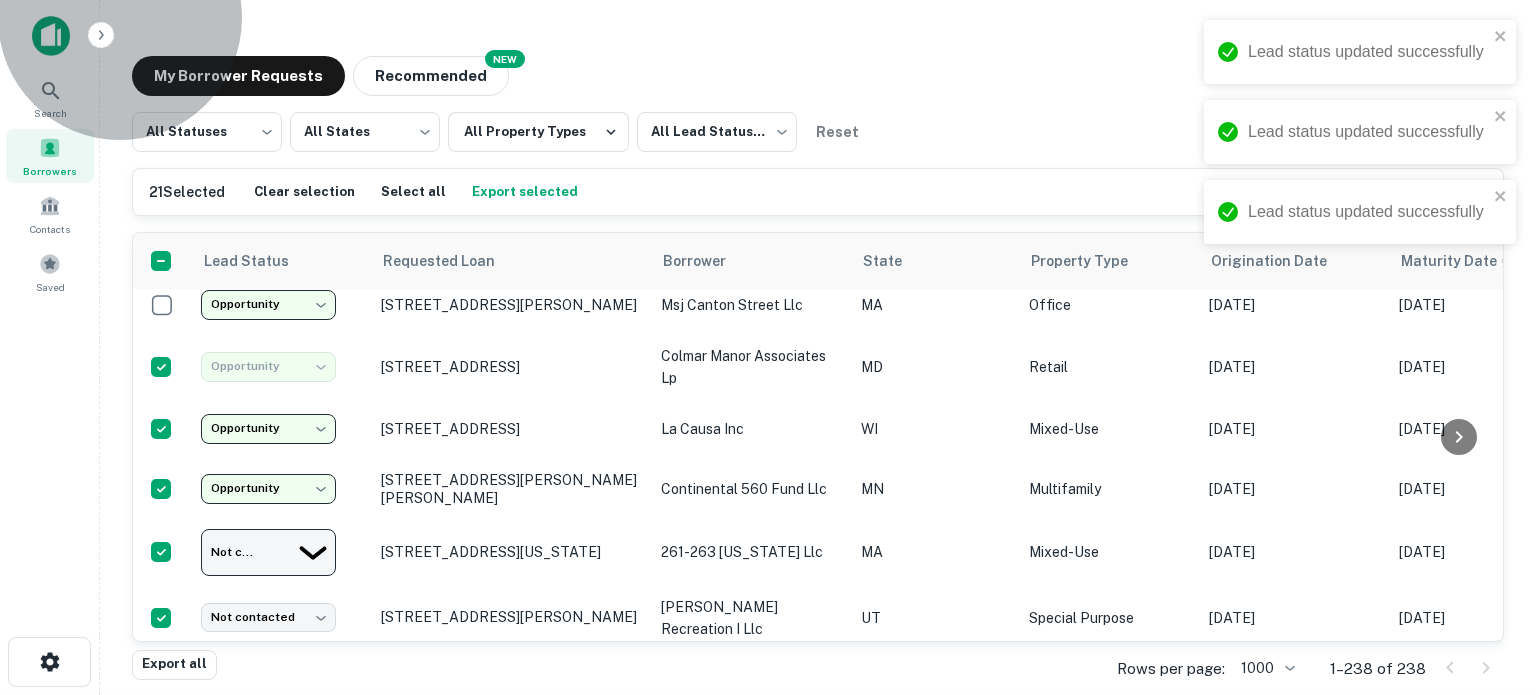 click on "Opportunity" at bounding box center (768, 755) 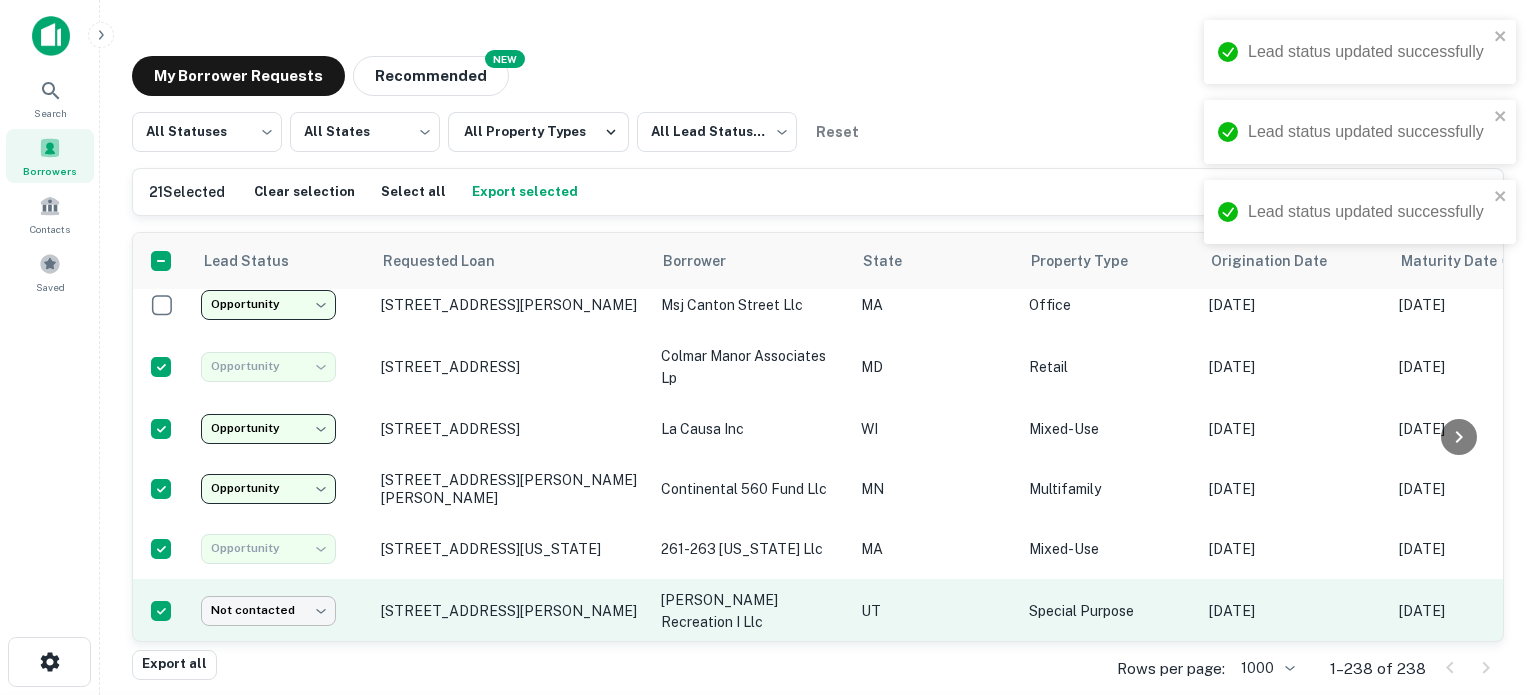 click on "**********" at bounding box center [768, 347] 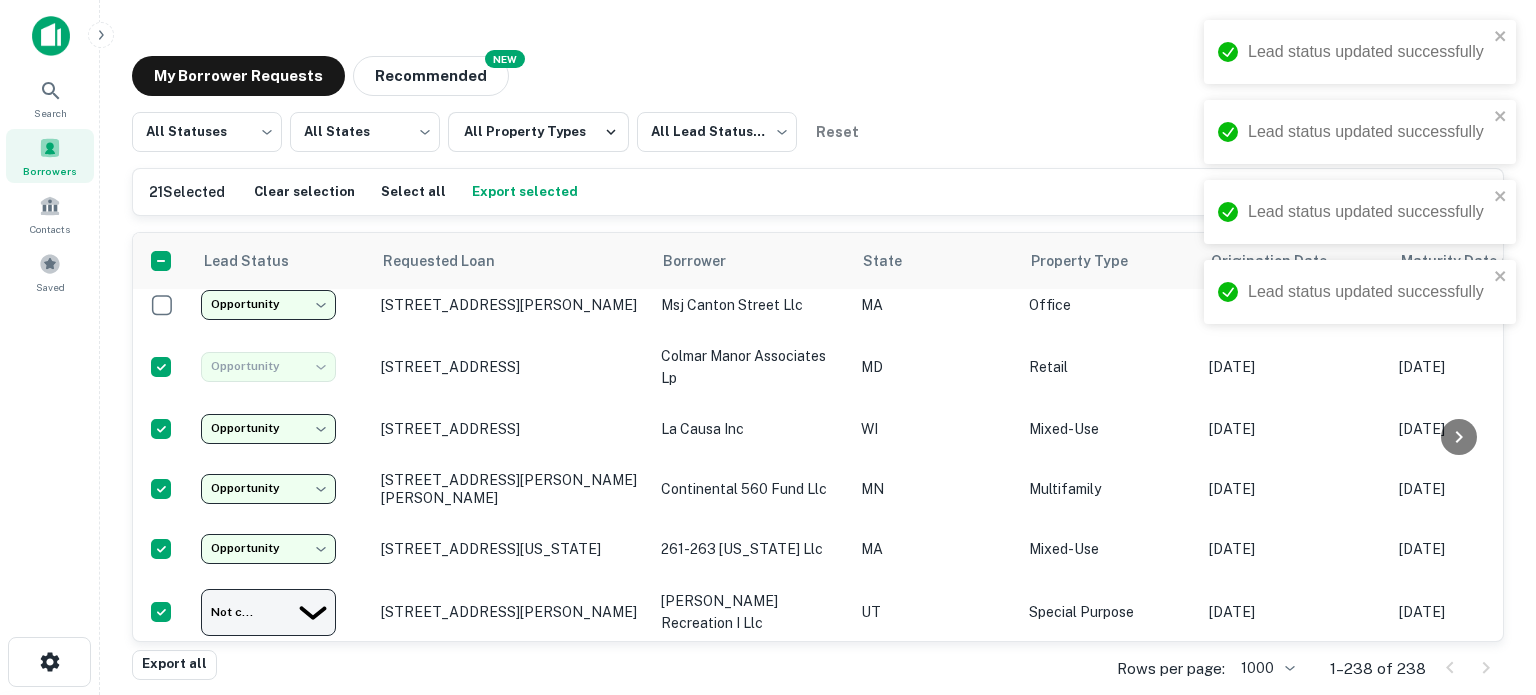 scroll, scrollTop: 1012, scrollLeft: 0, axis: vertical 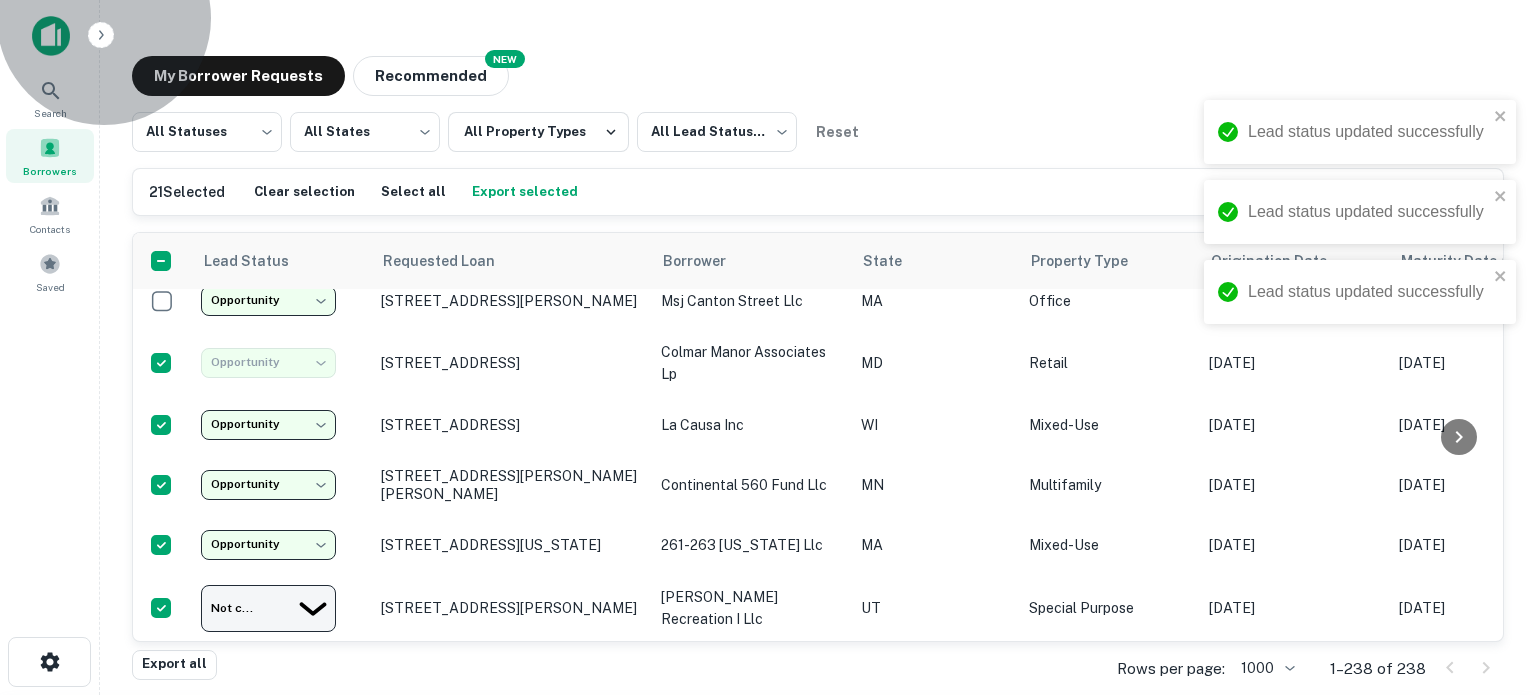 click on "Opportunity" at bounding box center (768, 755) 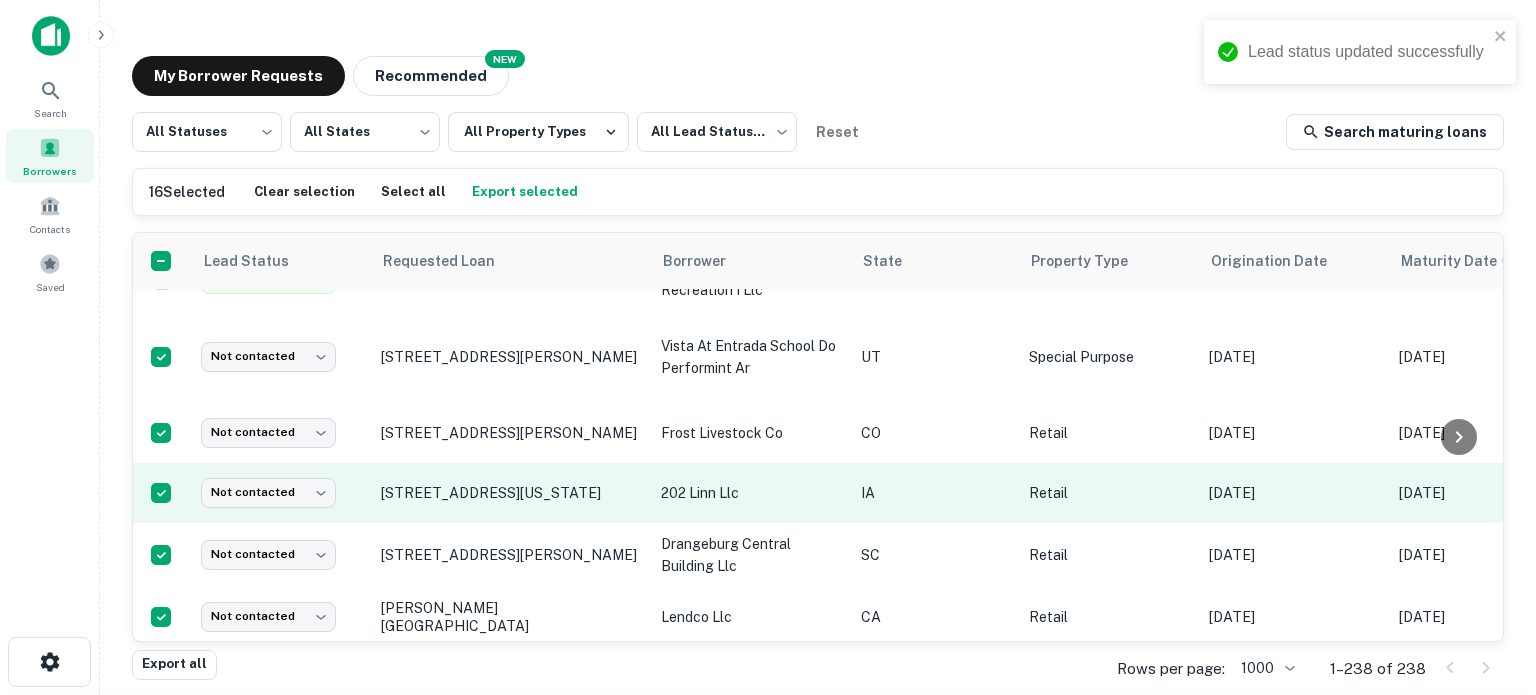 scroll, scrollTop: 1312, scrollLeft: 0, axis: vertical 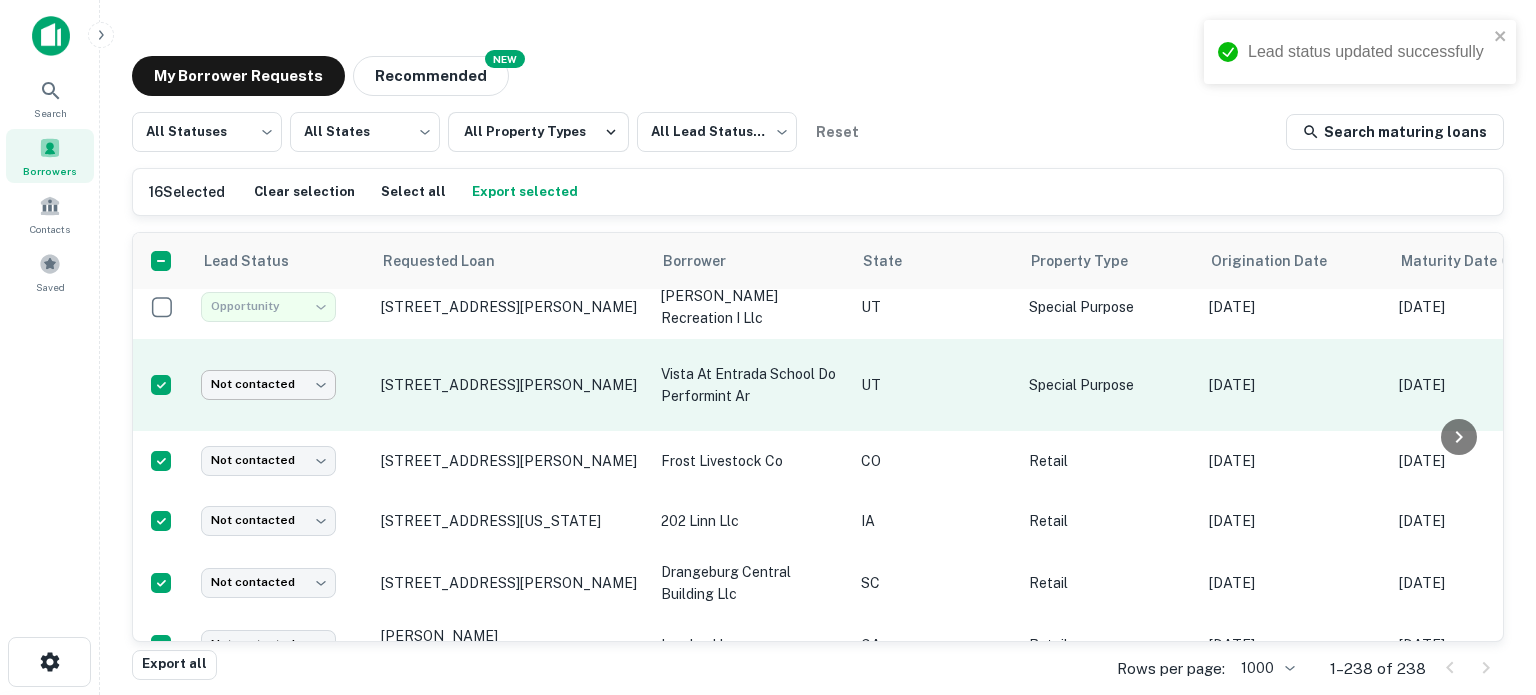 click on "**********" at bounding box center [768, 347] 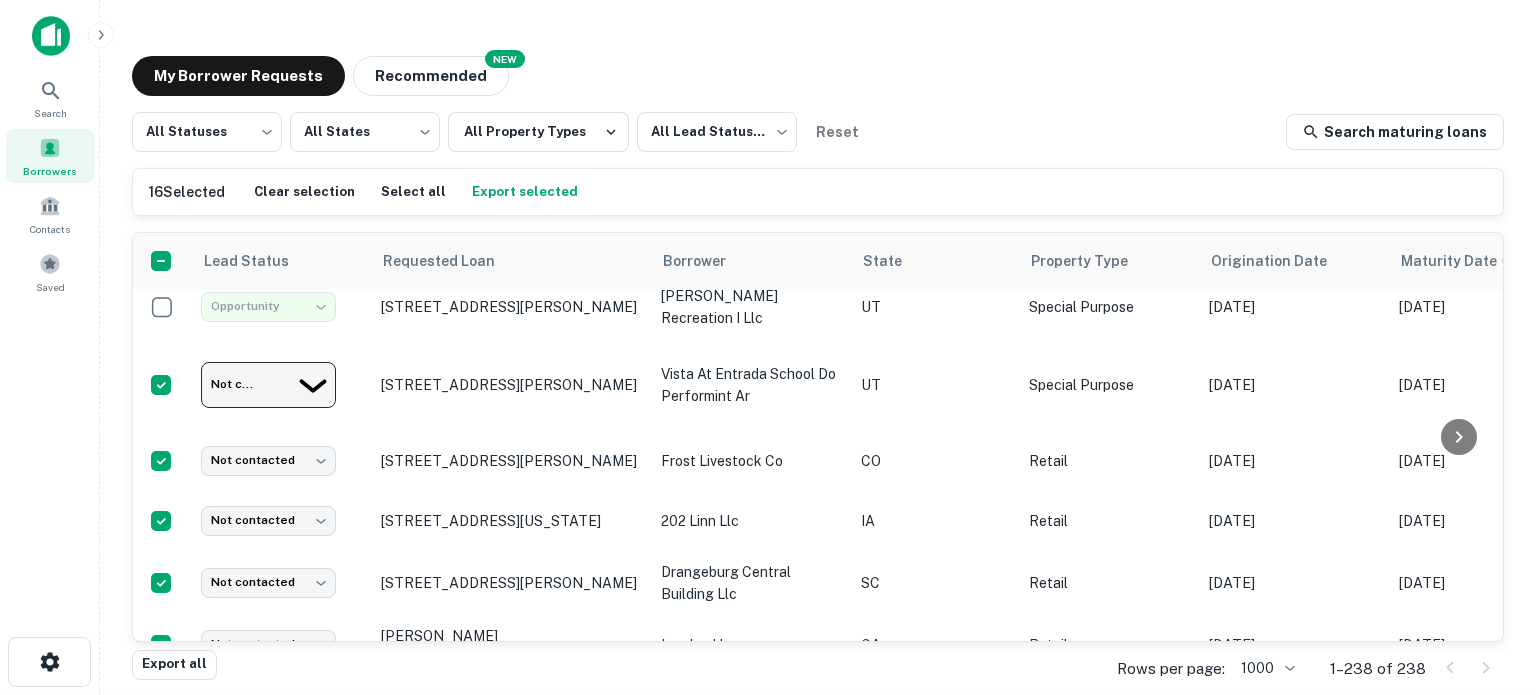 click on "Opportunity" at bounding box center [768, 755] 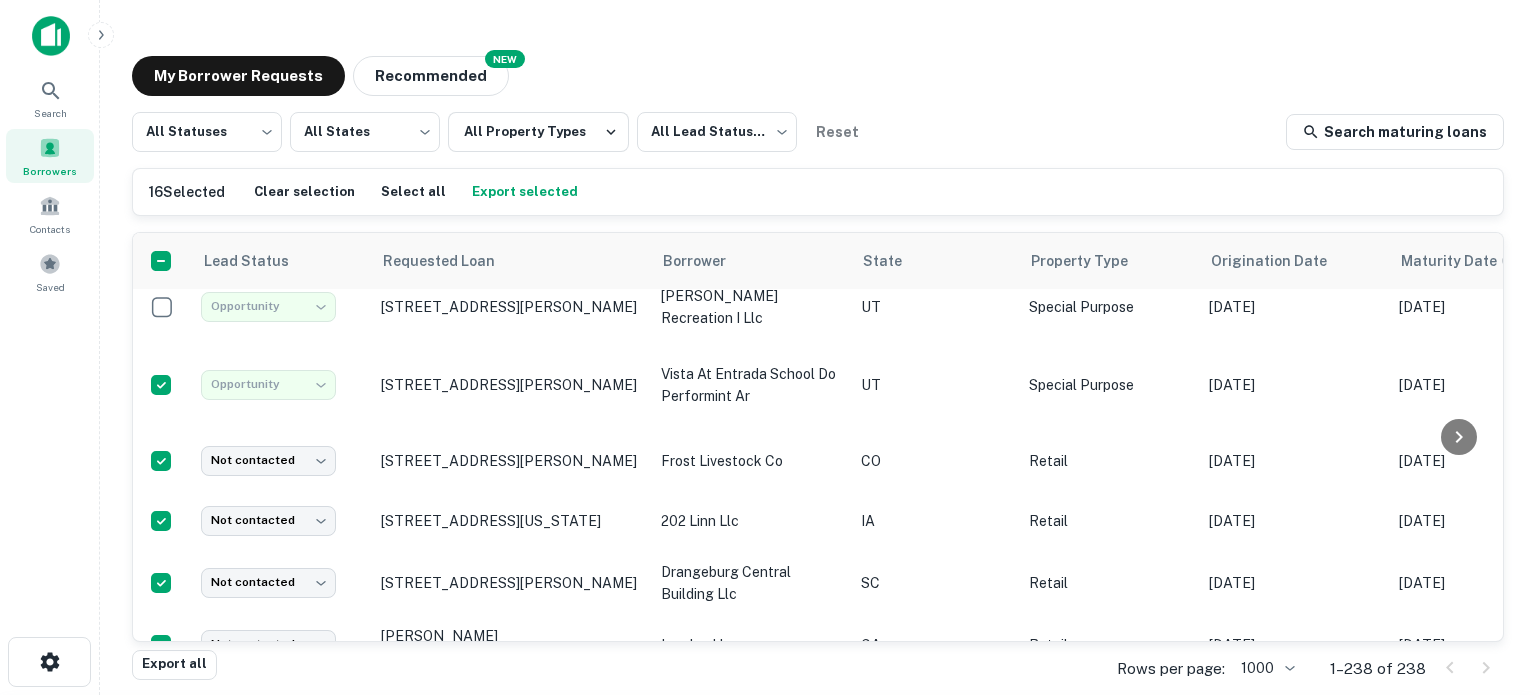 type on "**********" 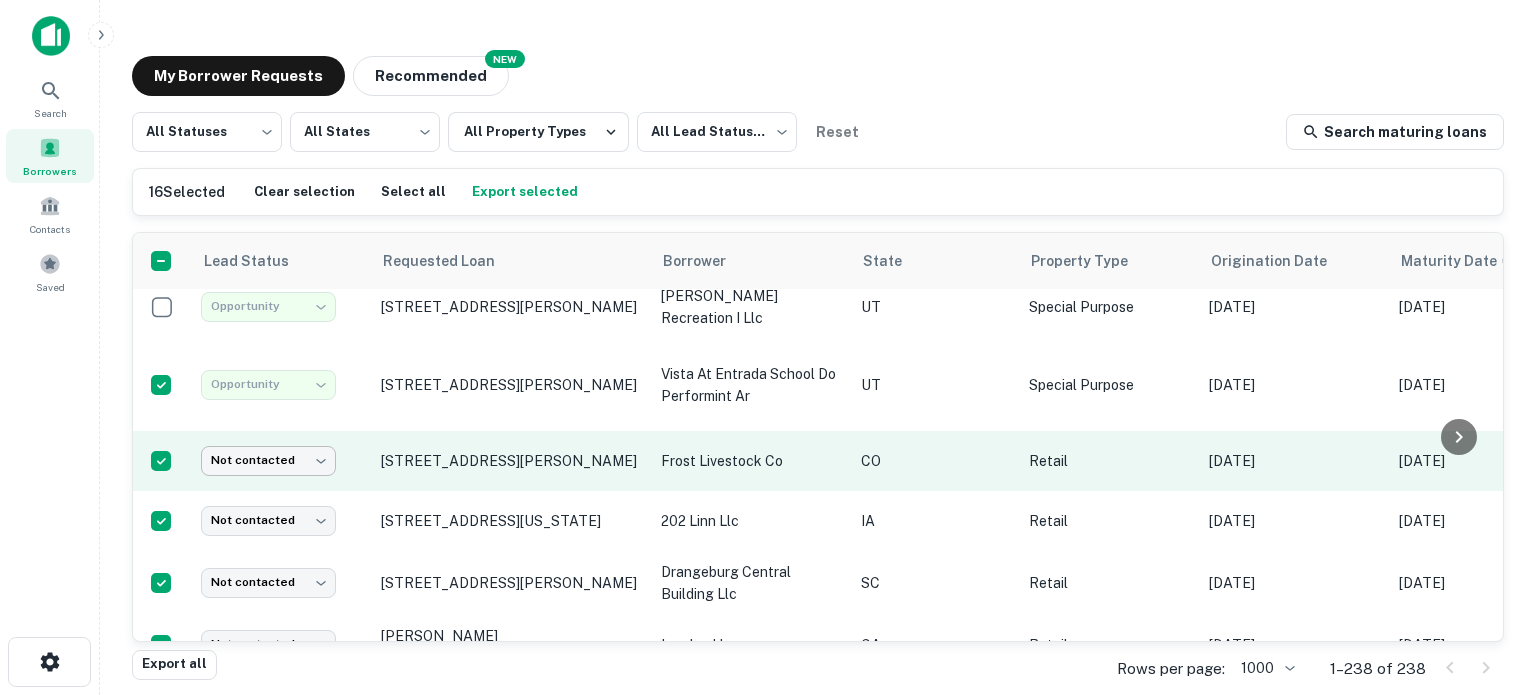 click on "**********" at bounding box center (768, 347) 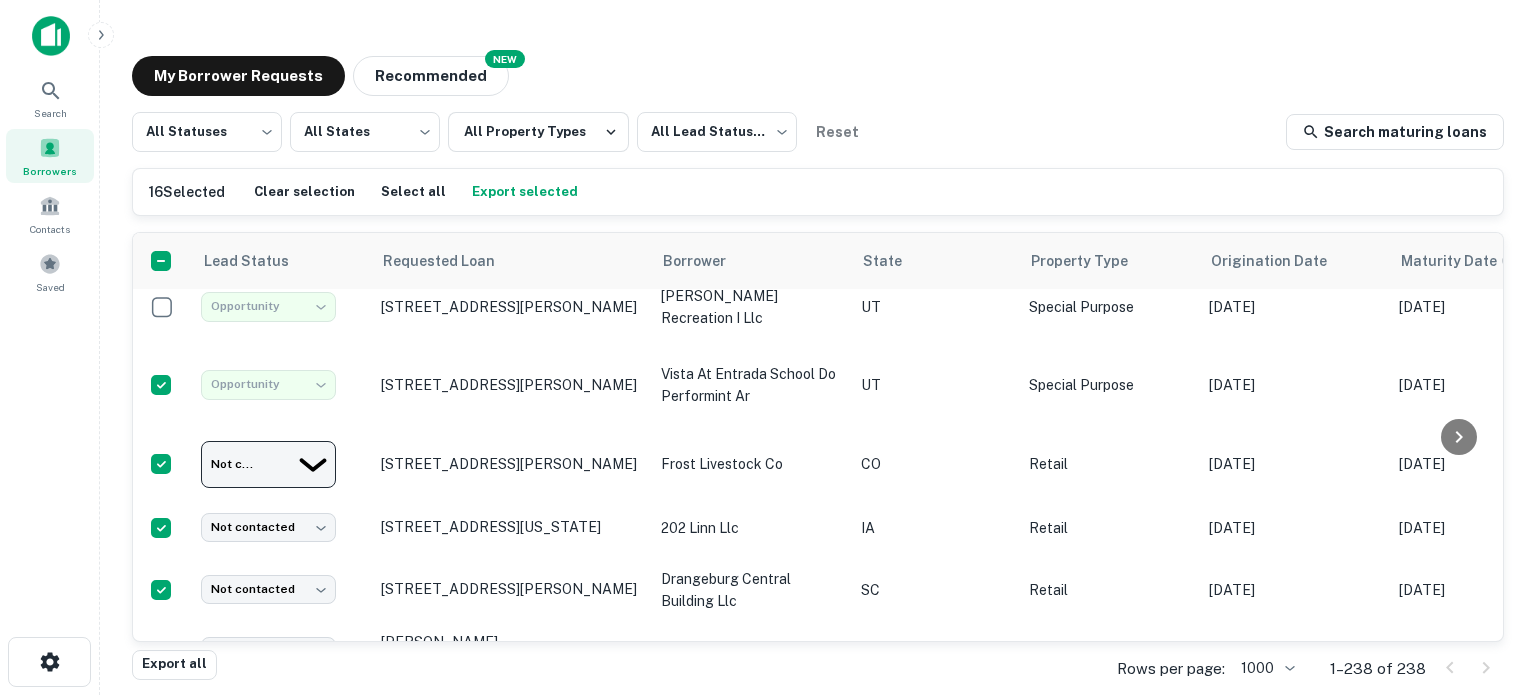 click on "Opportunity" at bounding box center [768, 755] 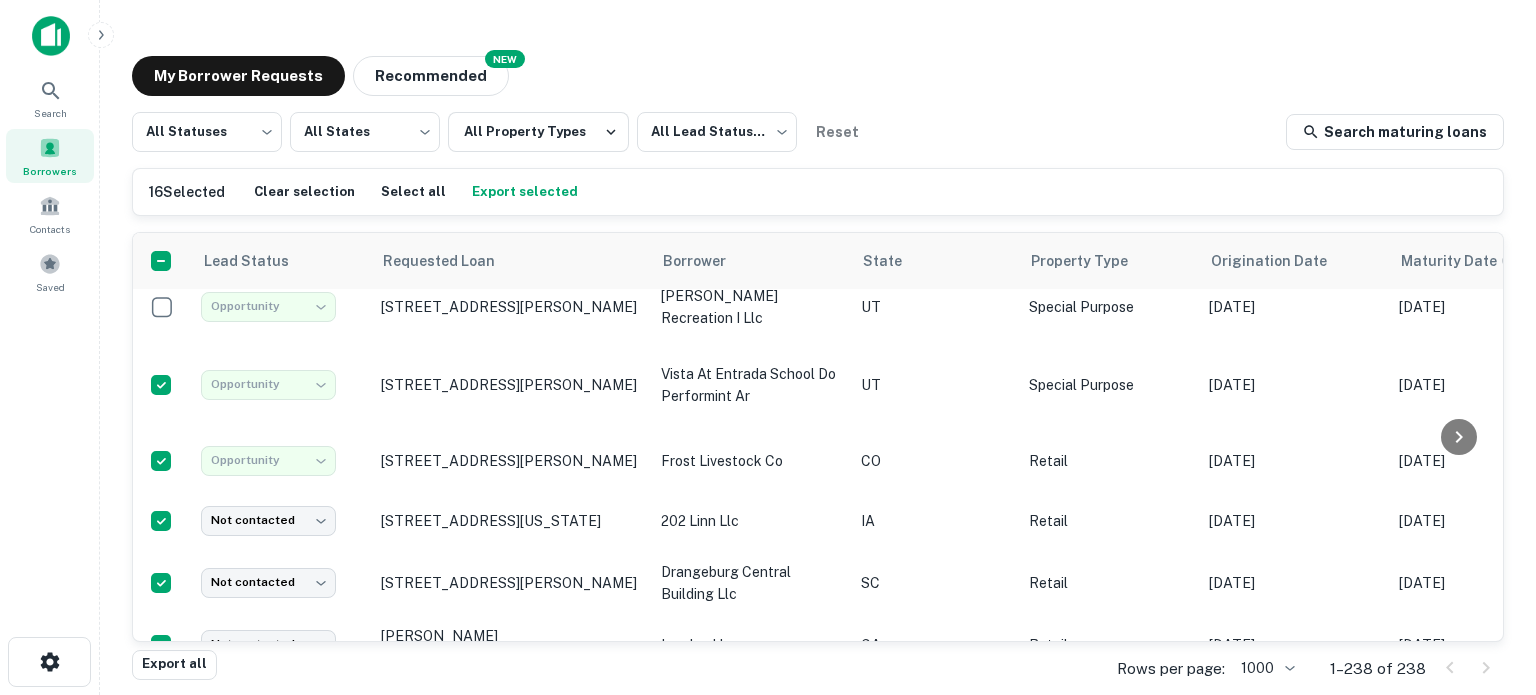 type on "**********" 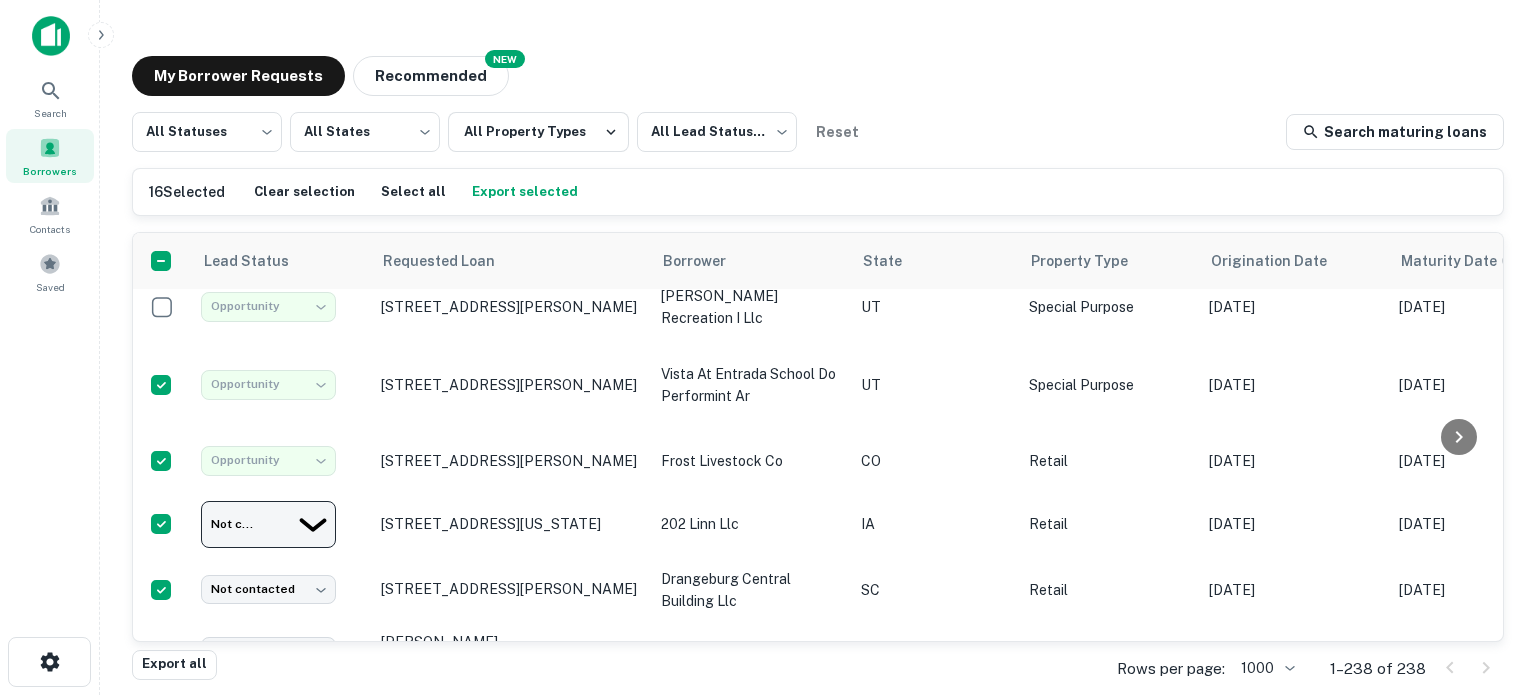 click on "Opportunity" at bounding box center (768, 755) 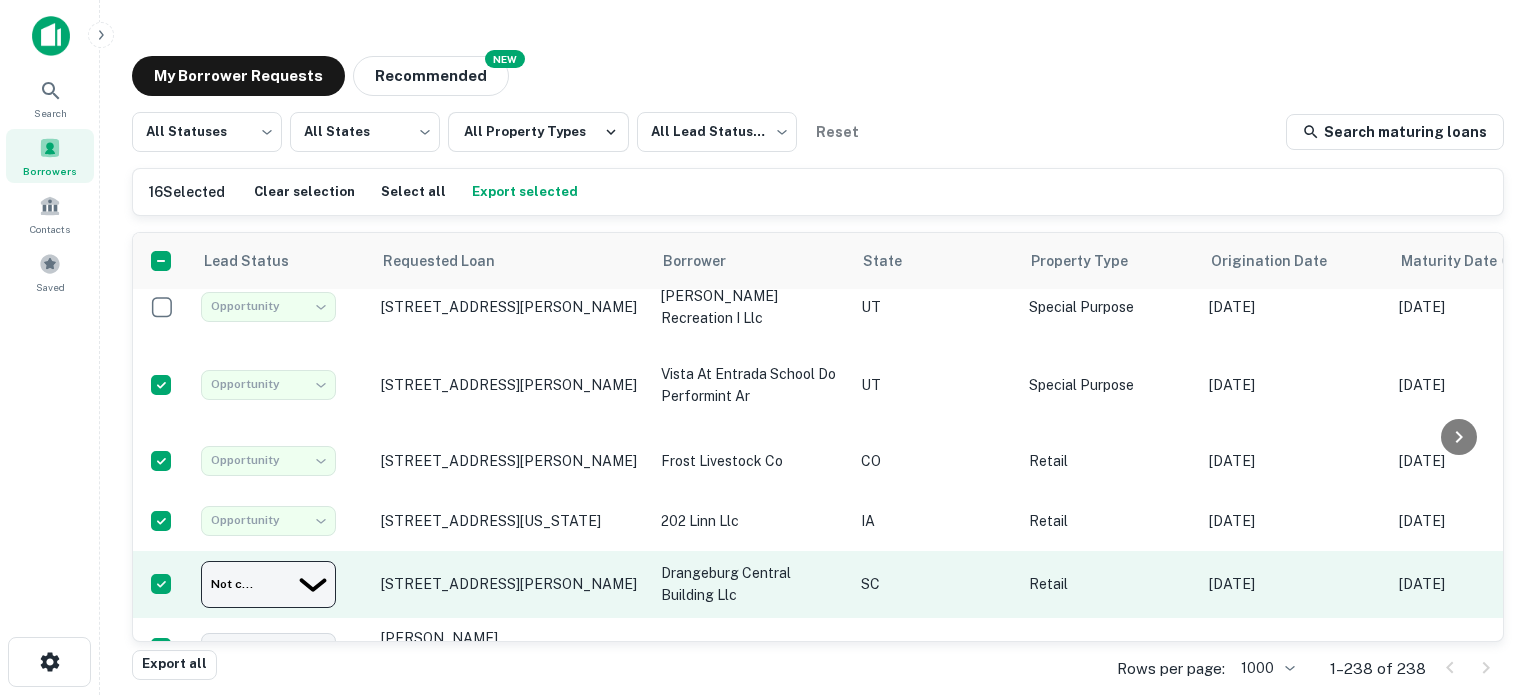 click on "**********" at bounding box center (768, 347) 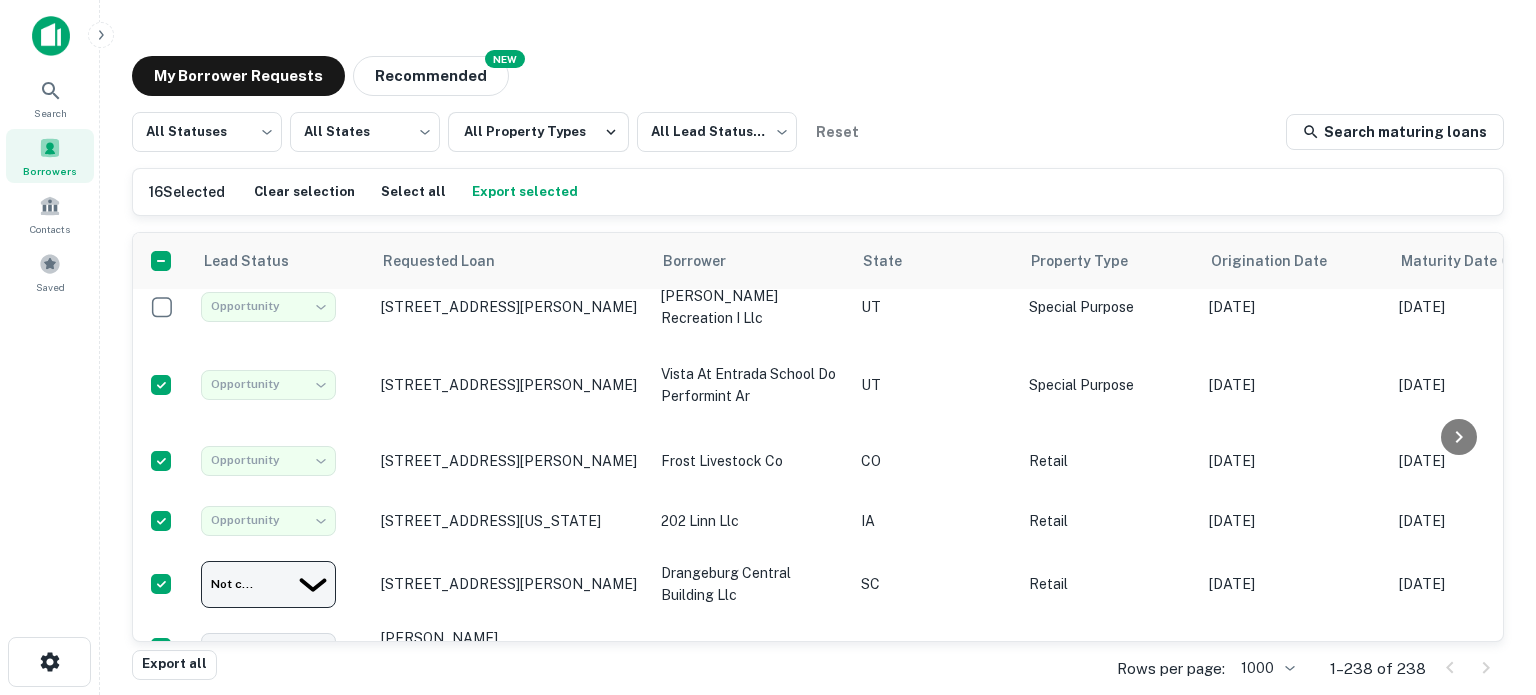 click on "Opportunity" at bounding box center [768, 755] 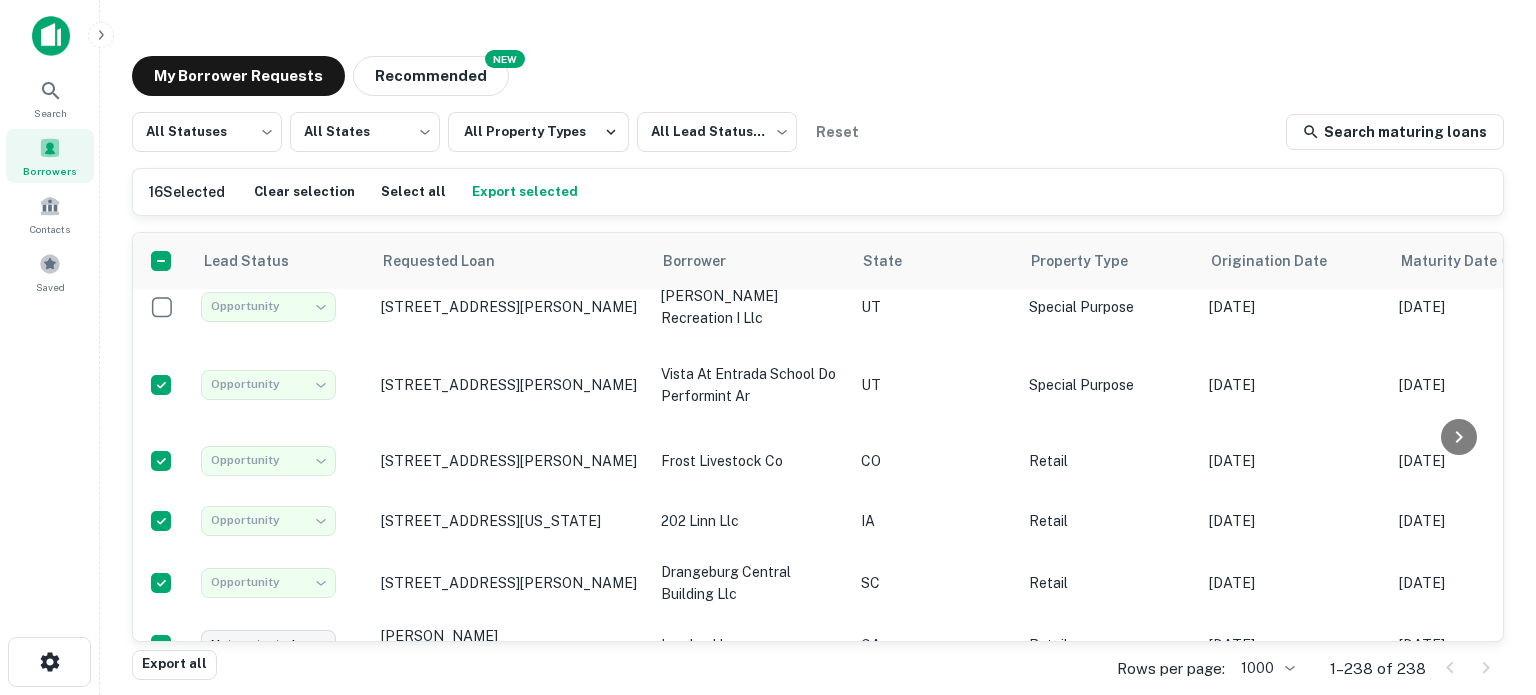 type on "**********" 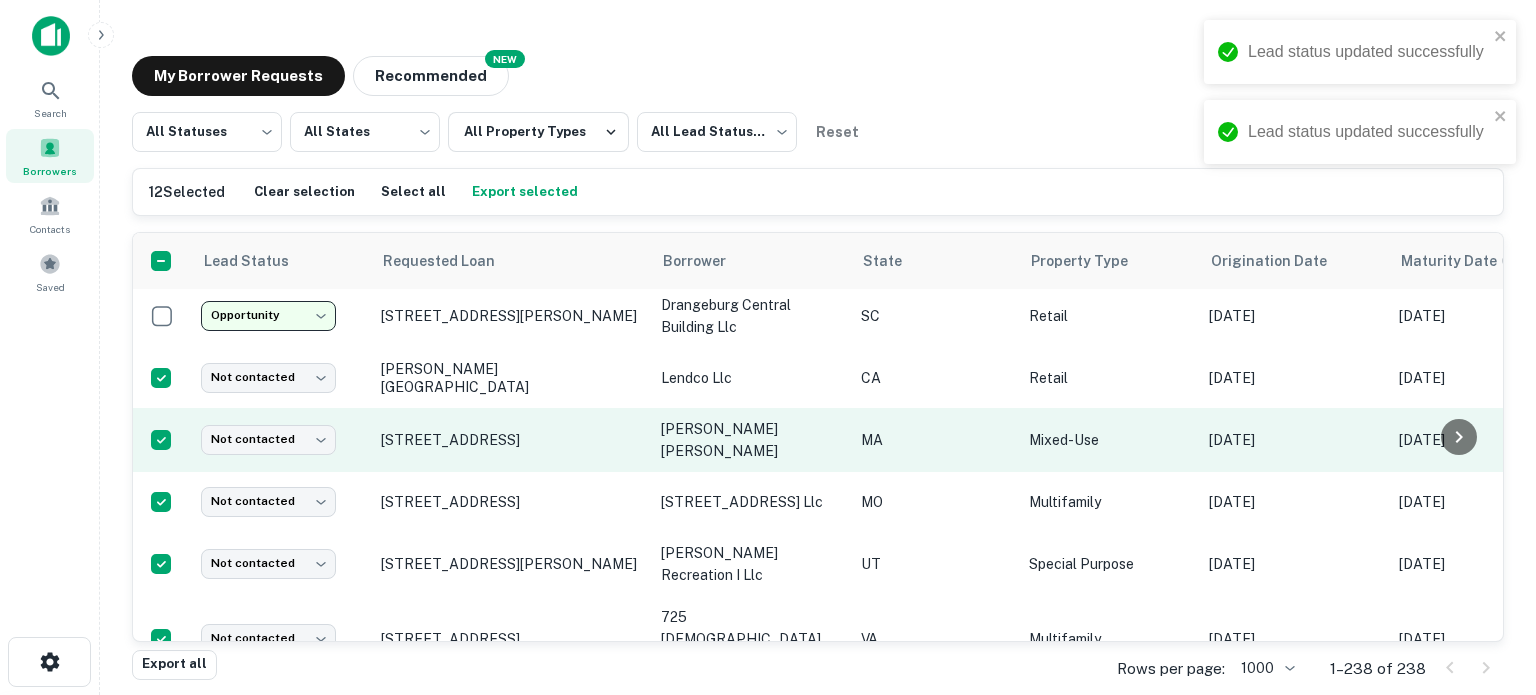 scroll, scrollTop: 1612, scrollLeft: 0, axis: vertical 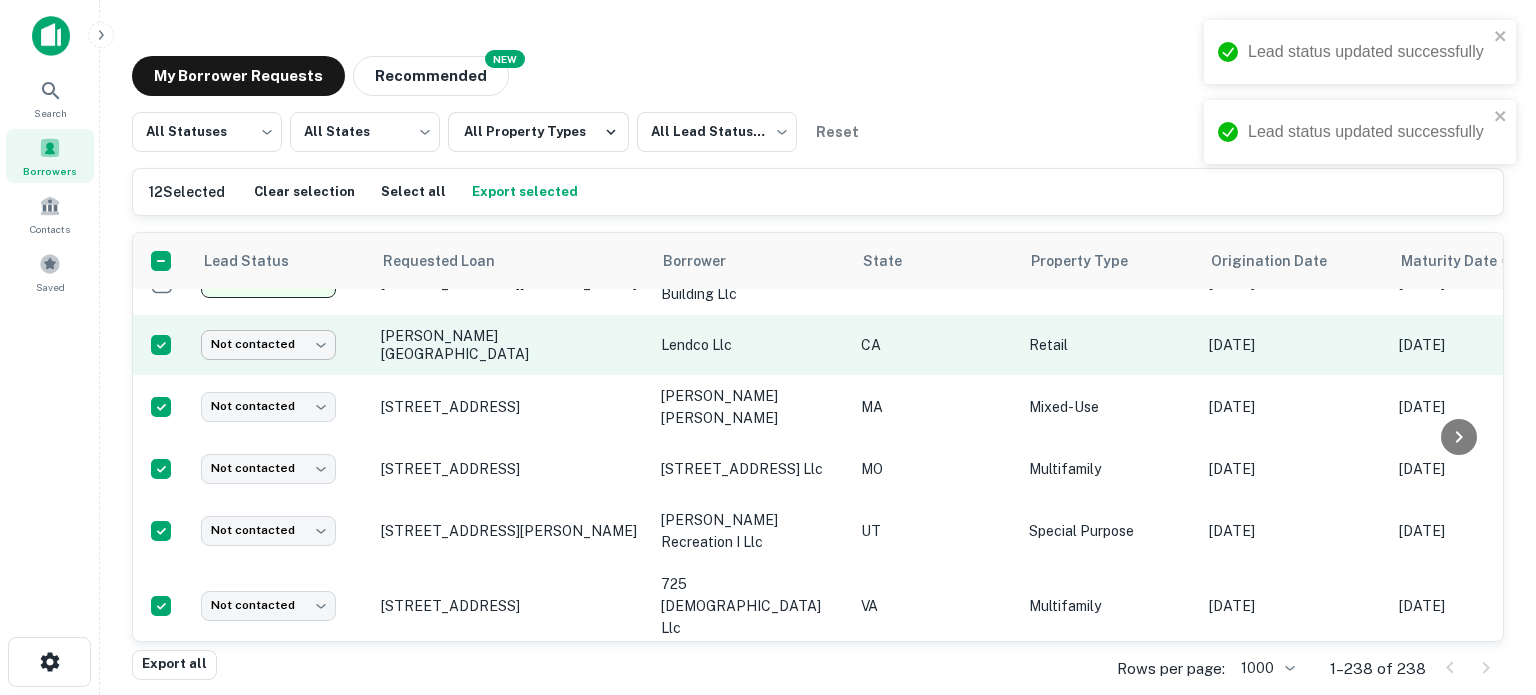 click on "**********" at bounding box center (768, 347) 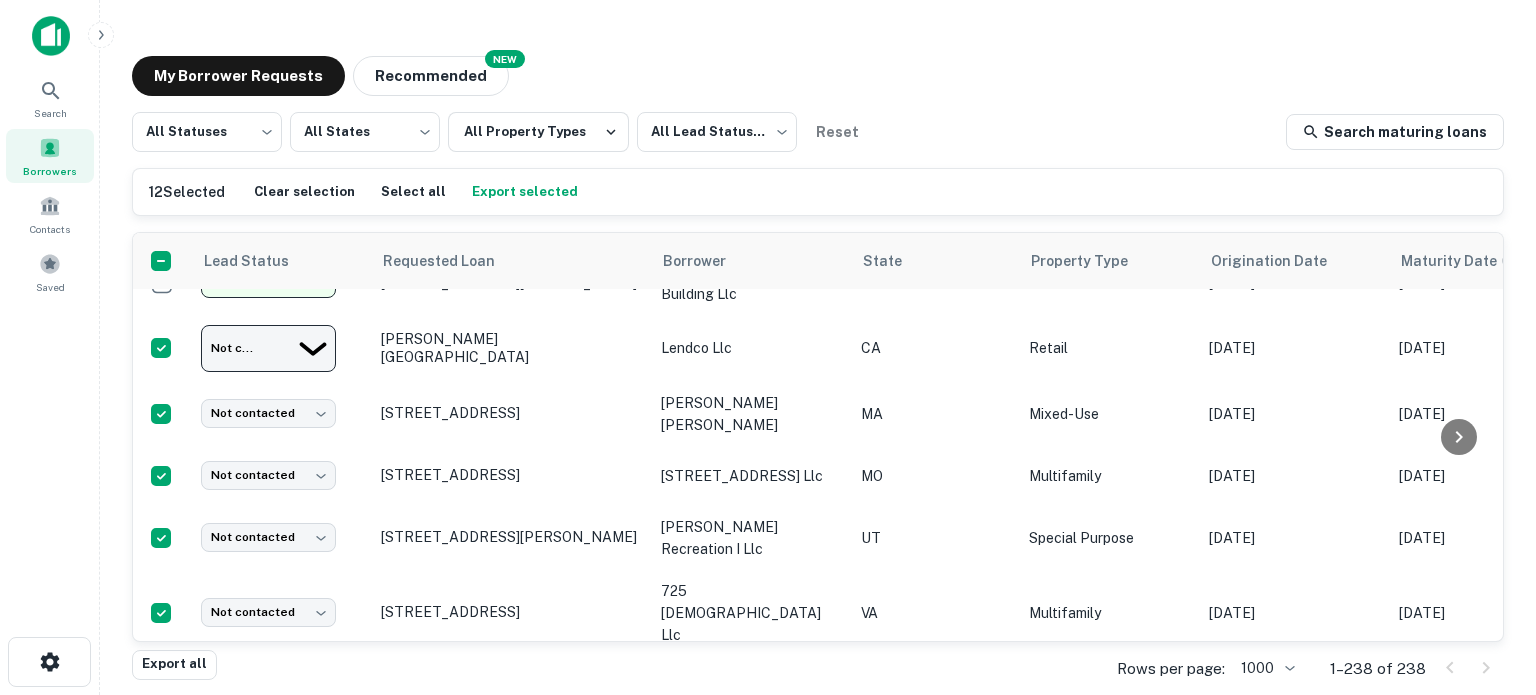 click on "Opportunity" at bounding box center [768, 755] 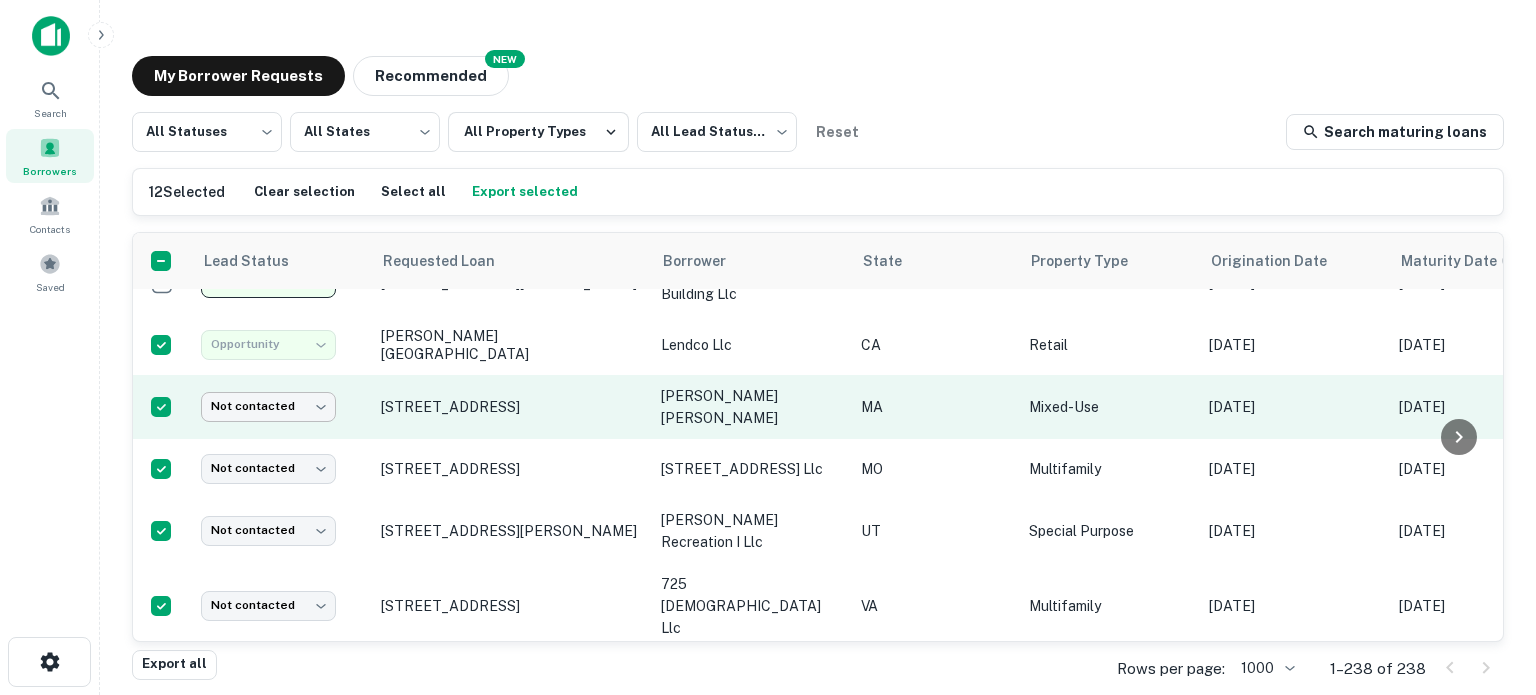click on "**********" at bounding box center (768, 347) 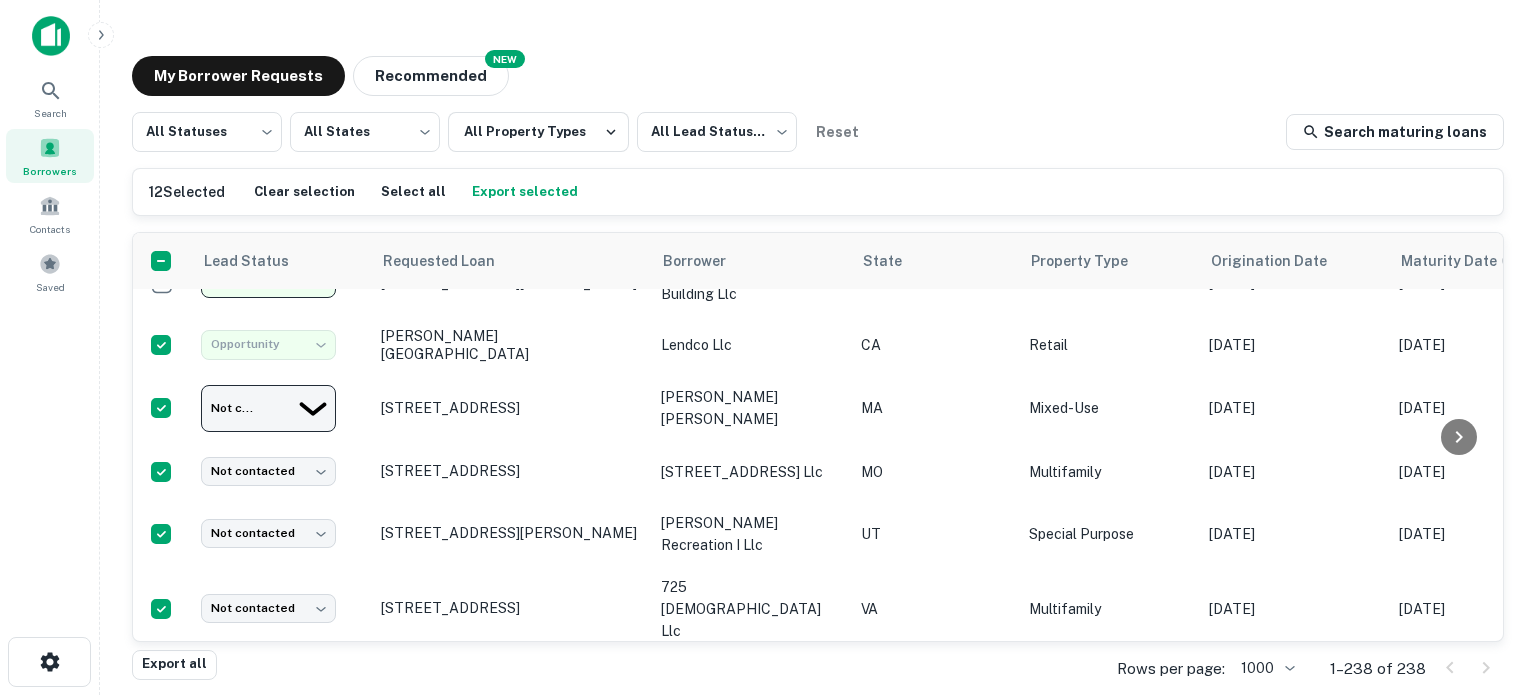 click on "Opportunity" at bounding box center (768, 755) 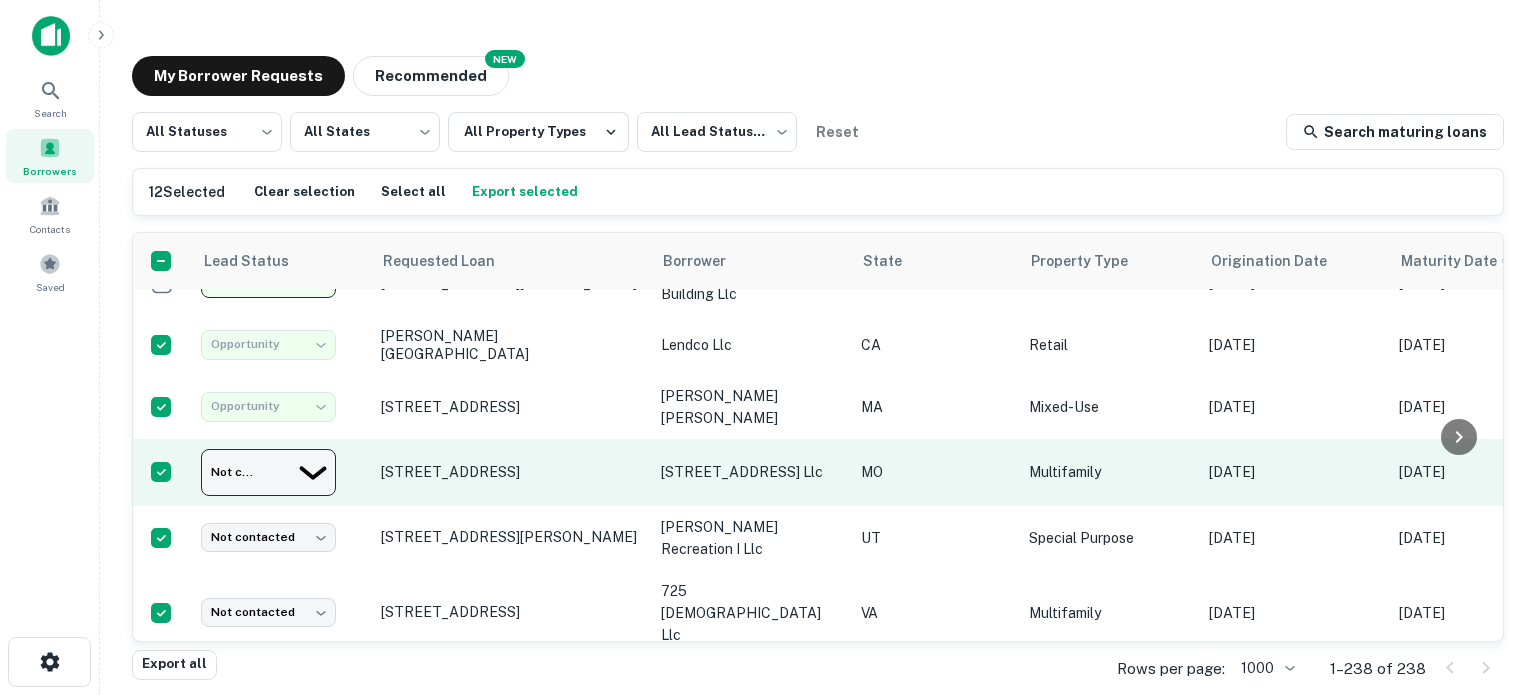 click on "**********" at bounding box center (768, 347) 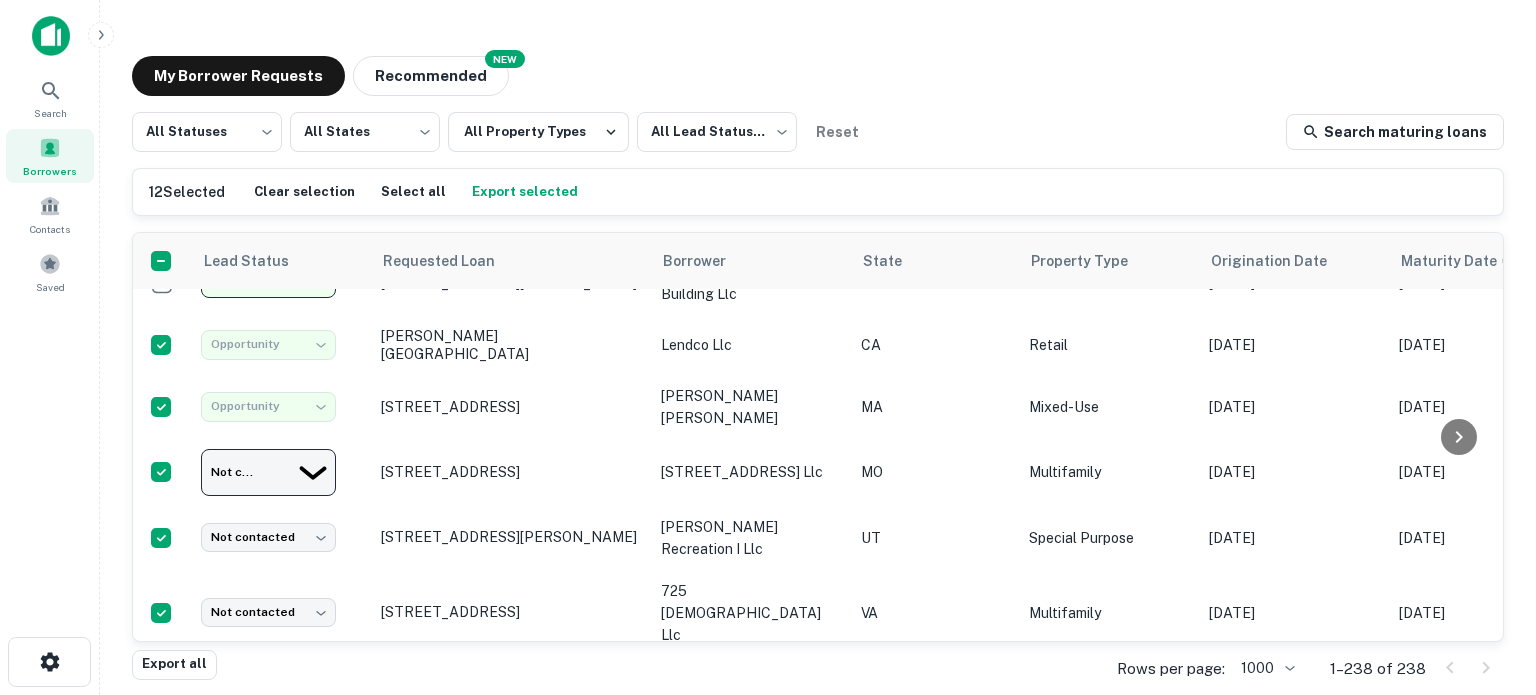 click on "Opportunity" at bounding box center (768, 755) 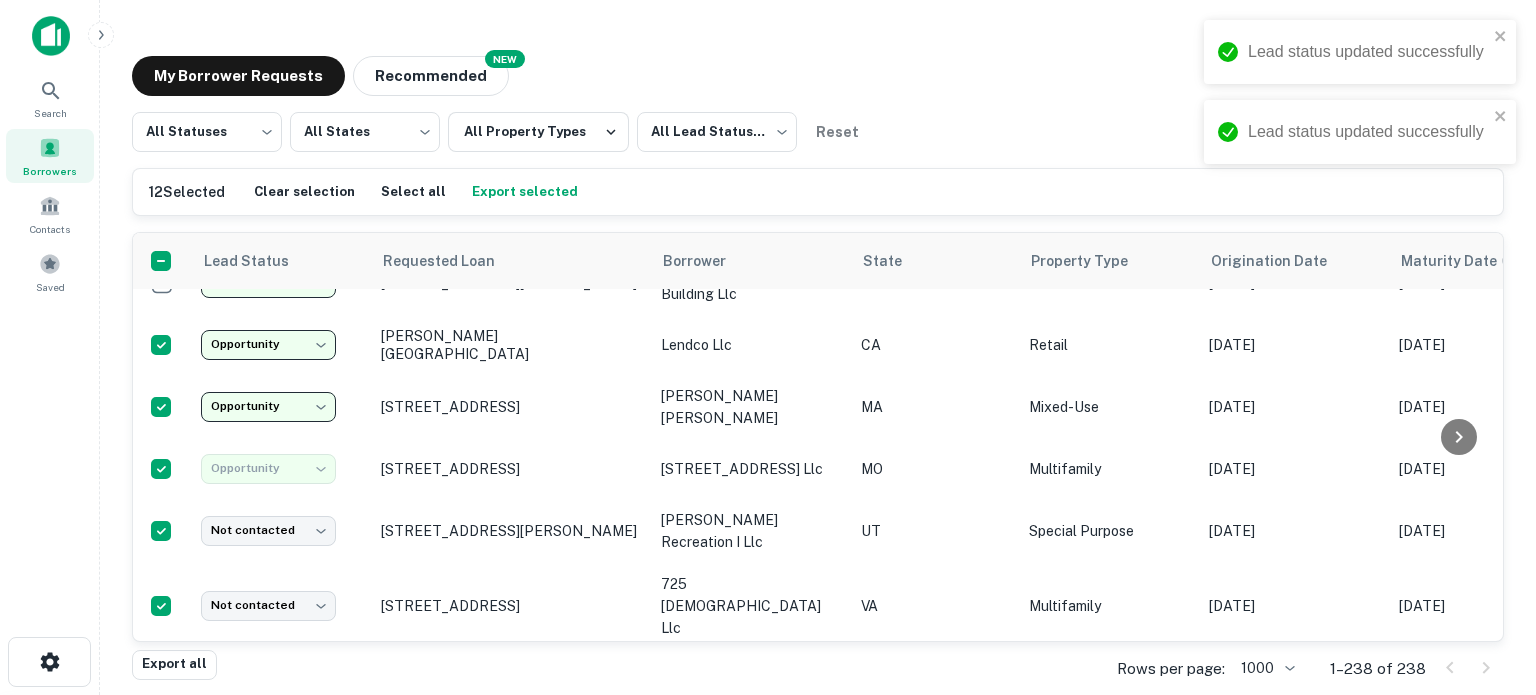 type on "**********" 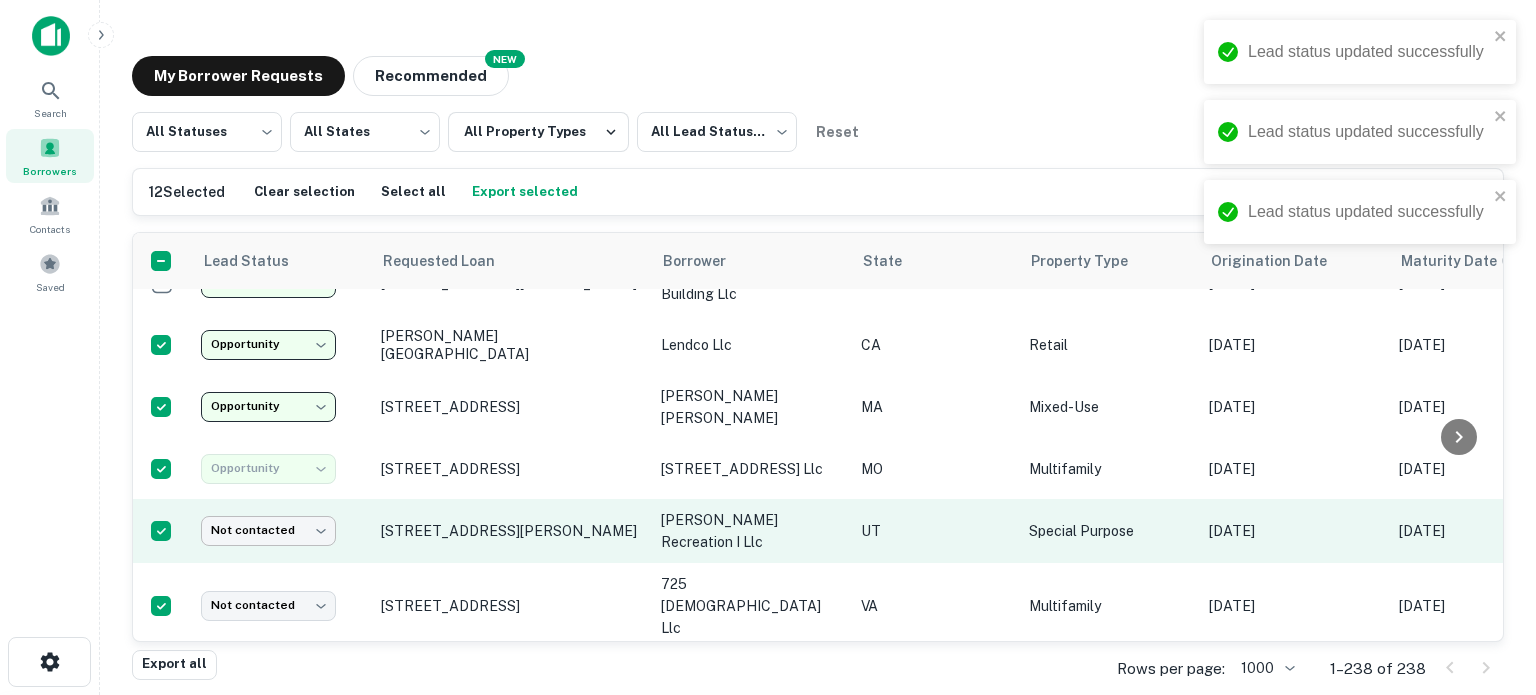 click on "**********" at bounding box center (768, 347) 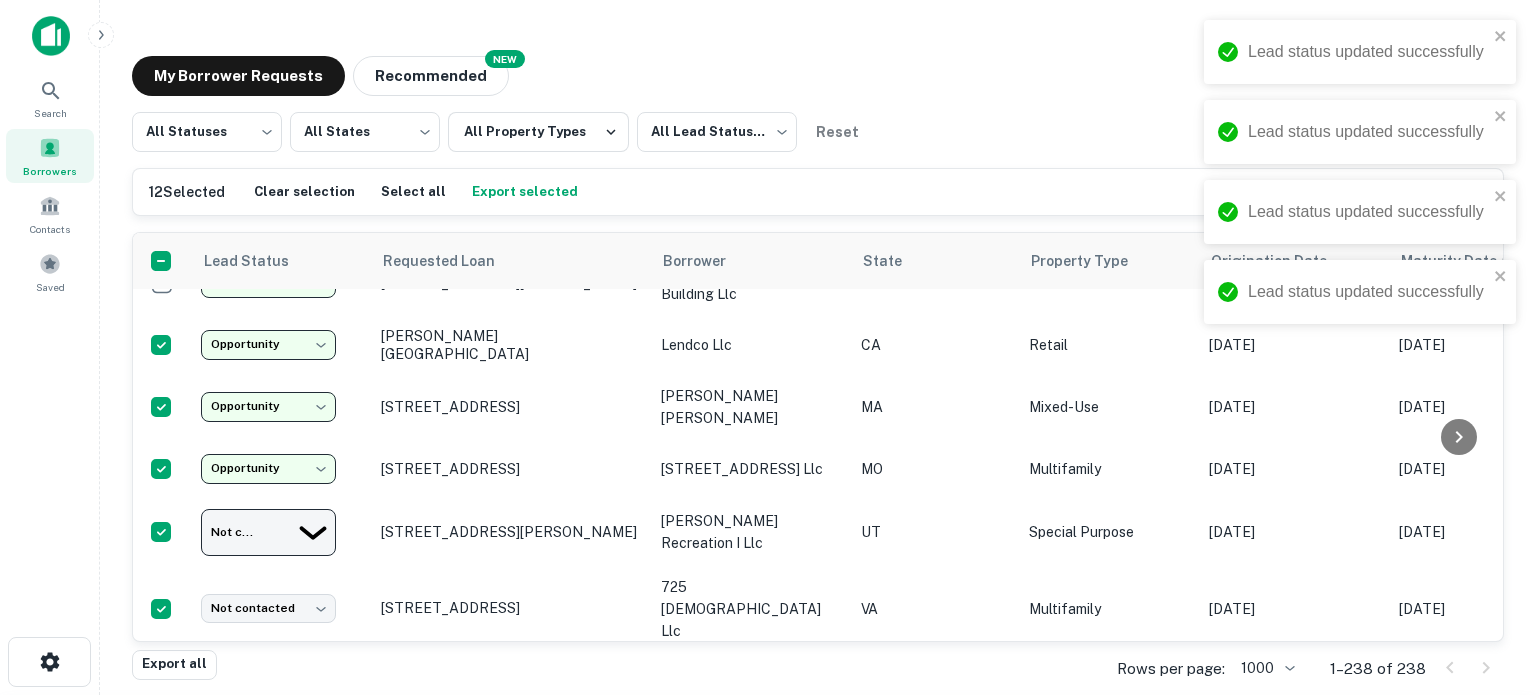 click on "Opportunity" at bounding box center (768, 755) 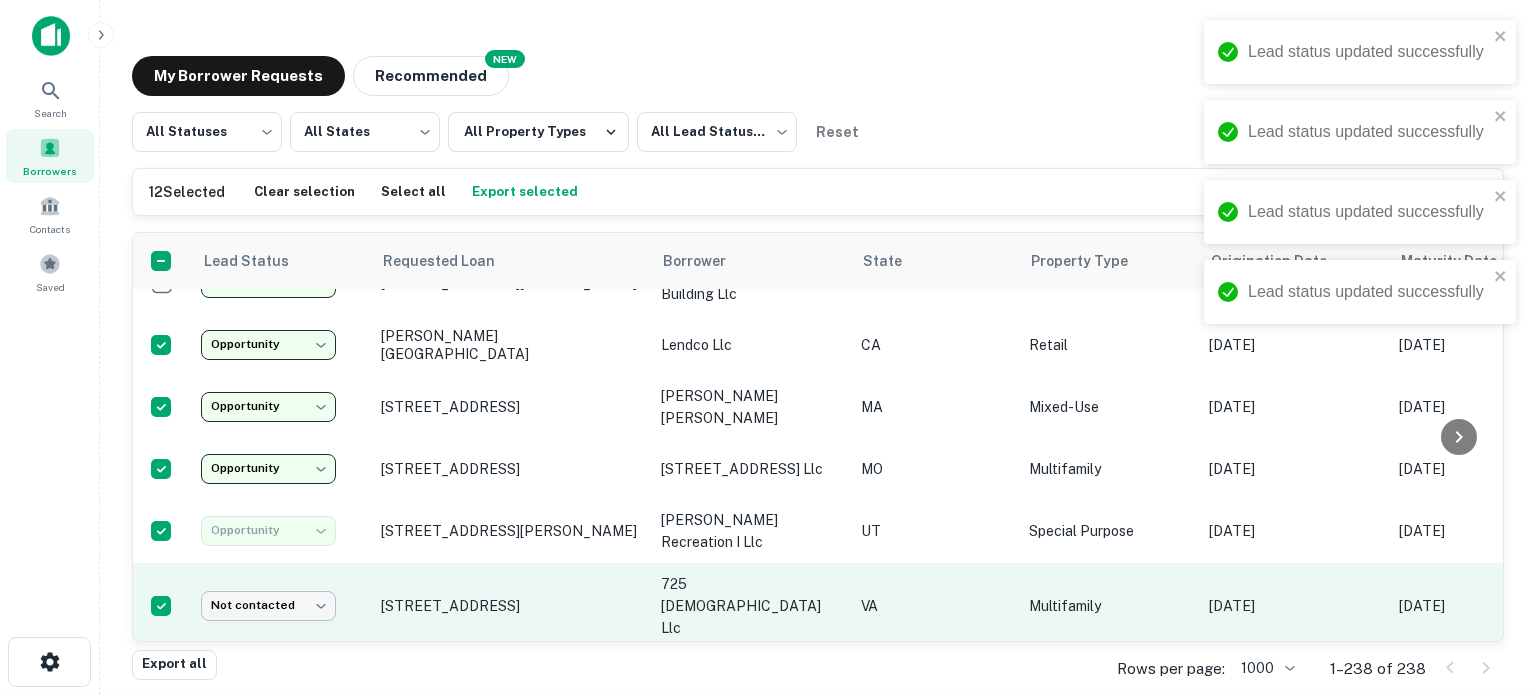 click on "**********" at bounding box center (768, 347) 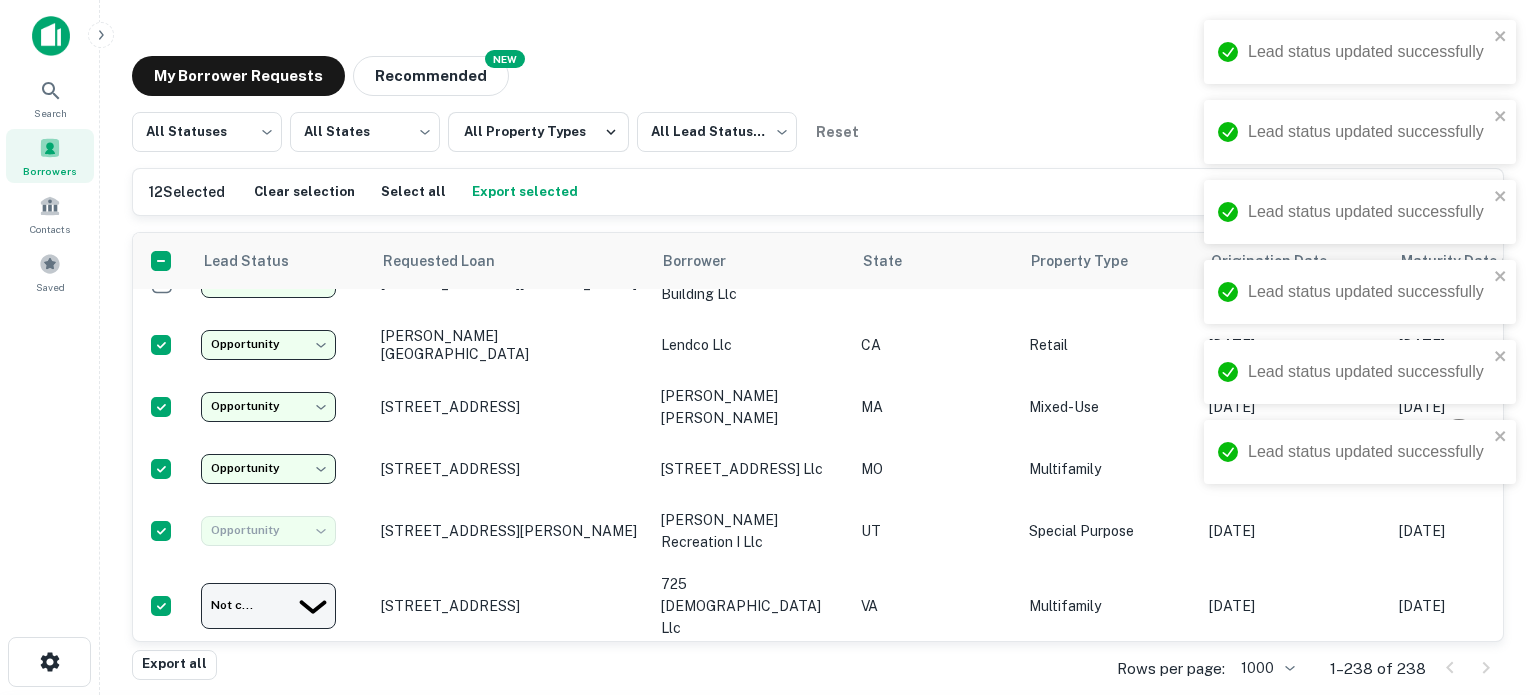 click on "Opportunity" at bounding box center (768, 755) 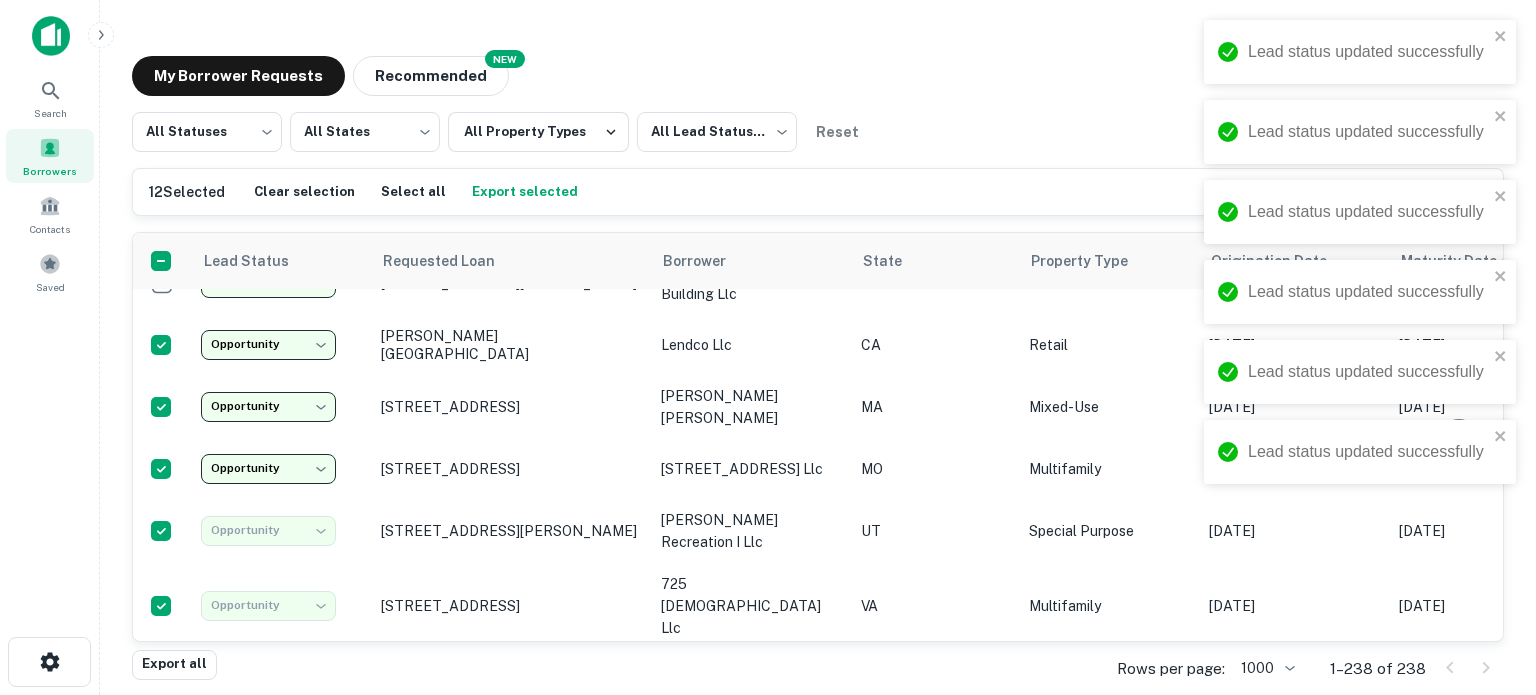 type on "**********" 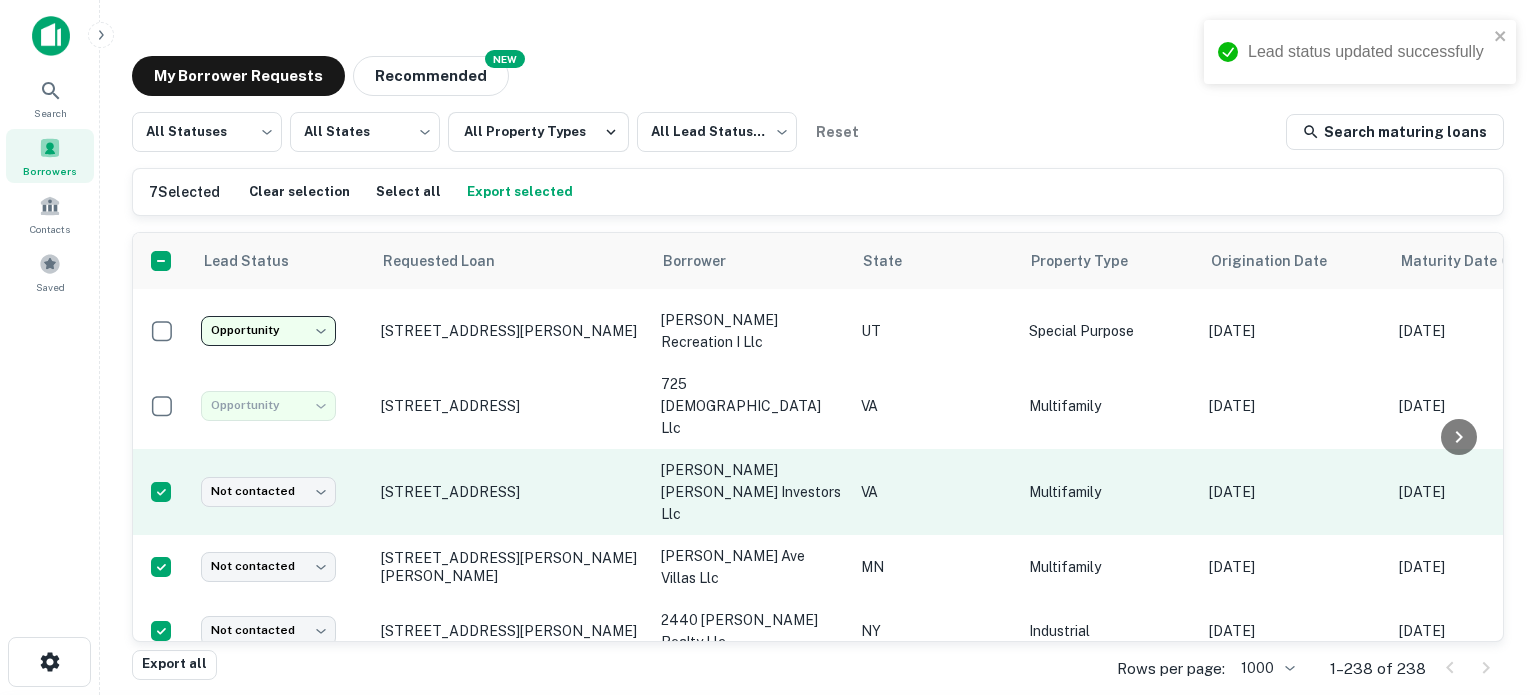 scroll, scrollTop: 1912, scrollLeft: 0, axis: vertical 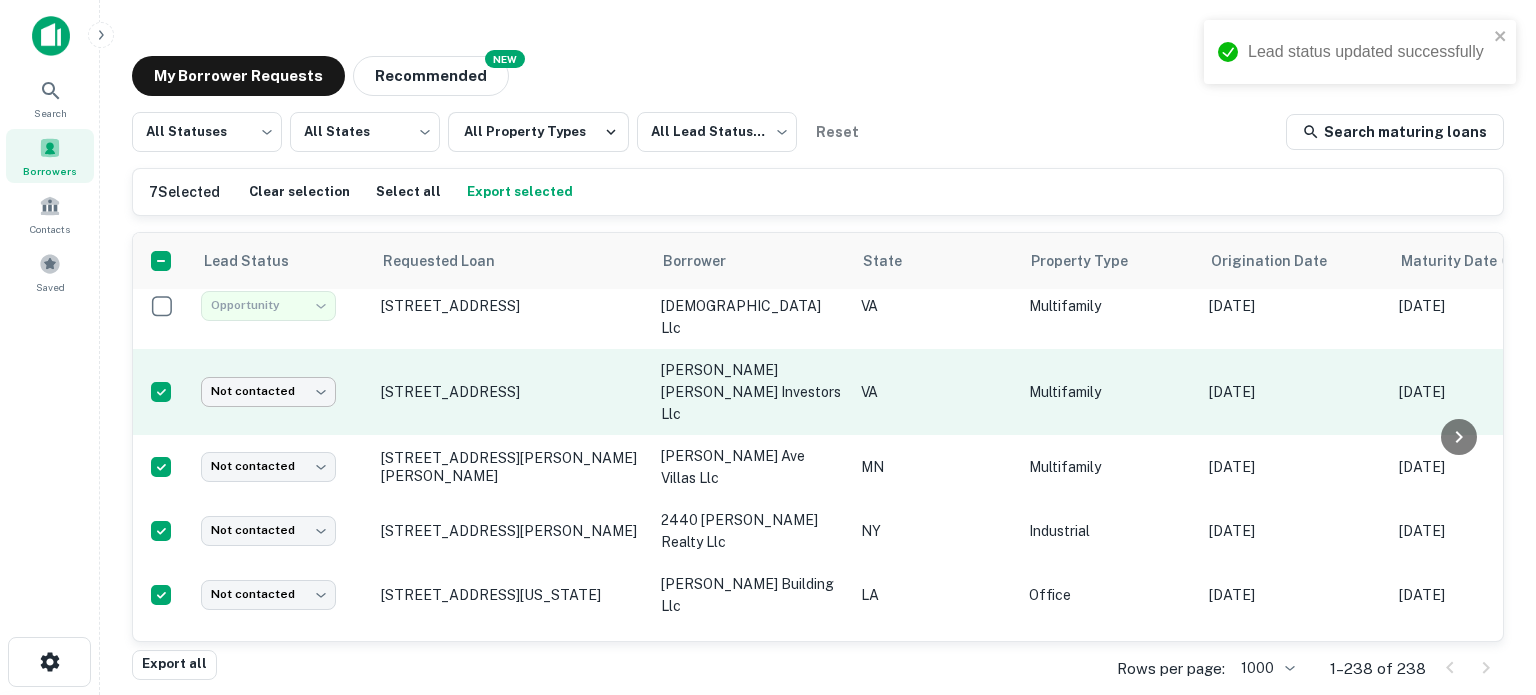 click on "**********" at bounding box center (768, 347) 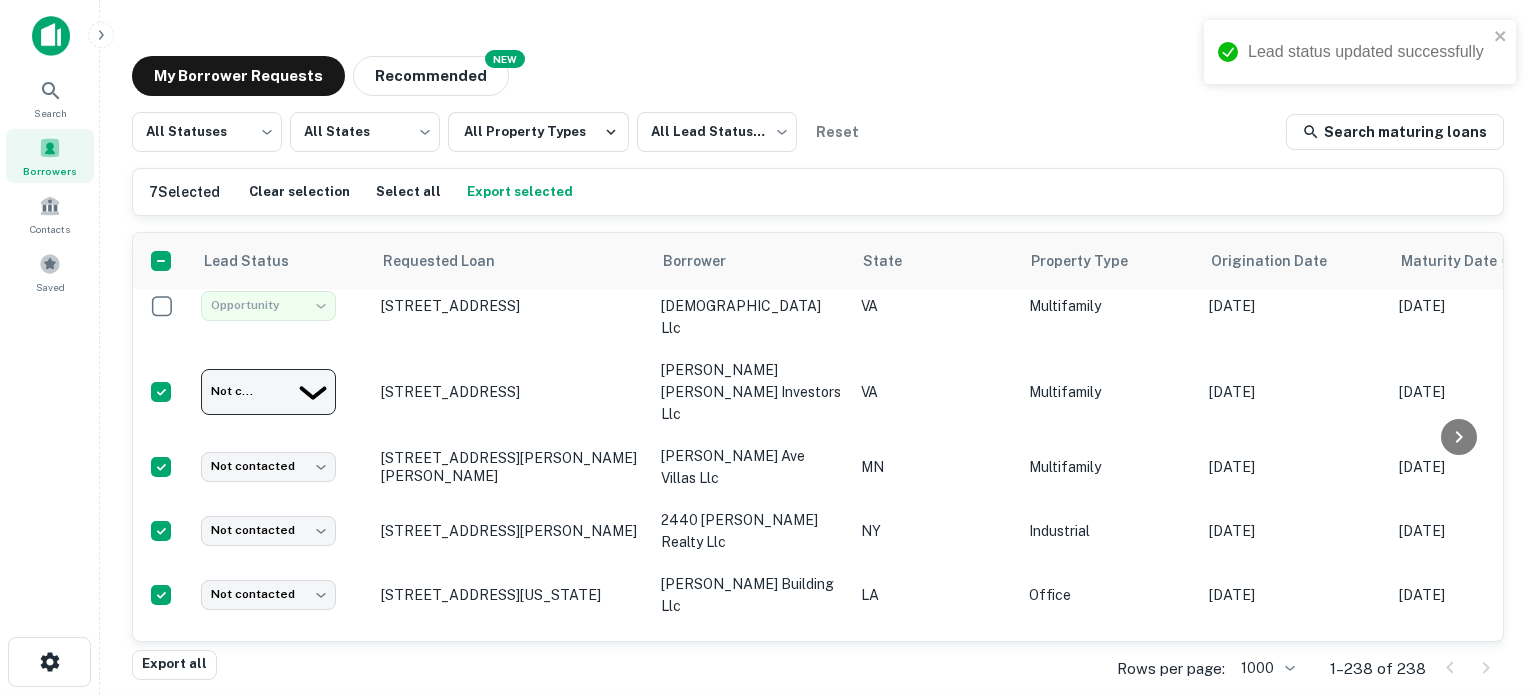 click on "Opportunity" at bounding box center [768, 755] 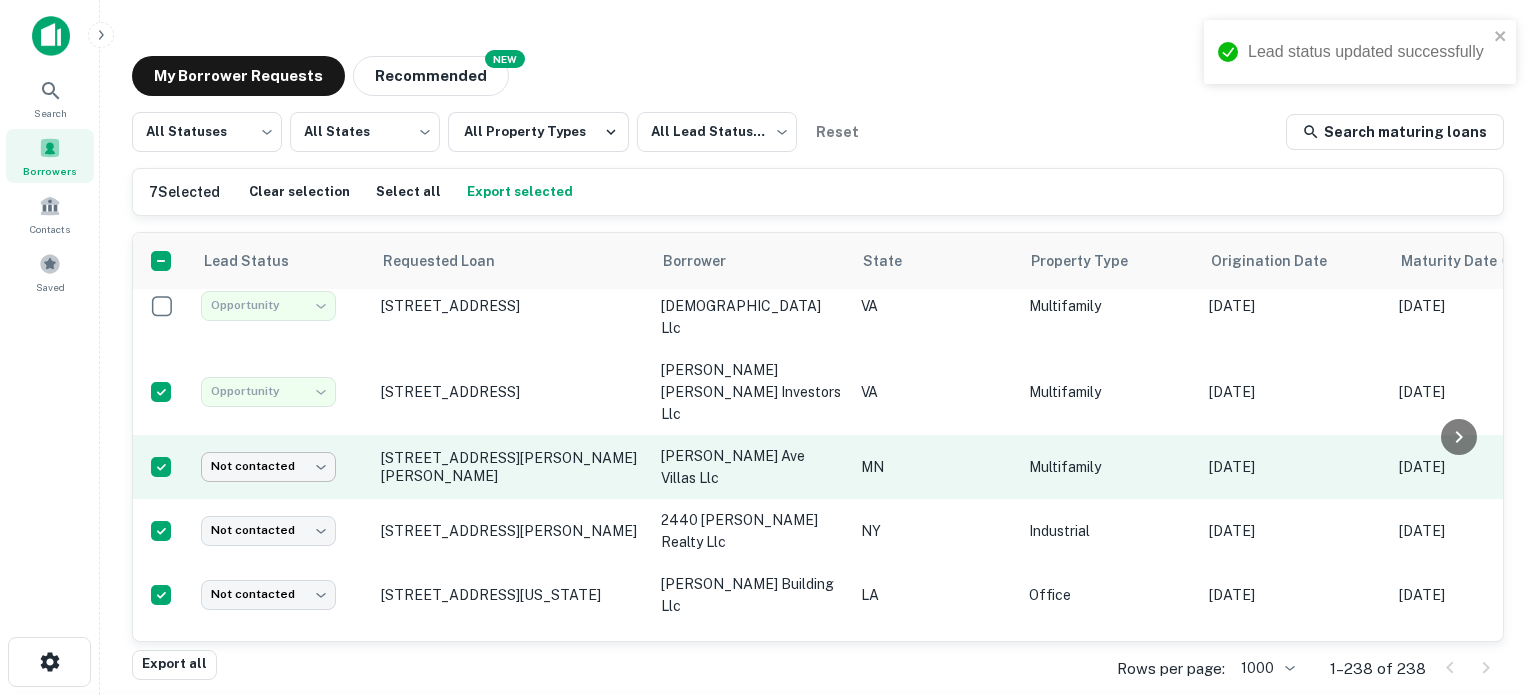 click on "**********" at bounding box center (768, 347) 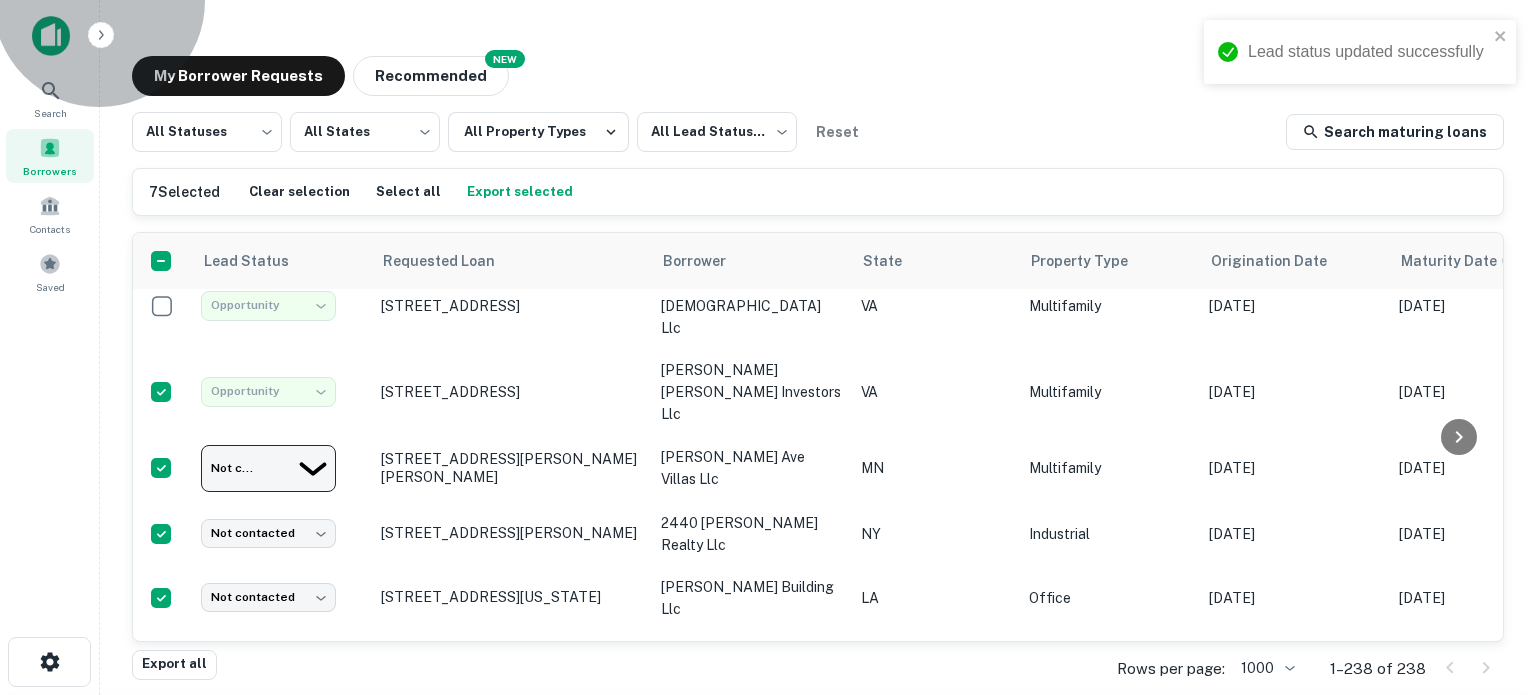 click on "Opportunity" at bounding box center (768, 755) 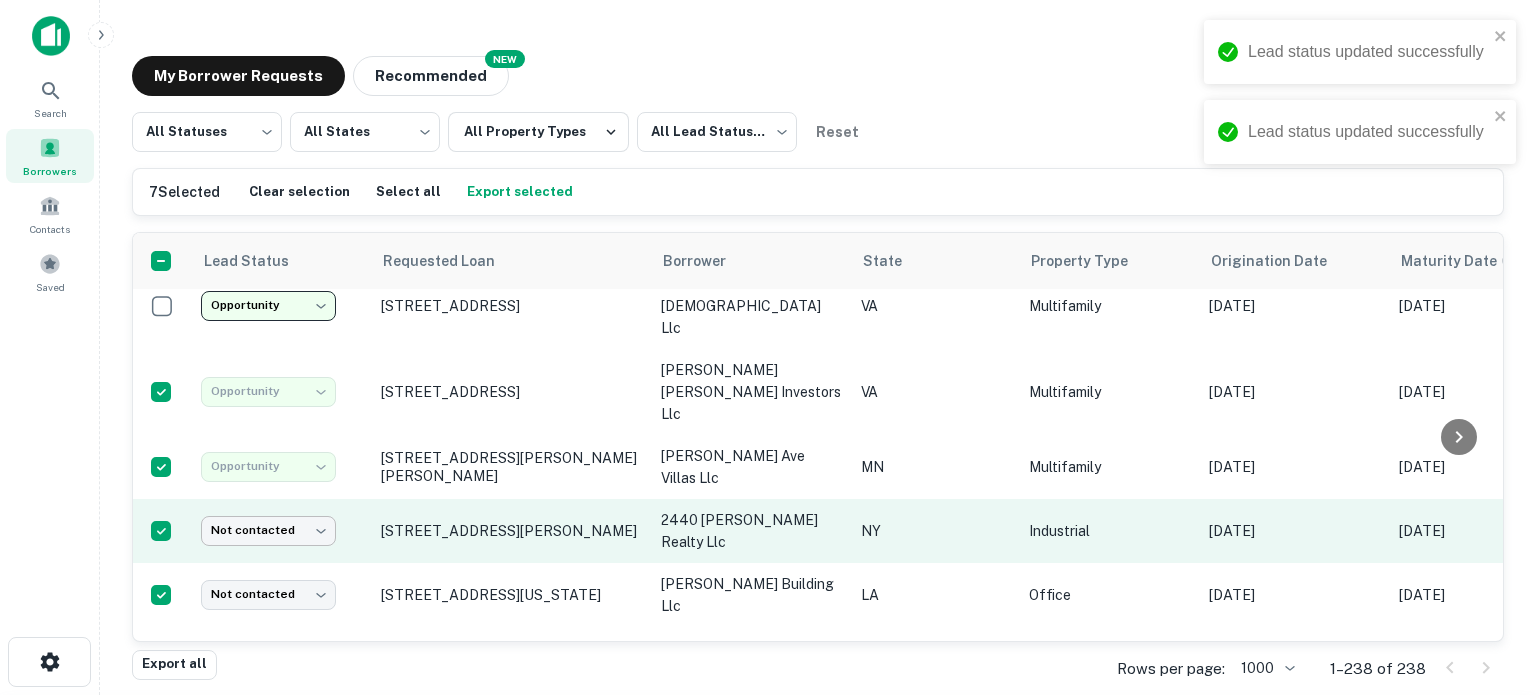 click on "**********" at bounding box center (768, 347) 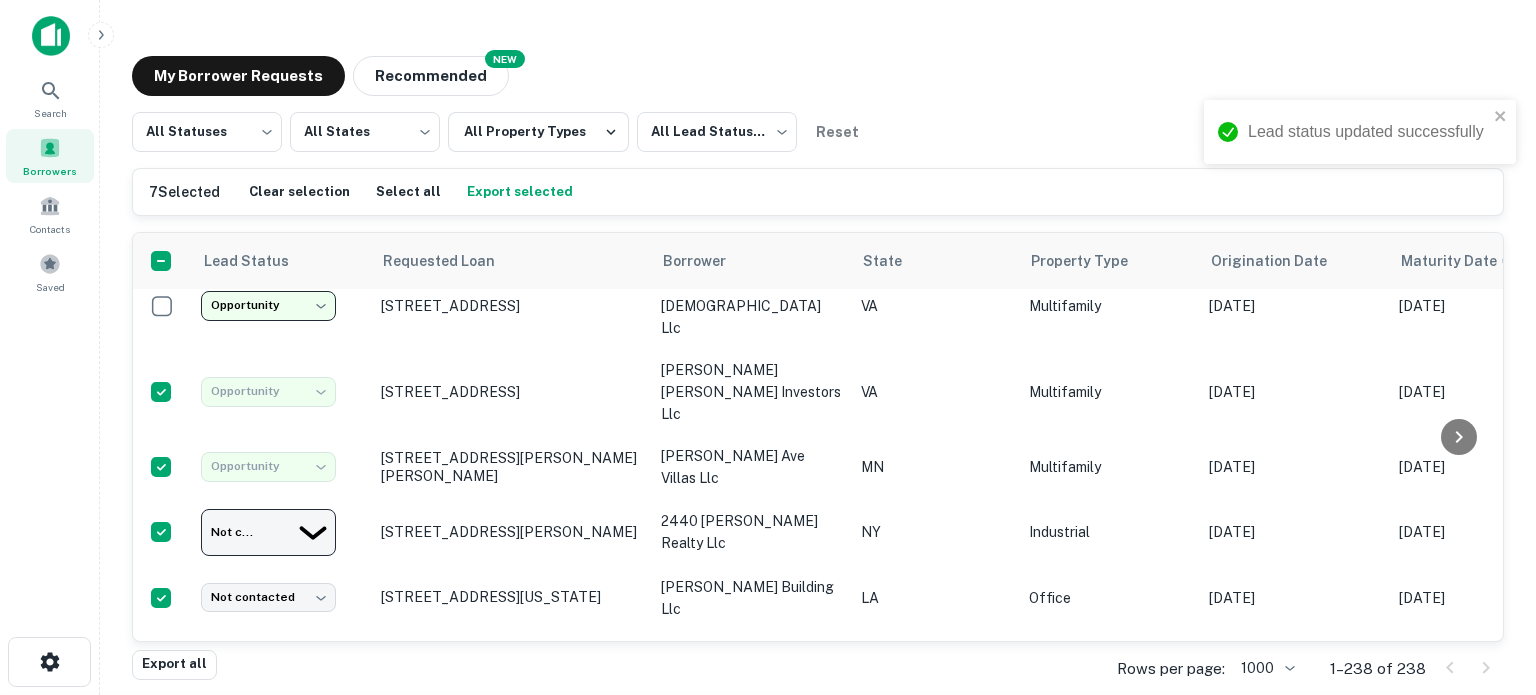 click on "Opportunity" at bounding box center (768, 755) 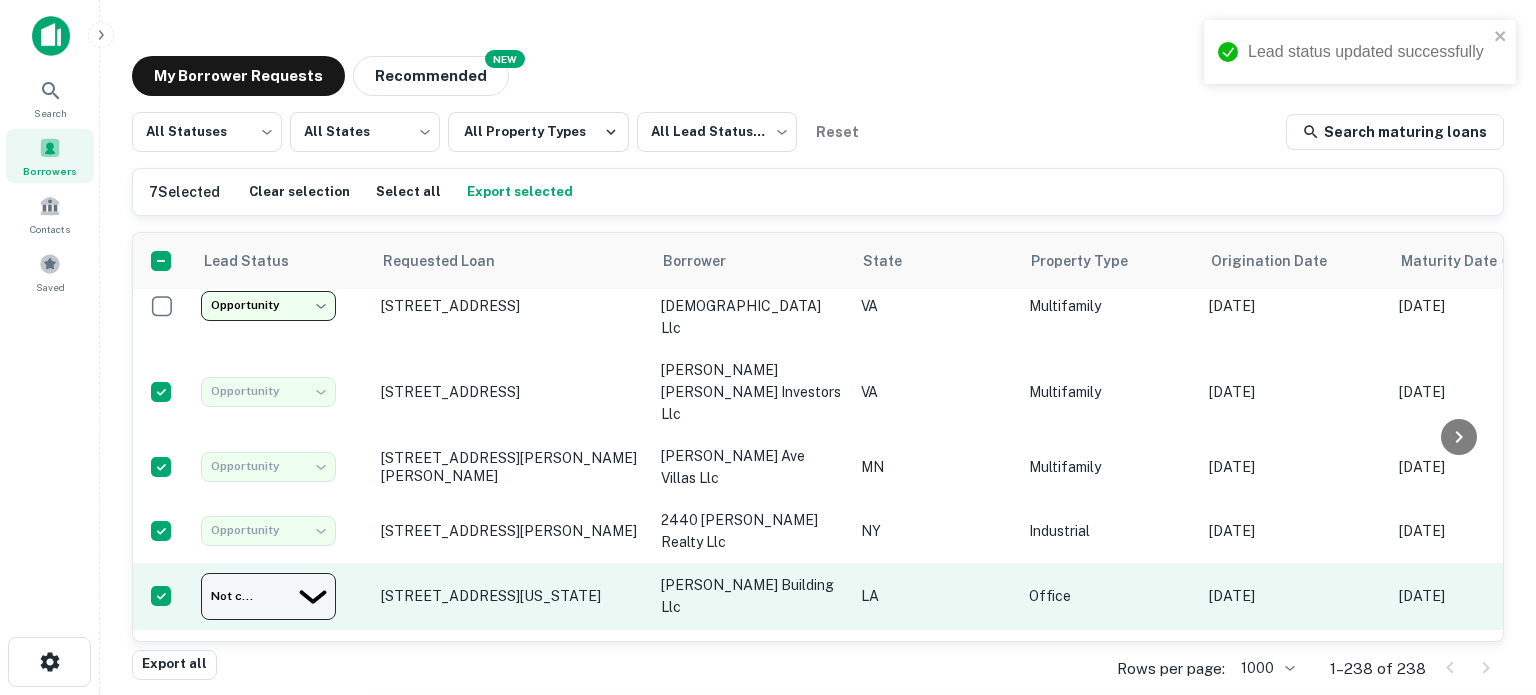 click on "**********" at bounding box center [768, 347] 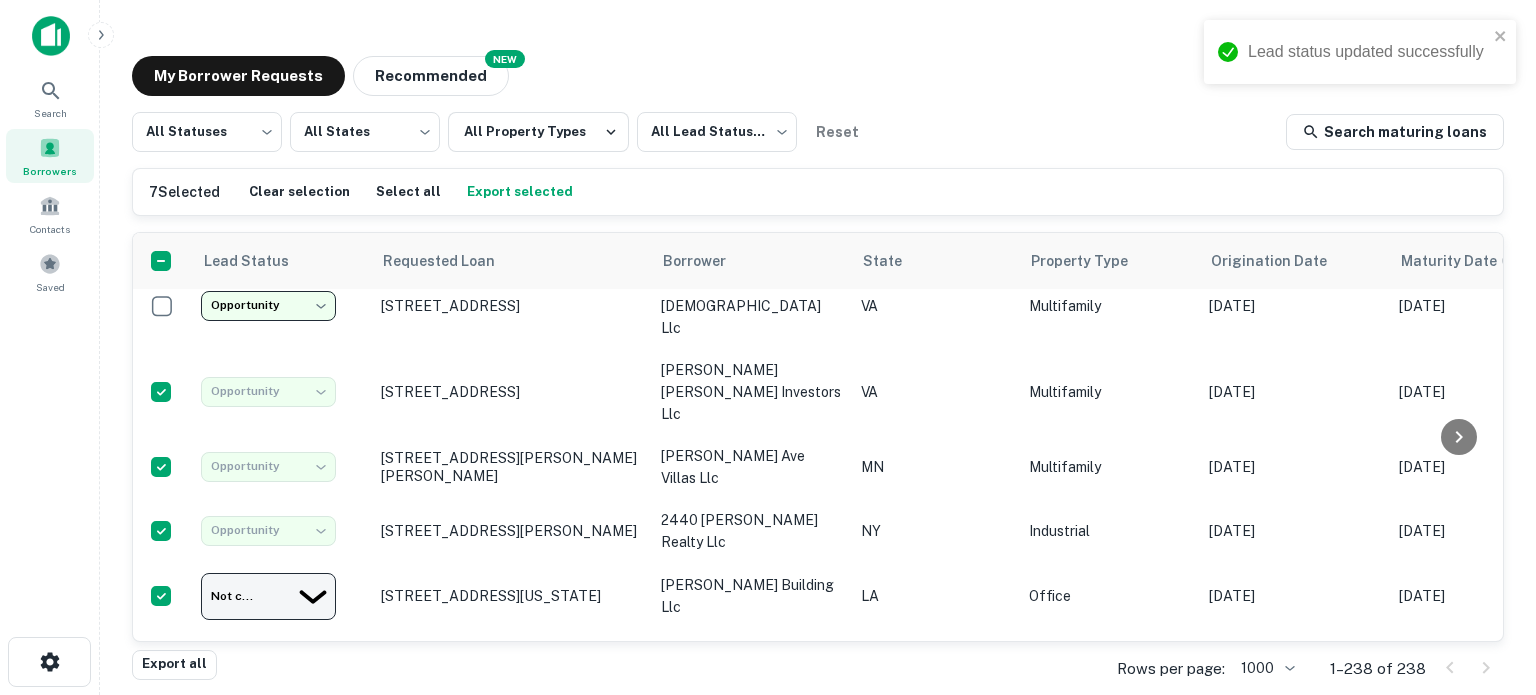 click on "Opportunity" at bounding box center (768, 755) 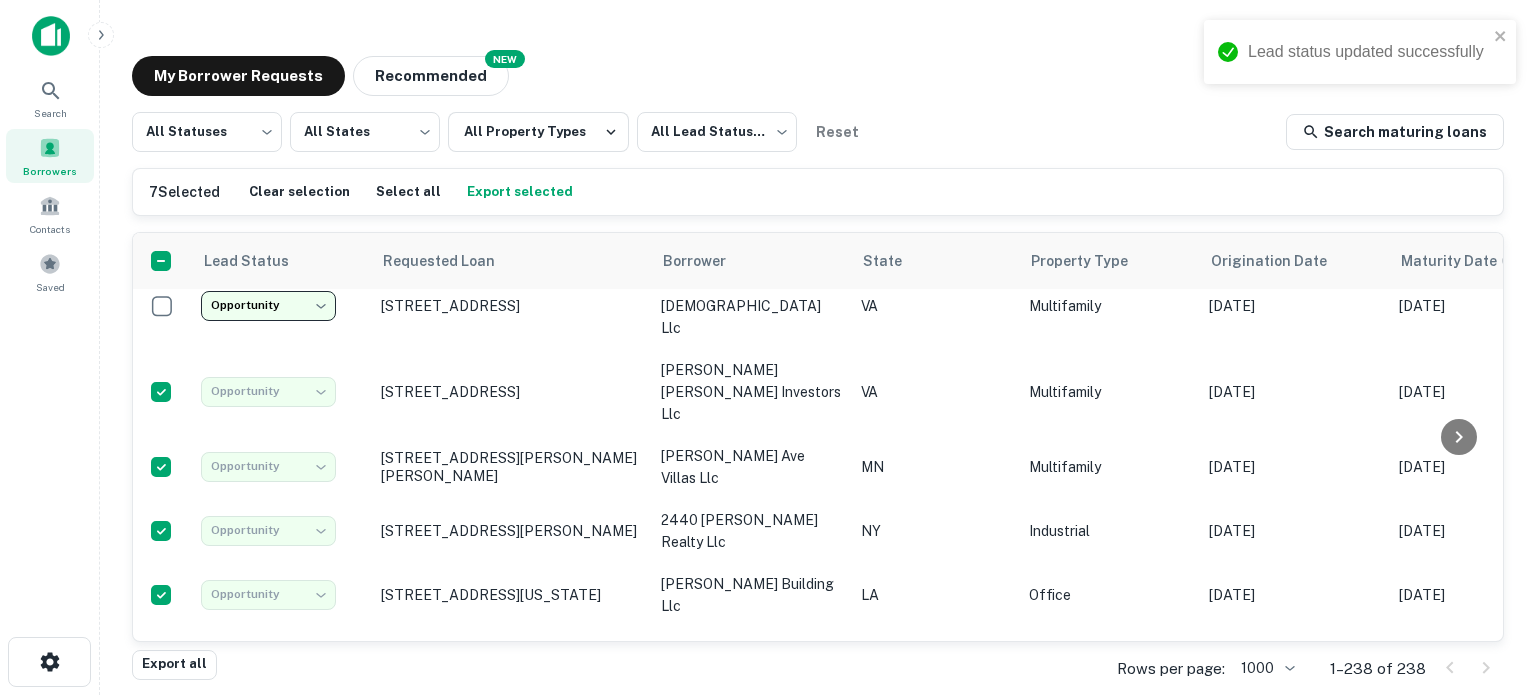 type on "**********" 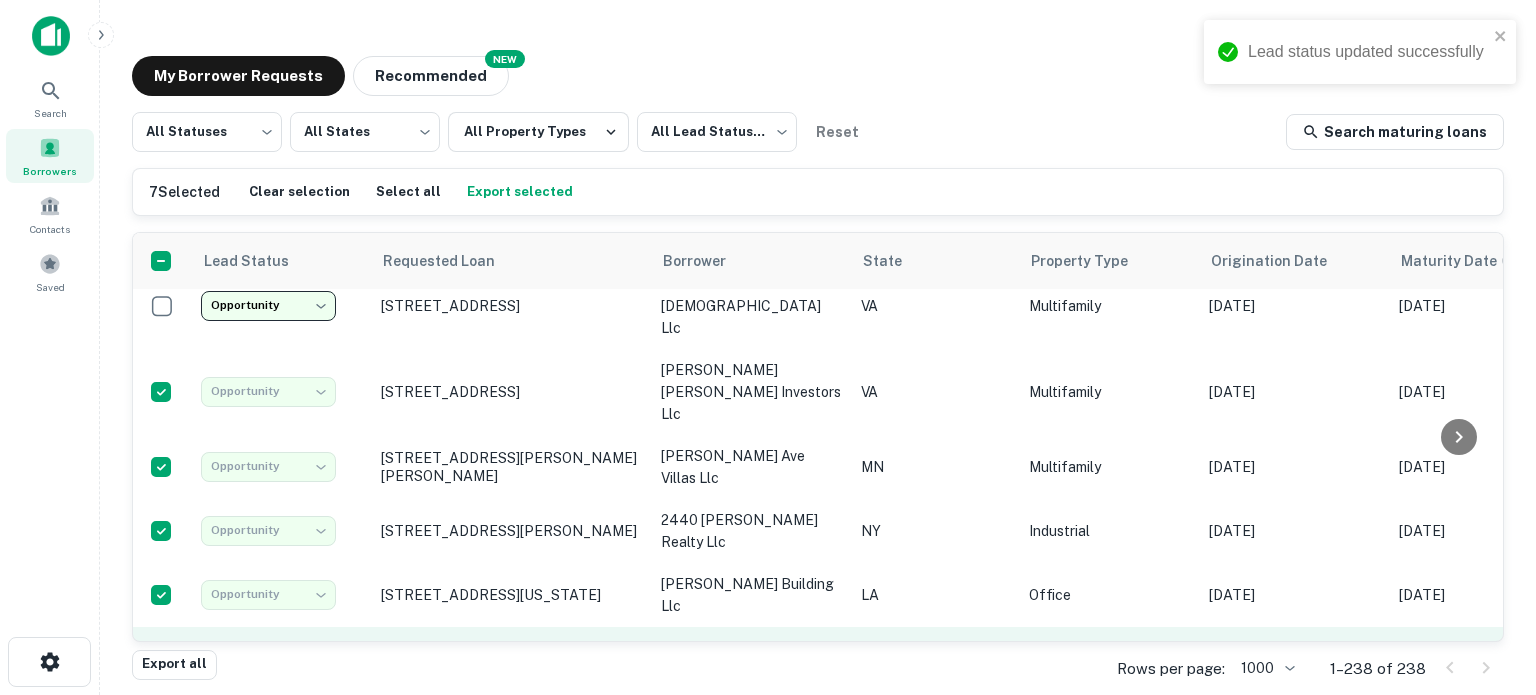 click on "**********" at bounding box center (768, 347) 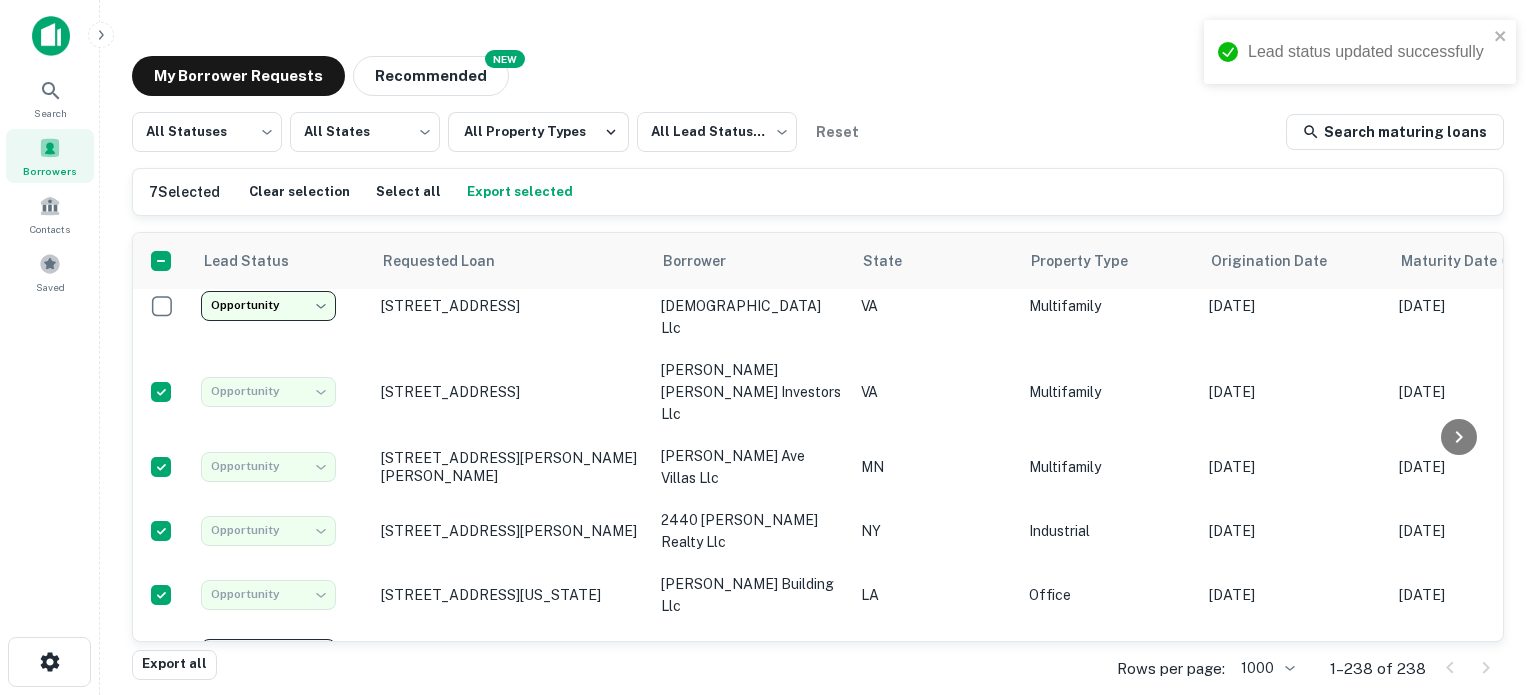 click on "Opportunity" at bounding box center (768, 755) 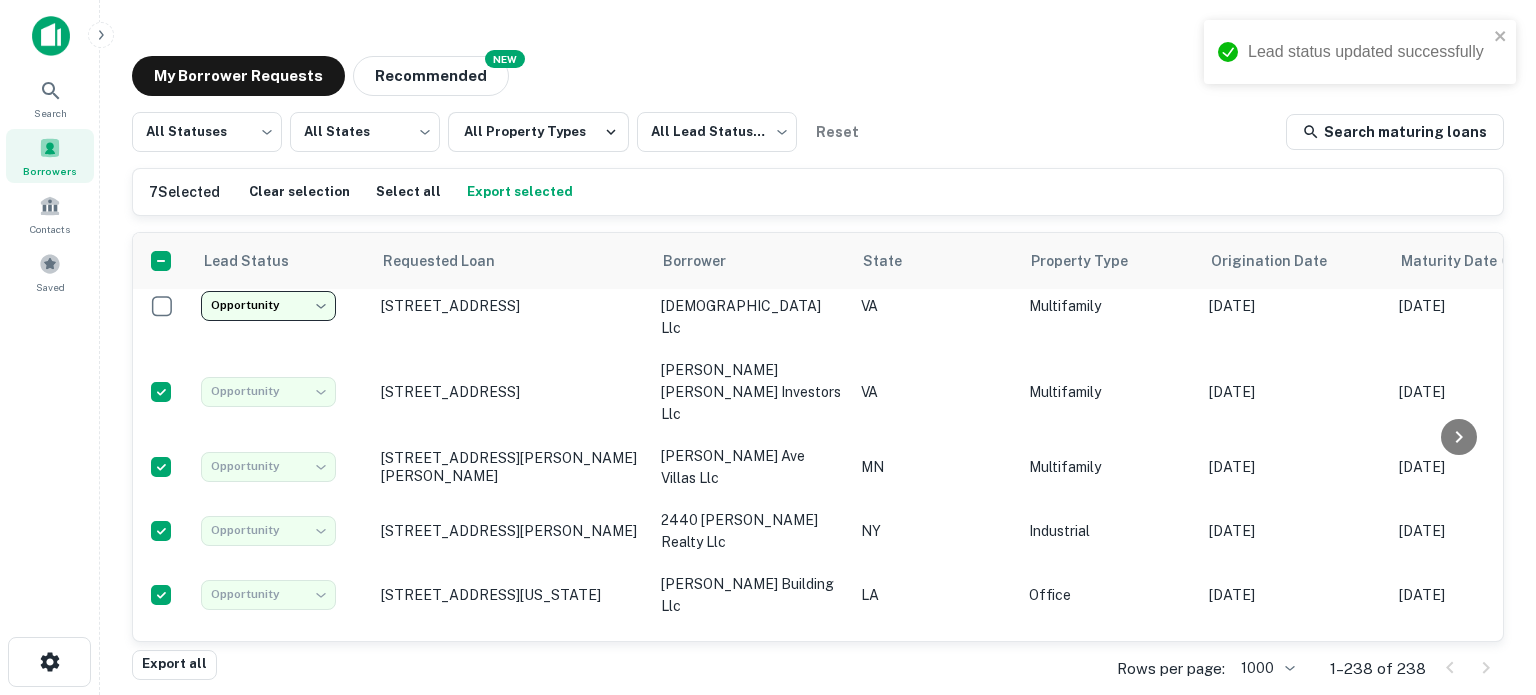 type on "**********" 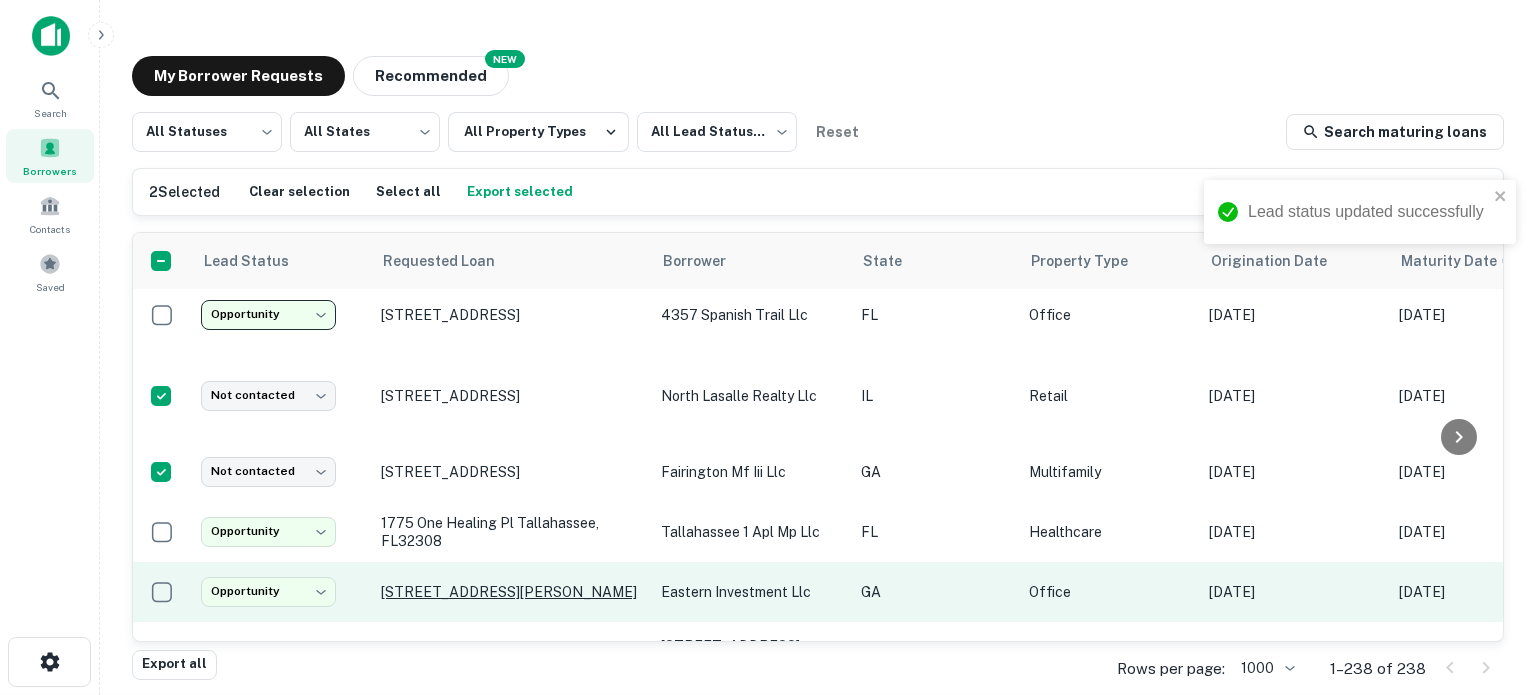 scroll, scrollTop: 2212, scrollLeft: 0, axis: vertical 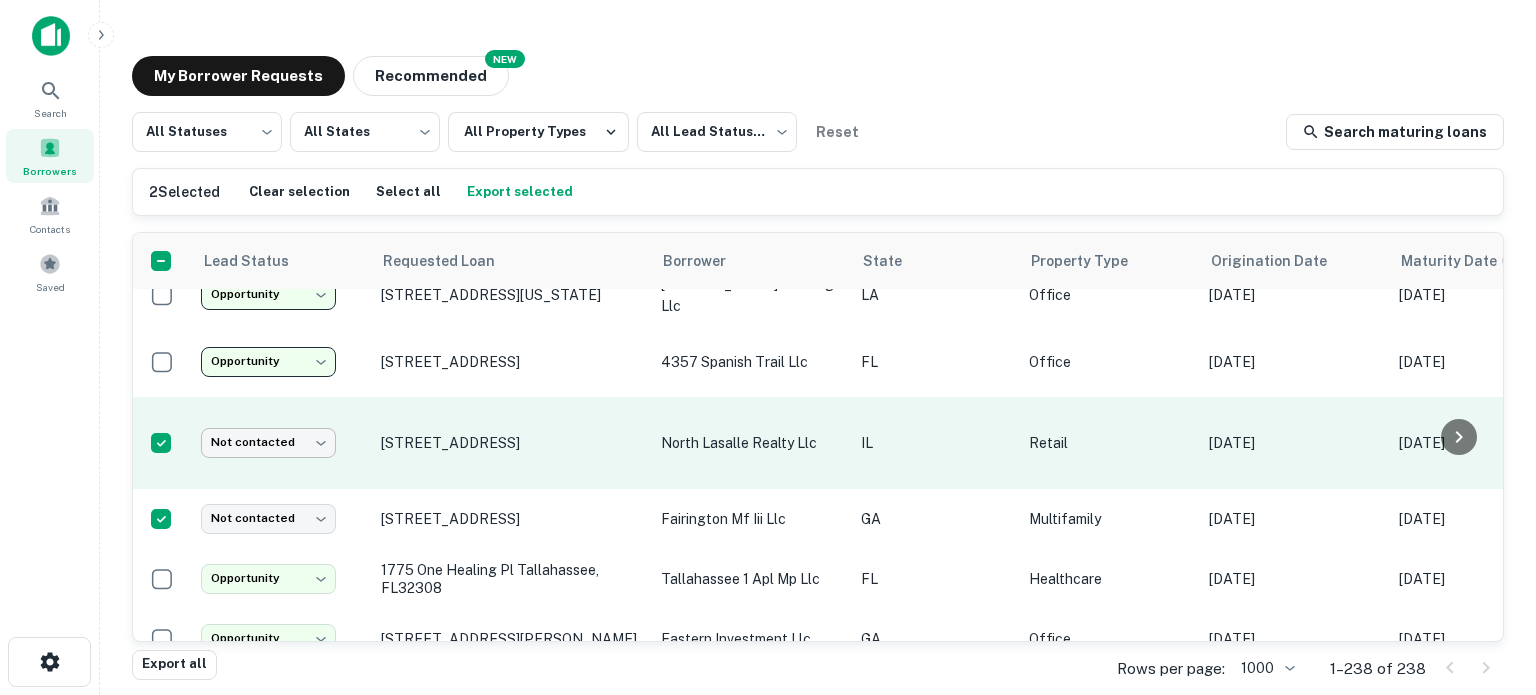 click on "**********" at bounding box center (768, 347) 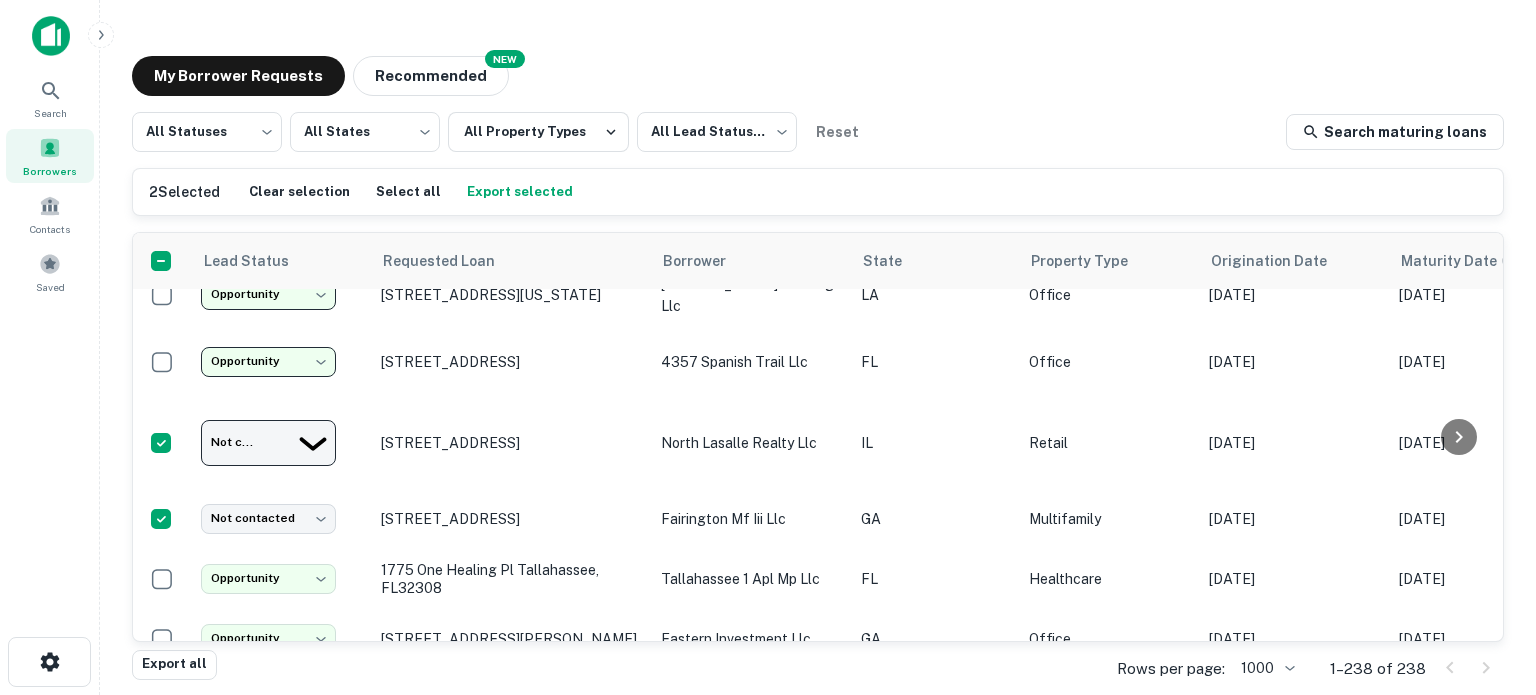 click on "Attempted" at bounding box center (768, 731) 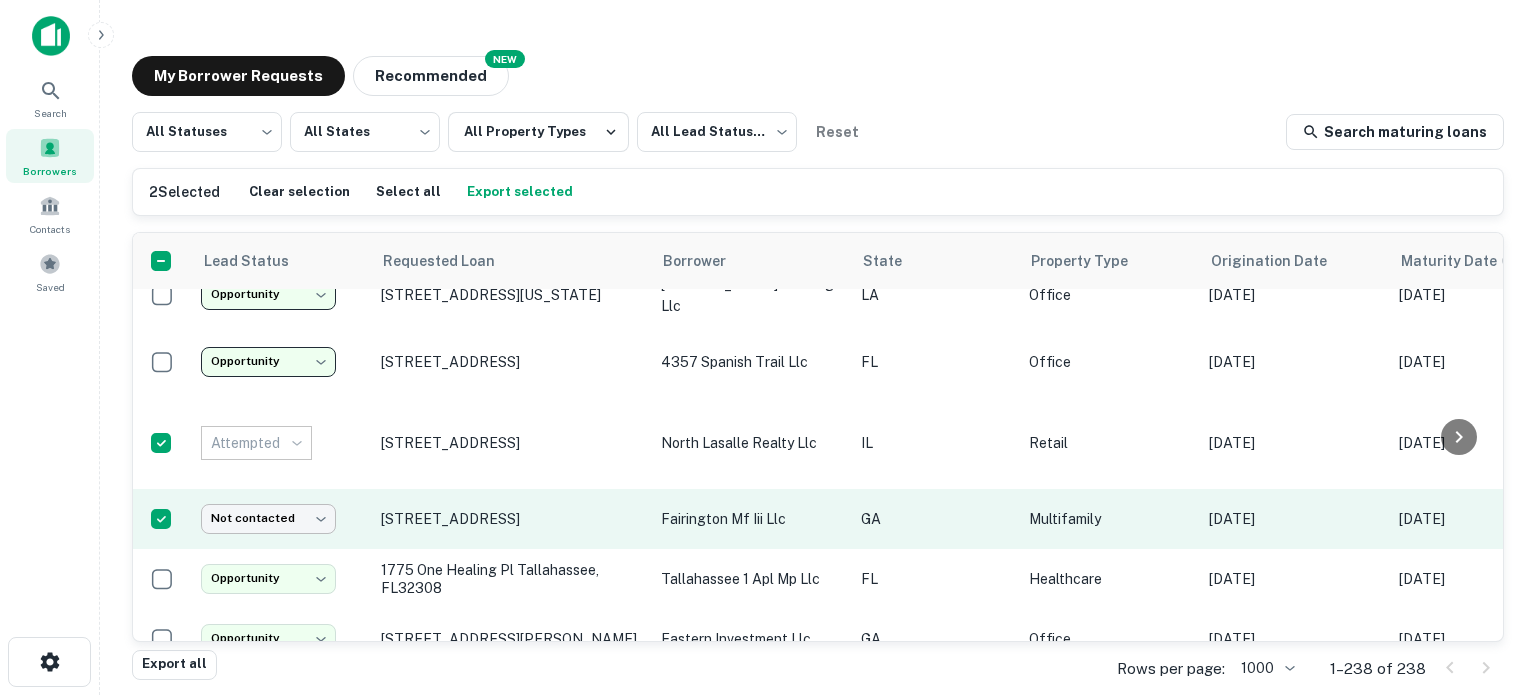 click on "Attempted" at bounding box center [277, 443] 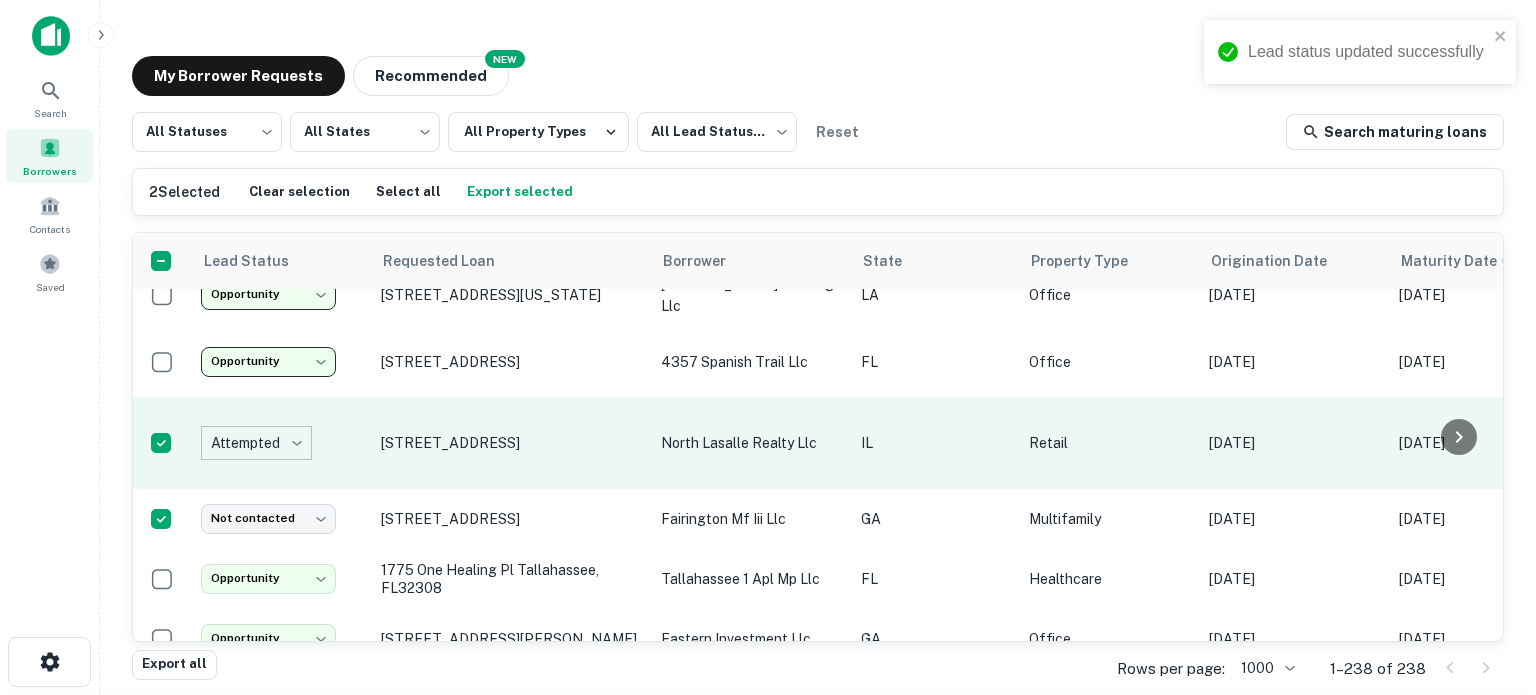 click on "**********" at bounding box center [768, 347] 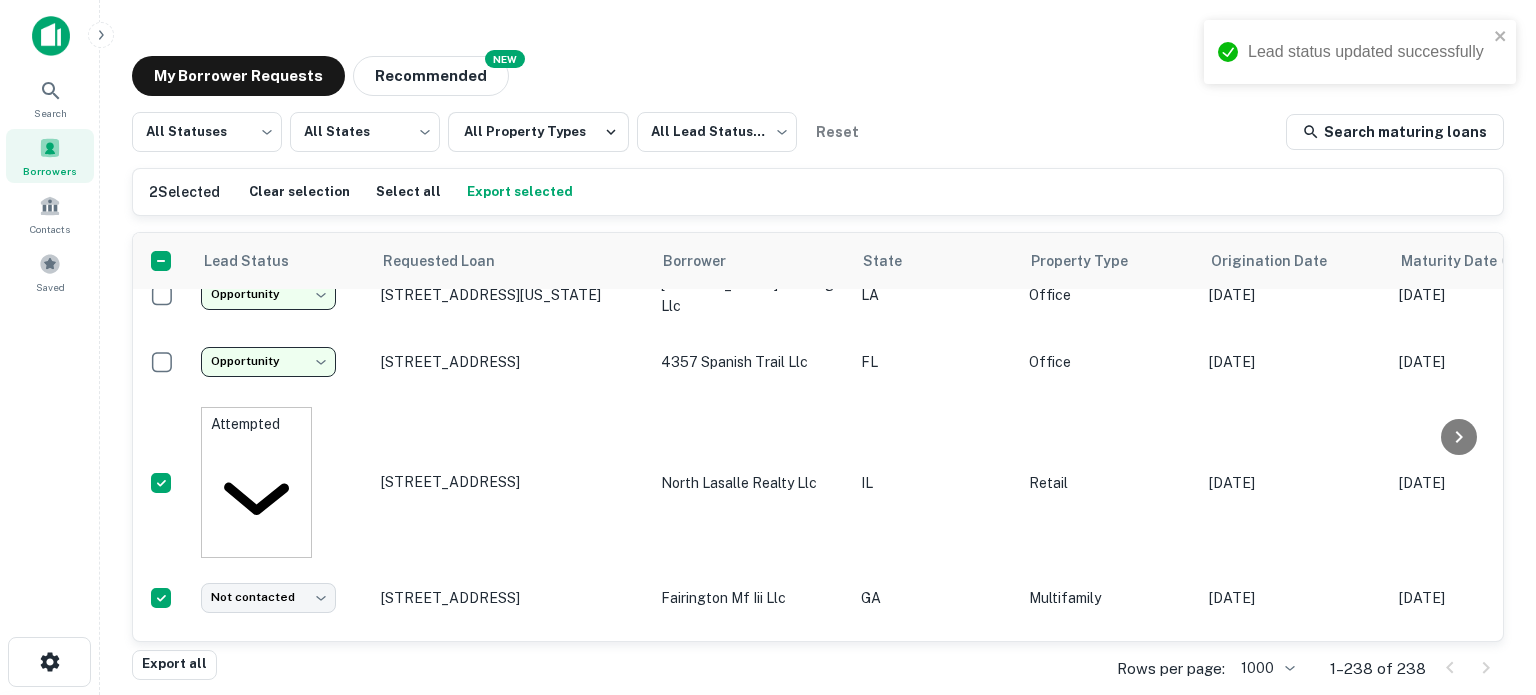 click on "Opportunity" at bounding box center [768, 755] 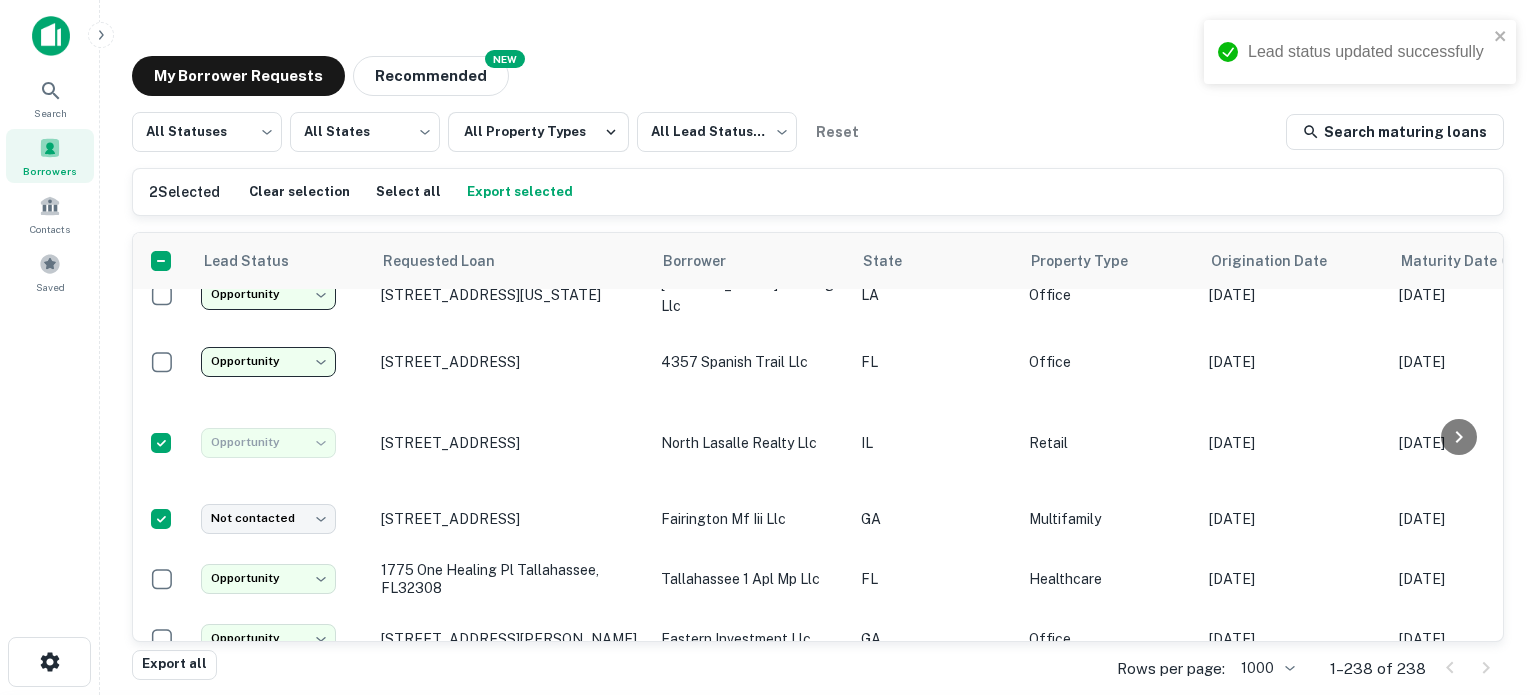 type on "**********" 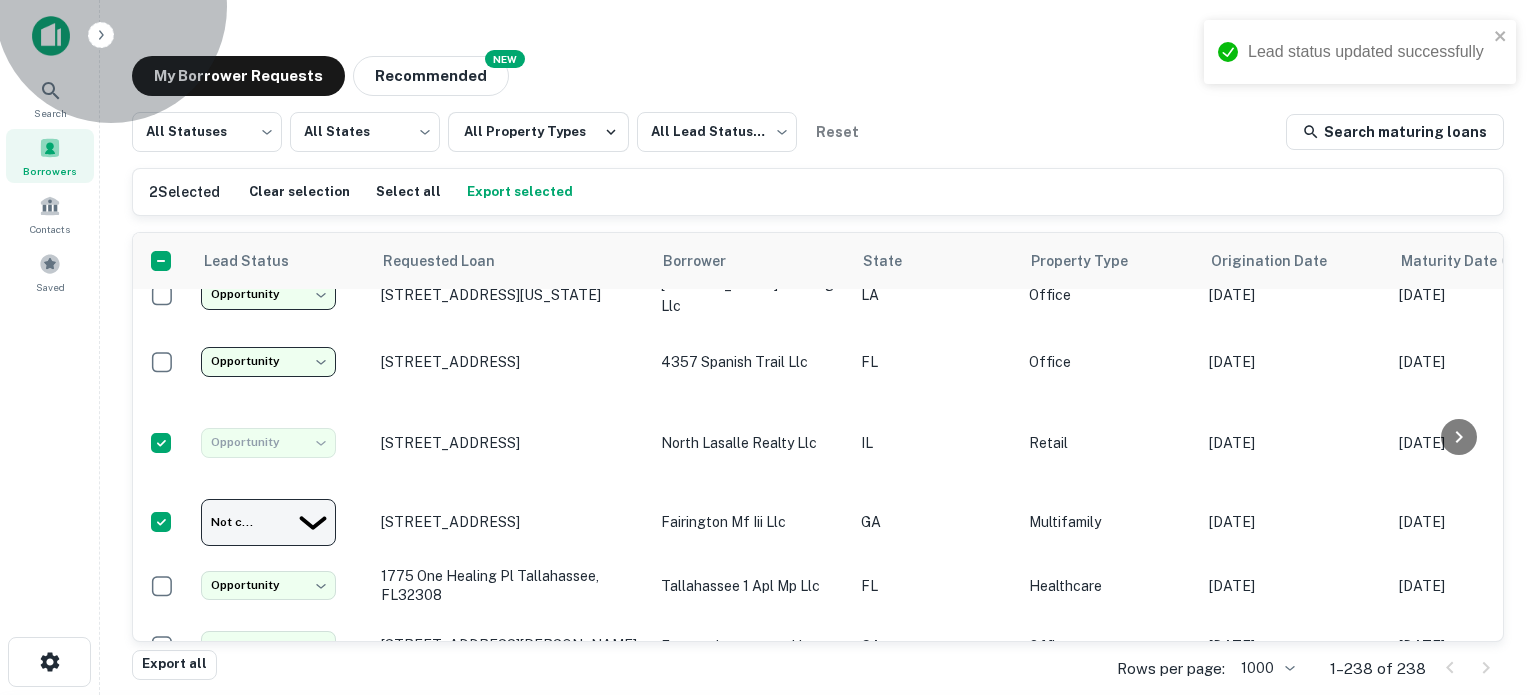 click on "Opportunity" at bounding box center [768, 755] 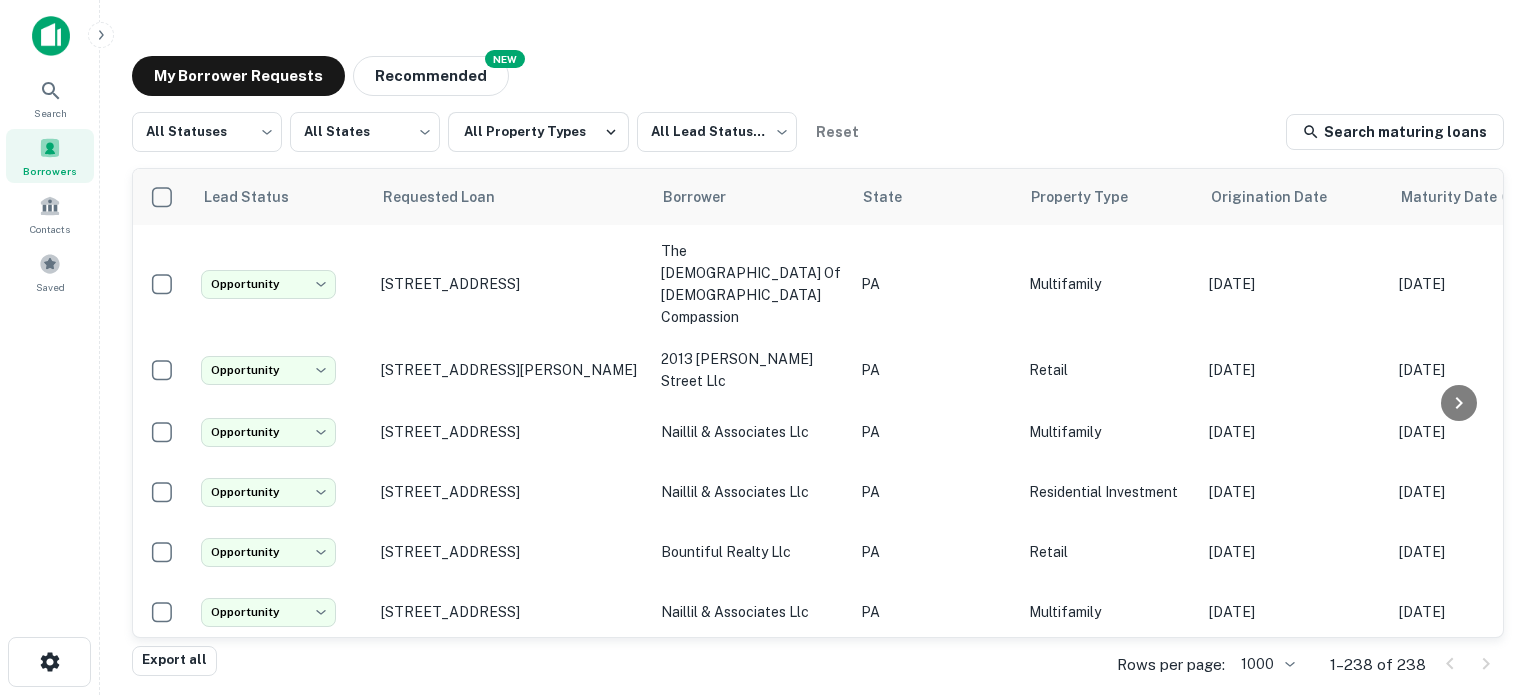 scroll, scrollTop: 14710, scrollLeft: 0, axis: vertical 